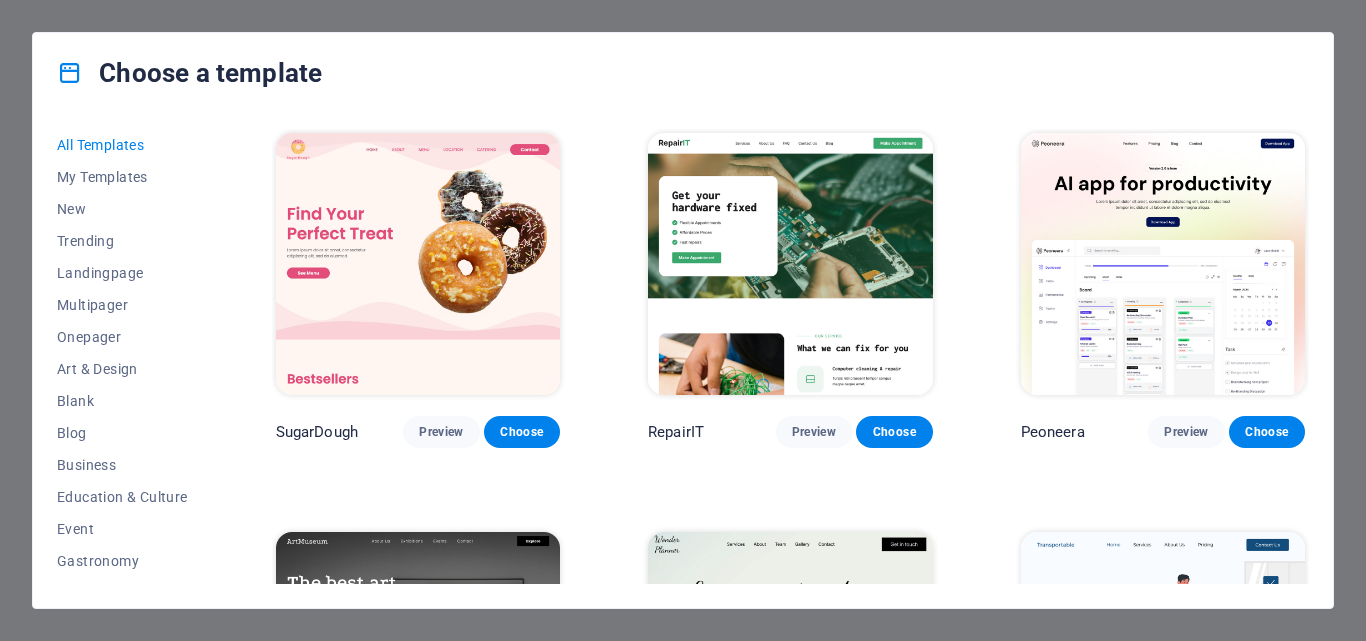 scroll, scrollTop: 0, scrollLeft: 0, axis: both 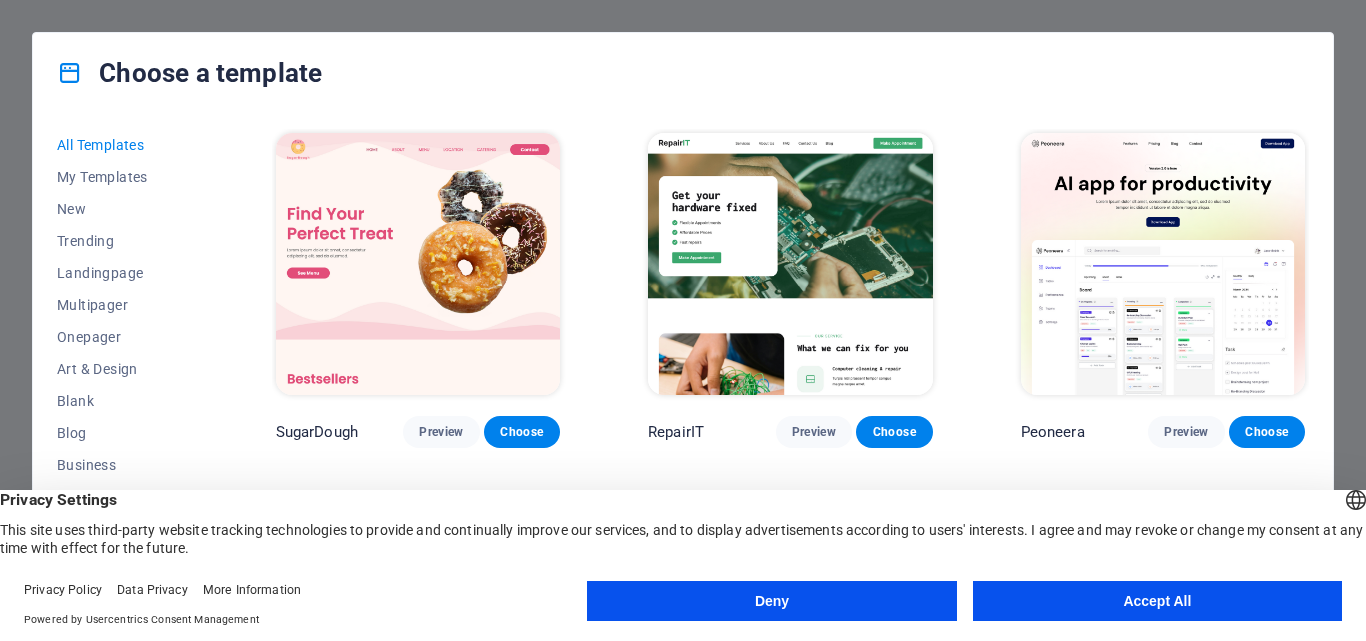drag, startPoint x: 1126, startPoint y: 584, endPoint x: 1123, endPoint y: 600, distance: 16.27882 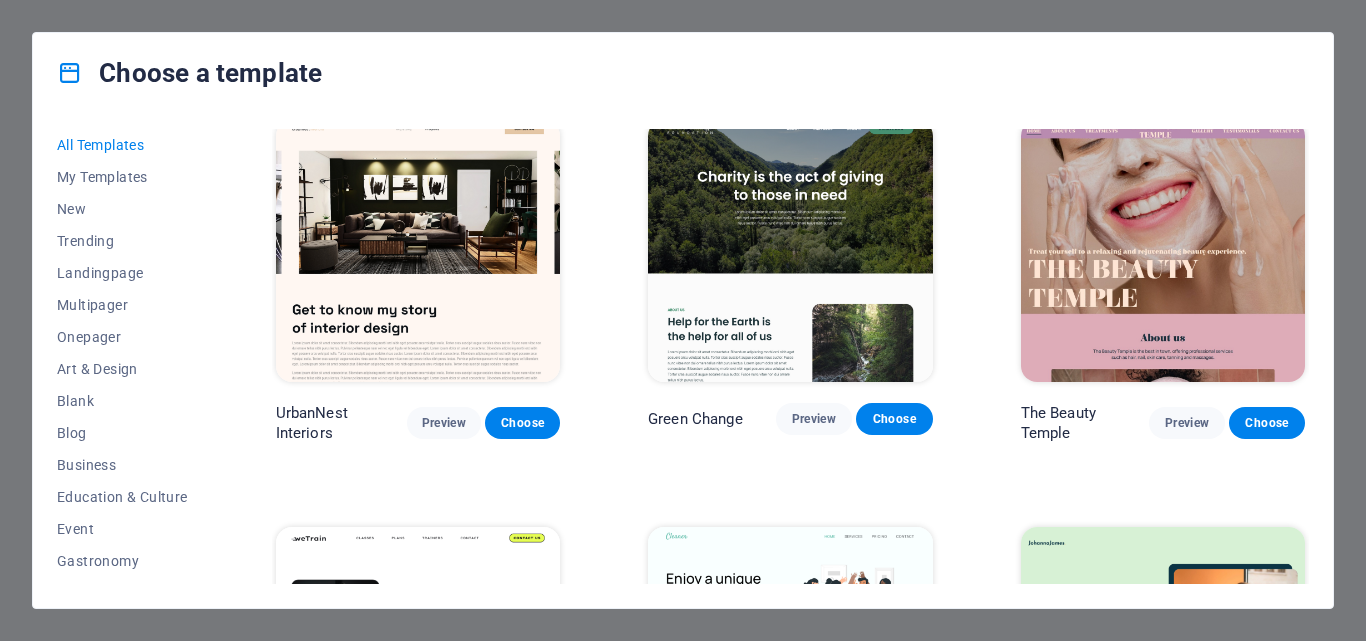 scroll, scrollTop: 2200, scrollLeft: 0, axis: vertical 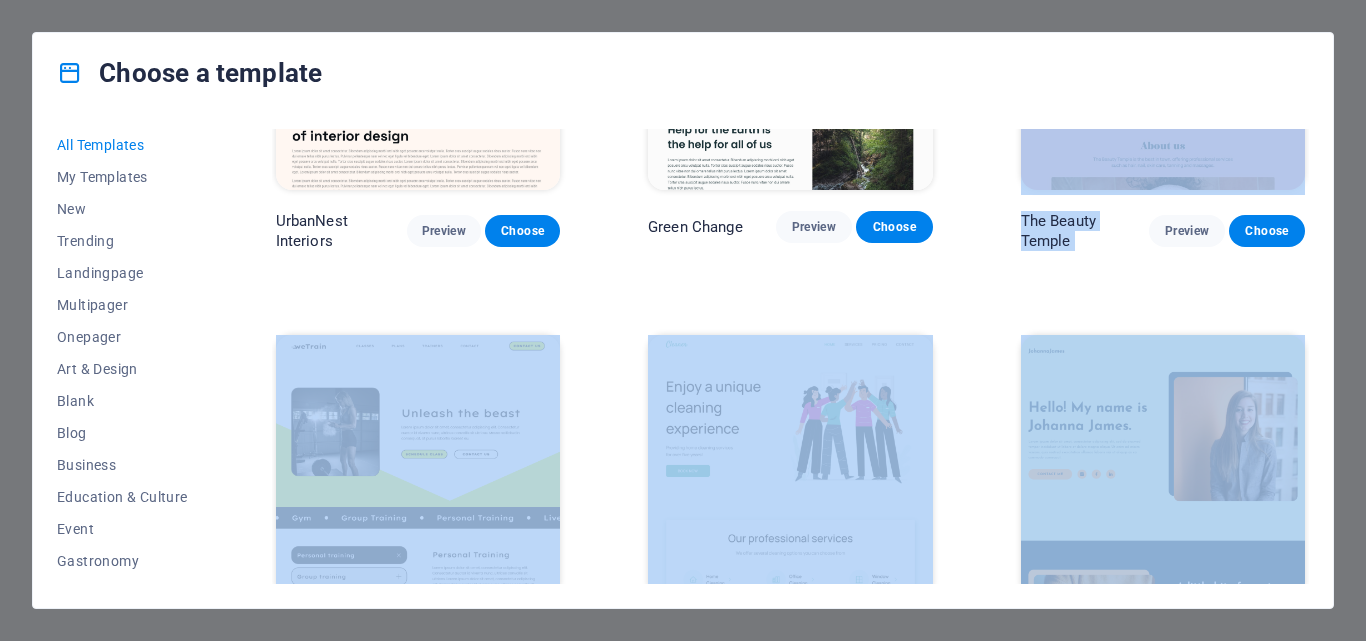 drag, startPoint x: 1309, startPoint y: 179, endPoint x: 1308, endPoint y: 363, distance: 184.00272 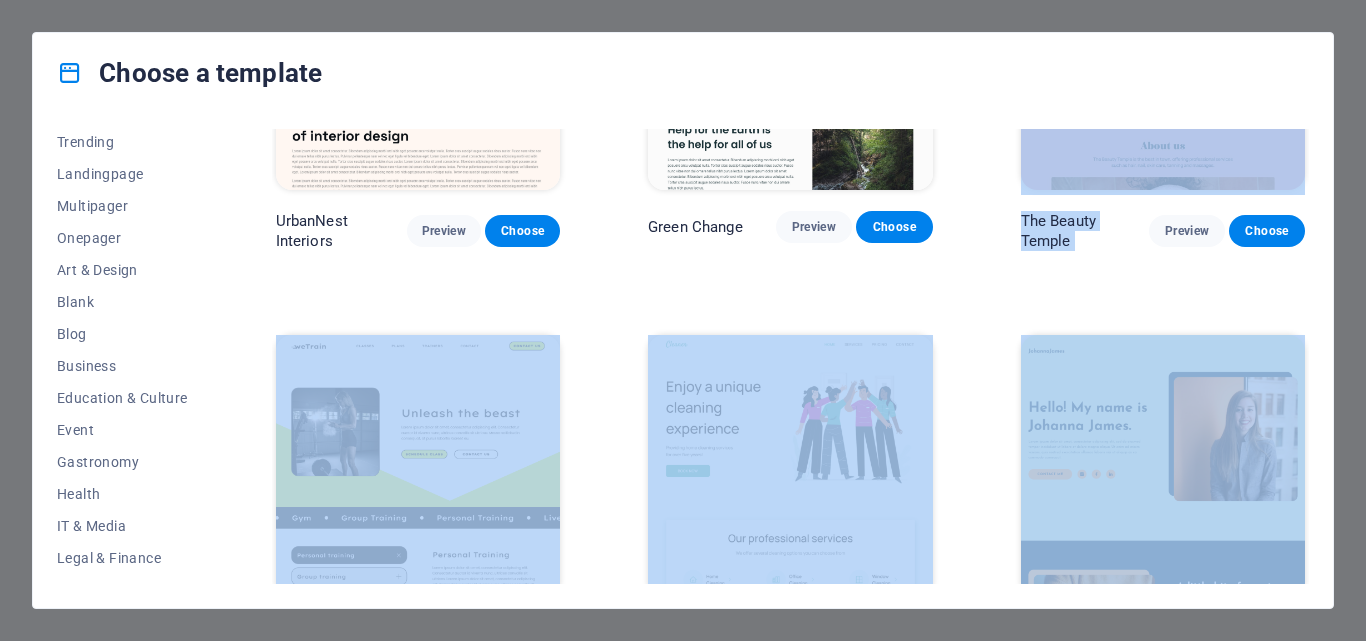 scroll, scrollTop: 345, scrollLeft: 0, axis: vertical 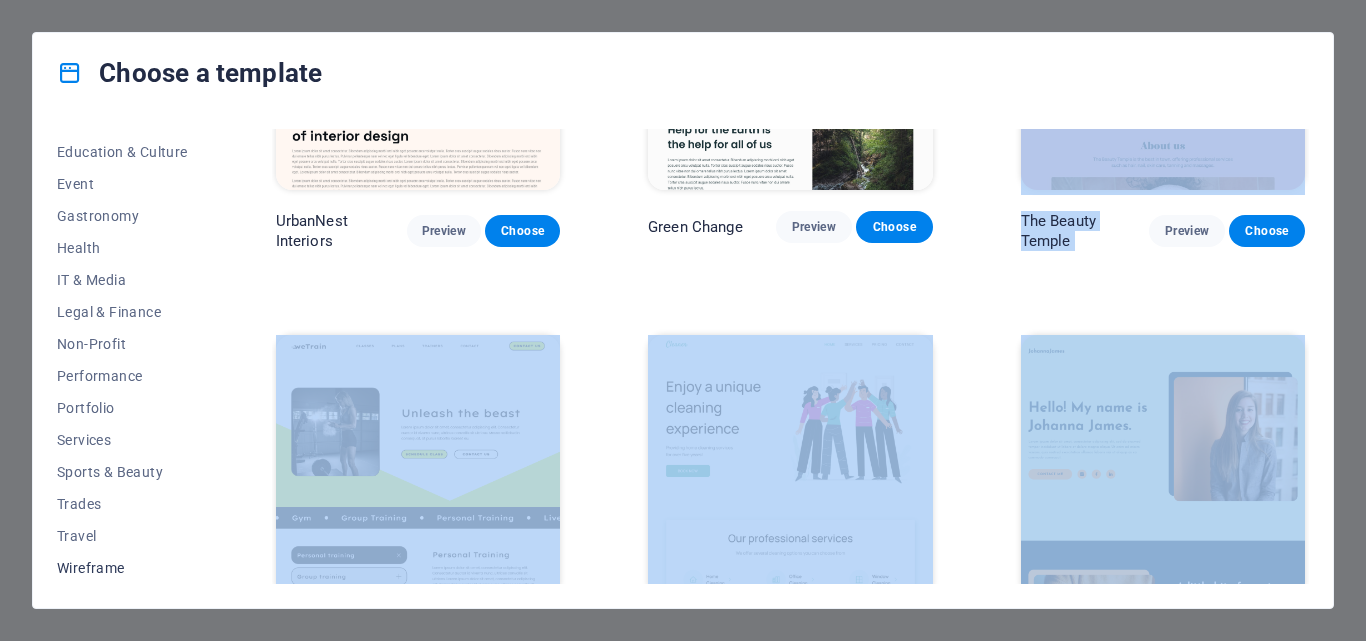click on "Wireframe" at bounding box center [122, 568] 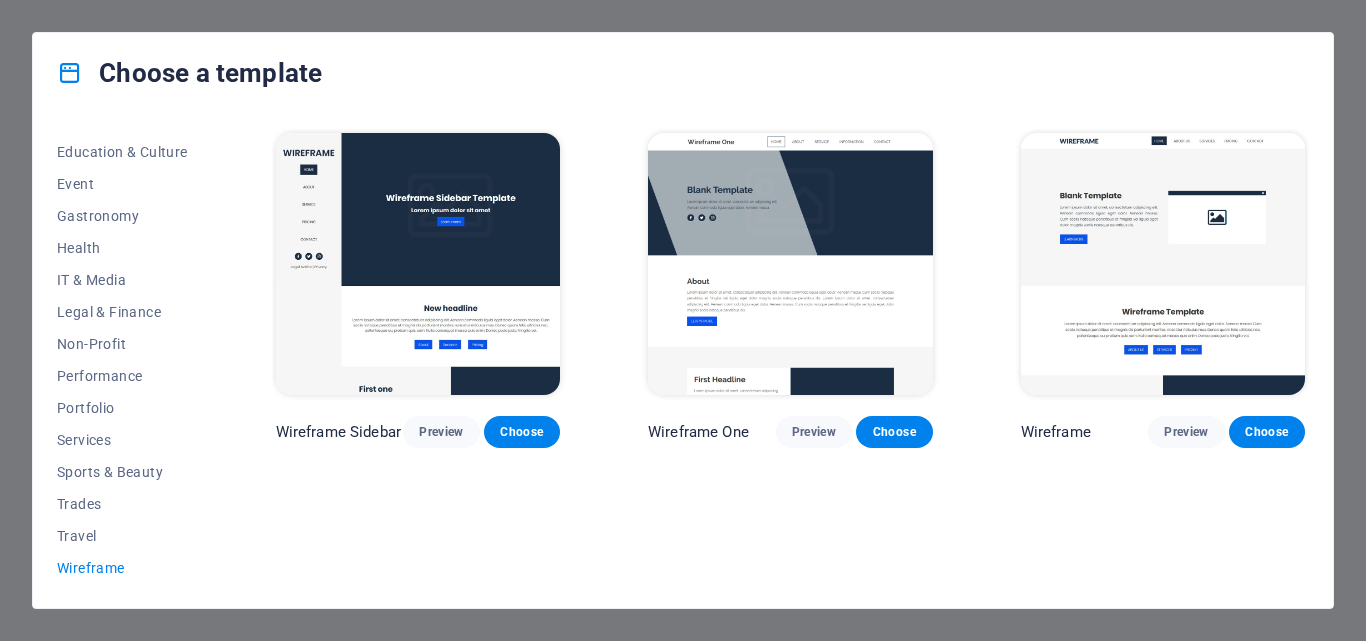 scroll, scrollTop: 0, scrollLeft: 0, axis: both 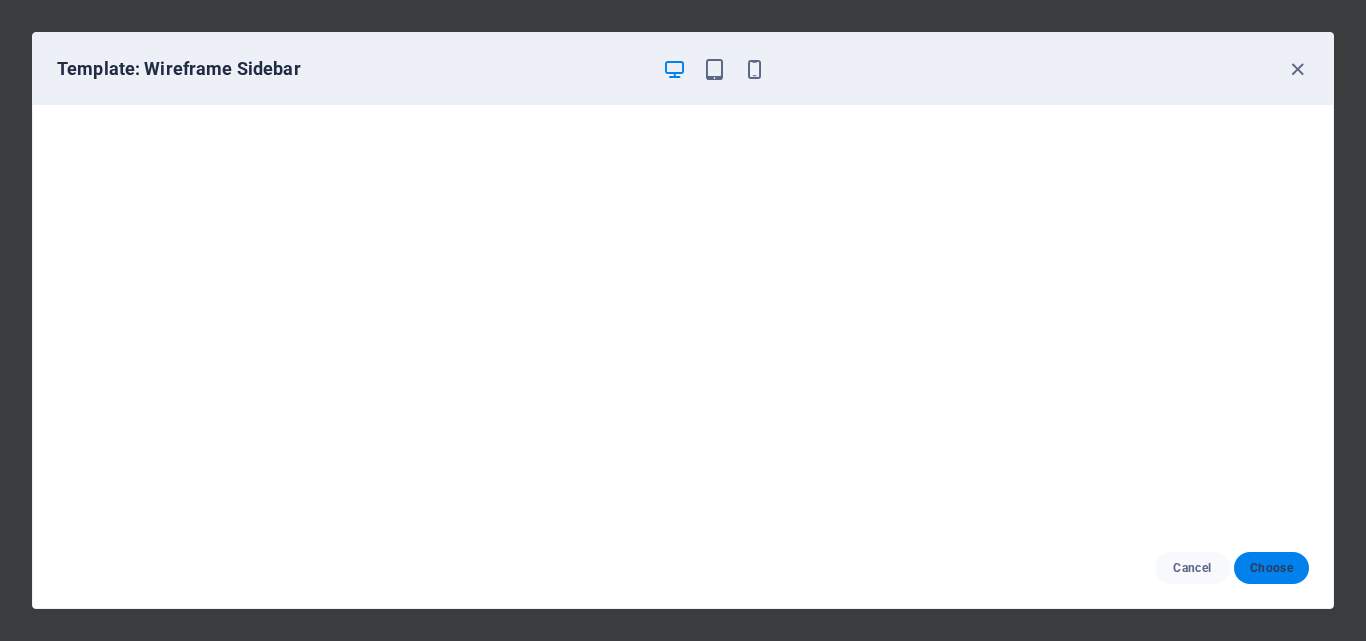 click on "Choose" at bounding box center [1271, 568] 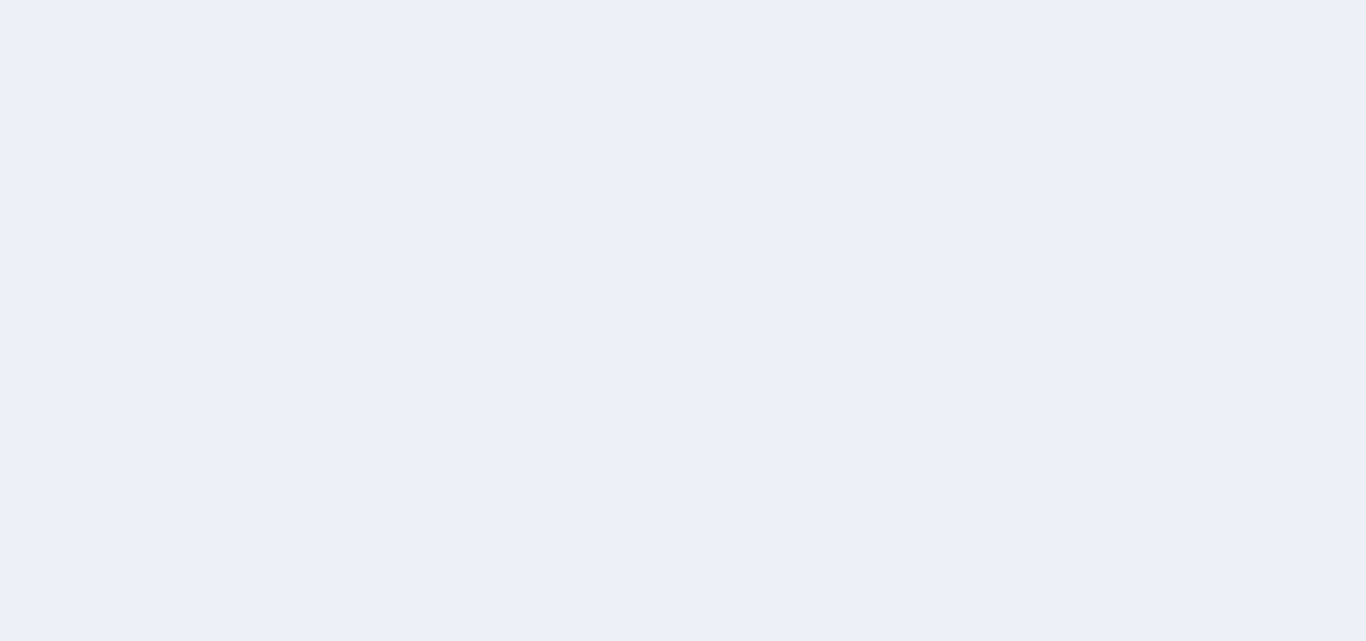 scroll, scrollTop: 0, scrollLeft: 0, axis: both 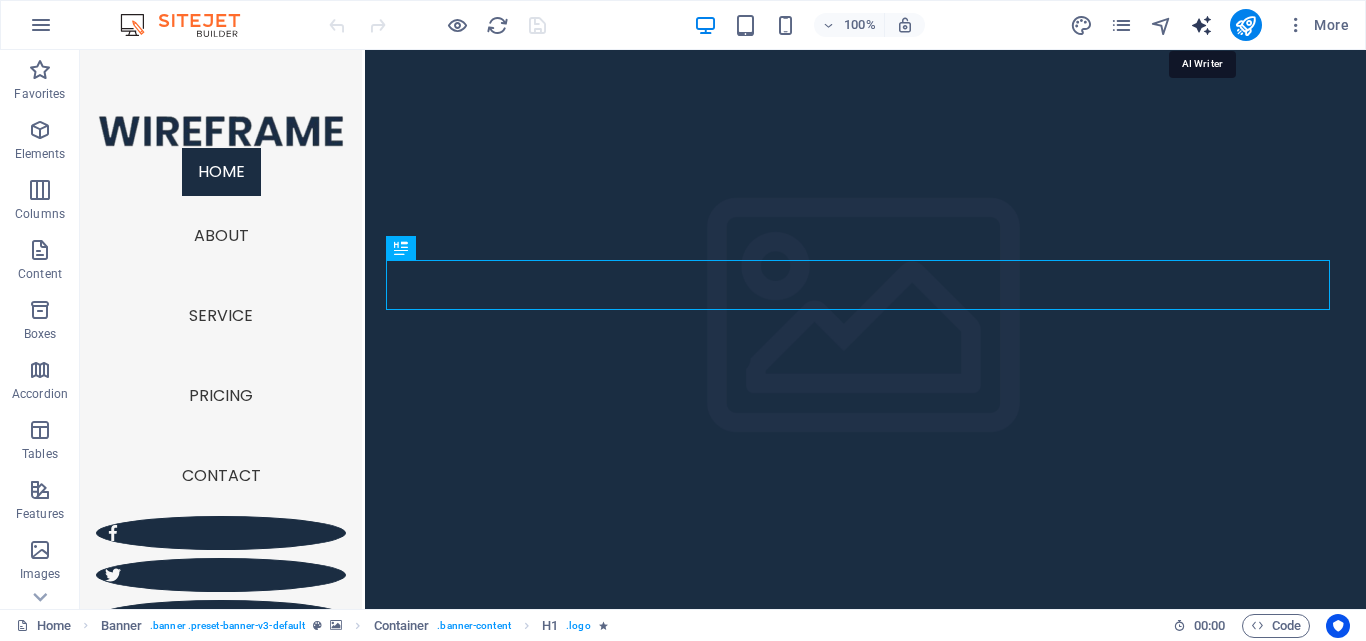click at bounding box center (1201, 25) 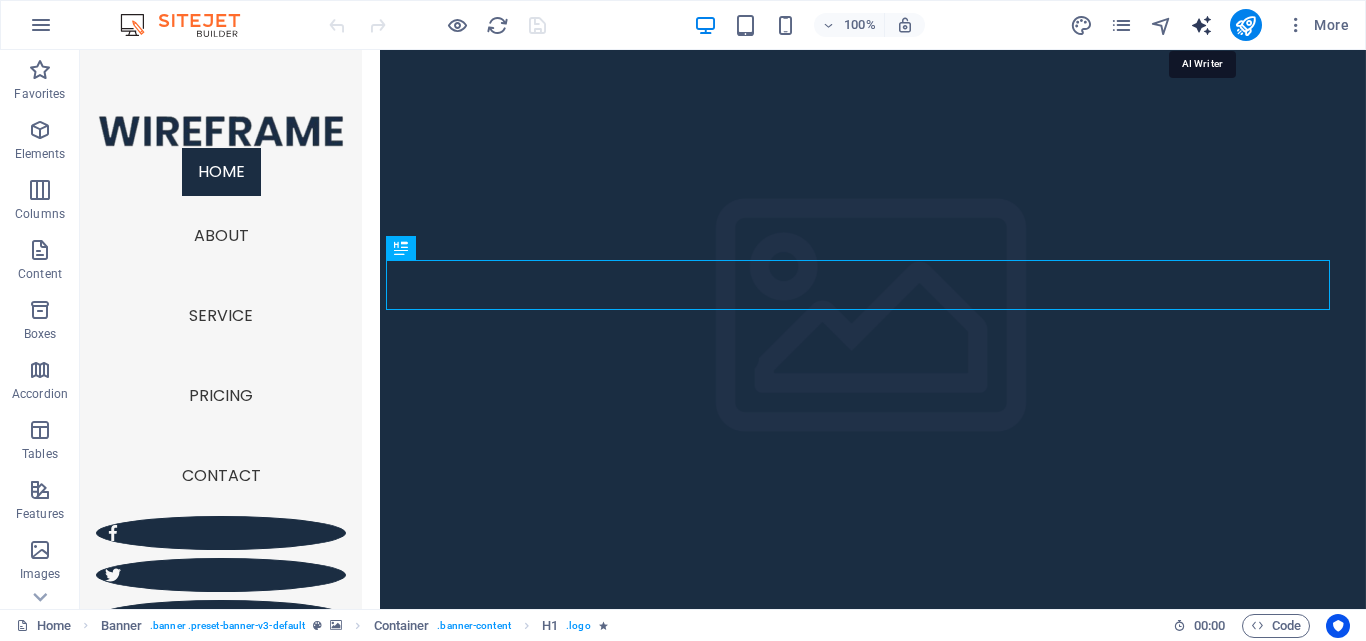 select on "English" 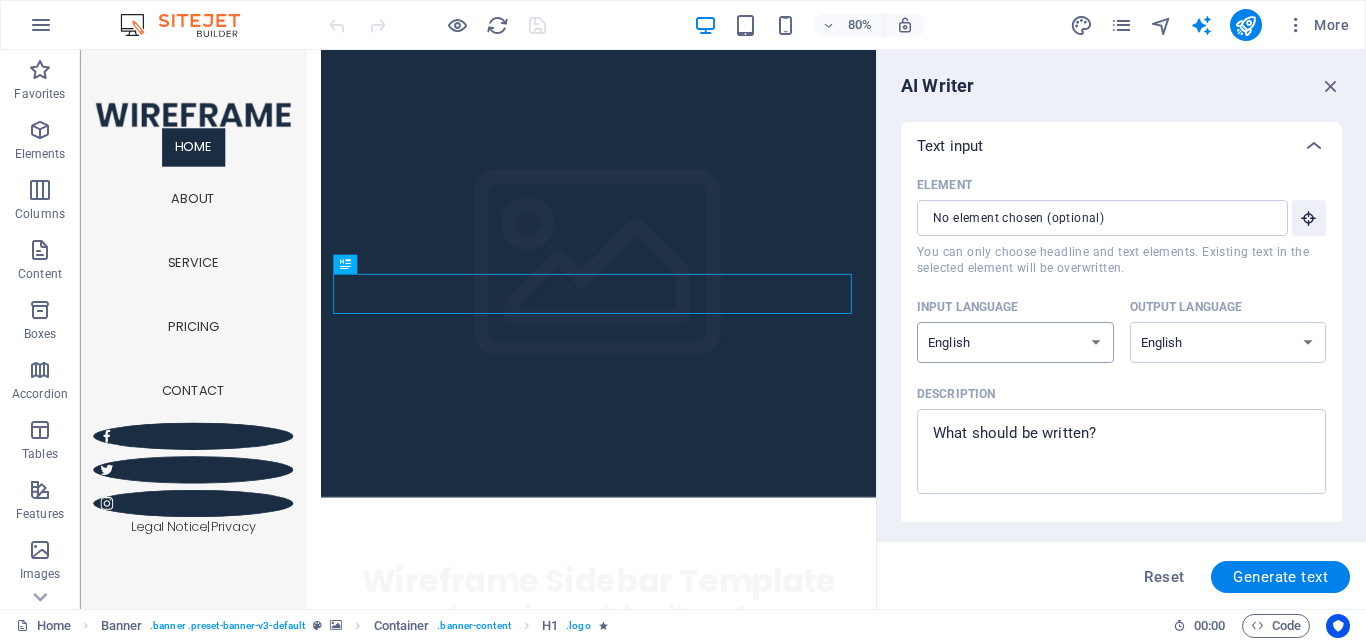 click on "Albanian Arabic Armenian Awadhi Azerbaijani Bashkir Basque Belarusian Bengali Bhojpuri Bosnian Brazilian Portuguese Bulgarian Cantonese (Yue) Catalan Chhattisgarhi Chinese Croatian Czech Danish Dogri Dutch English Estonian Faroese Finnish French Galician Georgian German Greek Gujarati Haryanvi Hindi Hungarian Indonesian Irish Italian Japanese Javanese Kannada Kashmiri Kazakh Konkani Korean Kyrgyz Latvian Lithuanian Macedonian Maithili Malay Maltese Mandarin Mandarin Chinese Marathi Marwari Min Nan Moldovan Mongolian Montenegrin Nepali Norwegian Oriya Pashto Persian (Farsi) Polish Portuguese Punjabi Rajasthani Romanian Russian Sanskrit Santali Serbian Sindhi Sinhala Slovak Slovene Slovenian Spanish Ukrainian Urdu Uzbek Vietnamese Welsh Wu" at bounding box center [1015, 342] 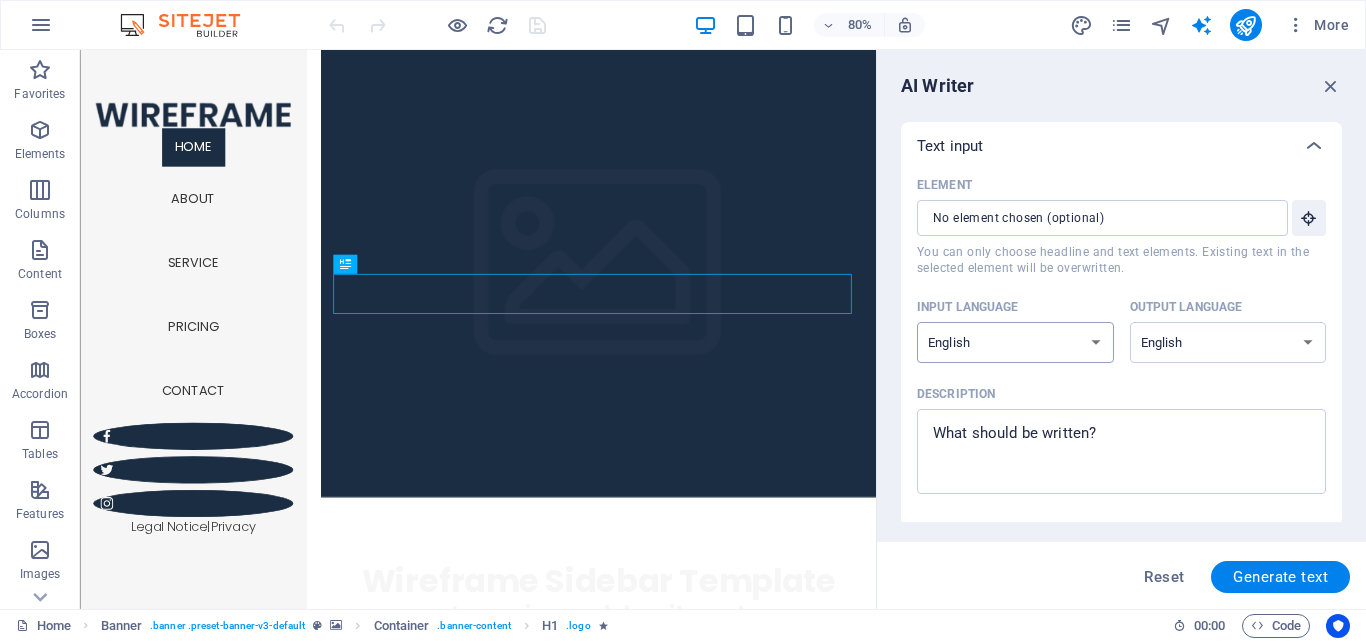 select on "Indonesian" 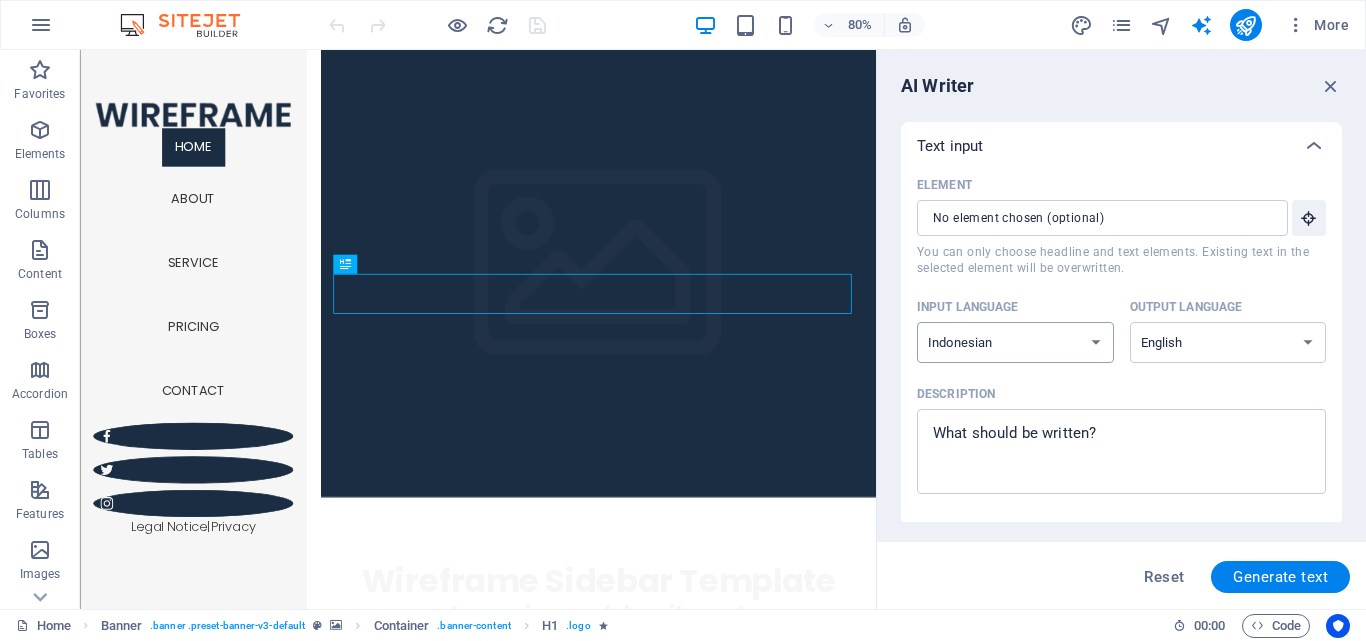click on "Albanian Arabic Armenian Awadhi Azerbaijani Bashkir Basque Belarusian Bengali Bhojpuri Bosnian Brazilian Portuguese Bulgarian Cantonese (Yue) Catalan Chhattisgarhi Chinese Croatian Czech Danish Dogri Dutch English Estonian Faroese Finnish French Galician Georgian German Greek Gujarati Haryanvi Hindi Hungarian Indonesian Irish Italian Japanese Javanese Kannada Kashmiri Kazakh Konkani Korean Kyrgyz Latvian Lithuanian Macedonian Maithili Malay Maltese Mandarin Mandarin Chinese Marathi Marwari Min Nan Moldovan Mongolian Montenegrin Nepali Norwegian Oriya Pashto Persian (Farsi) Polish Portuguese Punjabi Rajasthani Romanian Russian Sanskrit Santali Serbian Sindhi Sinhala Slovak Slovene Slovenian Spanish Ukrainian Urdu Uzbek Vietnamese Welsh Wu" at bounding box center [1015, 342] 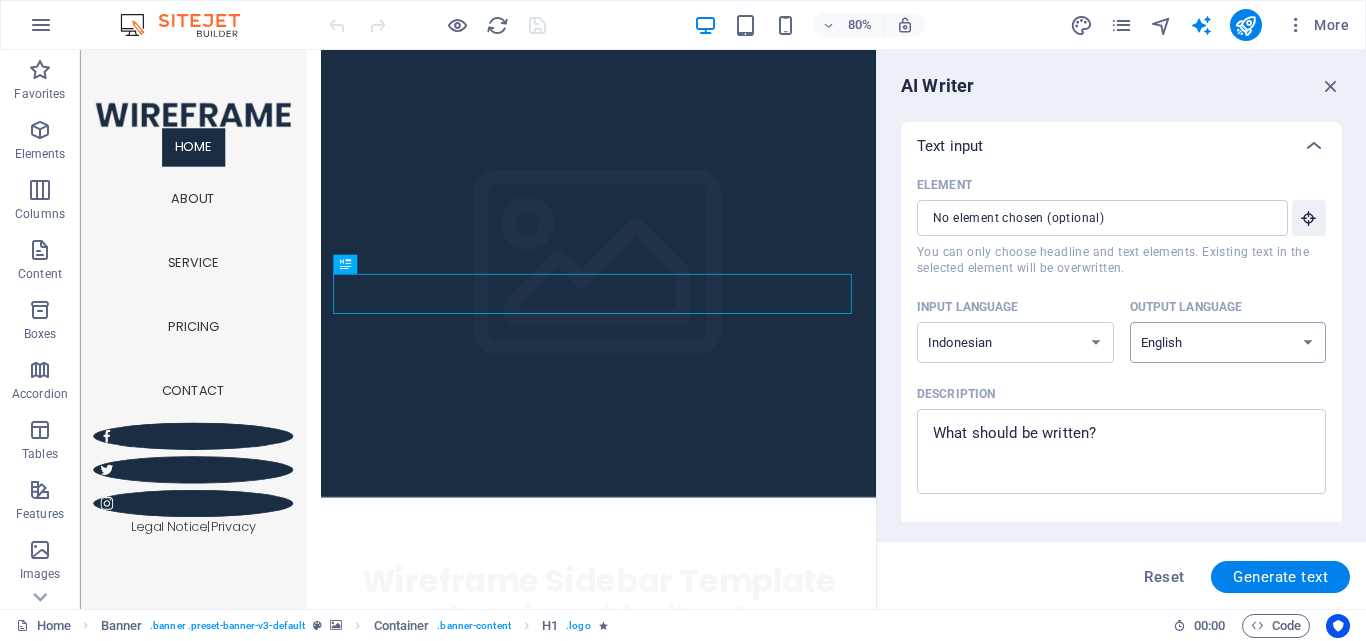 click on "Albanian Arabic Armenian Awadhi Azerbaijani Bashkir Basque Belarusian Bengali Bhojpuri Bosnian Brazilian Portuguese Bulgarian Cantonese (Yue) Catalan Chhattisgarhi Chinese Croatian Czech Danish Dogri Dutch English Estonian Faroese Finnish French Galician Georgian German Greek Gujarati Haryanvi Hindi Hungarian Indonesian Irish Italian Japanese Javanese Kannada Kashmiri Kazakh Konkani Korean Kyrgyz Latvian Lithuanian Macedonian Maithili Malay Maltese Mandarin Mandarin Chinese Marathi Marwari Min Nan Moldovan Mongolian Montenegrin Nepali Norwegian Oriya Pashto Persian (Farsi) Polish Portuguese Punjabi Rajasthani Romanian Russian Sanskrit Santali Serbian Sindhi Sinhala Slovak Slovene Slovenian Spanish Ukrainian Urdu Uzbek Vietnamese Welsh Wu" at bounding box center (1228, 342) 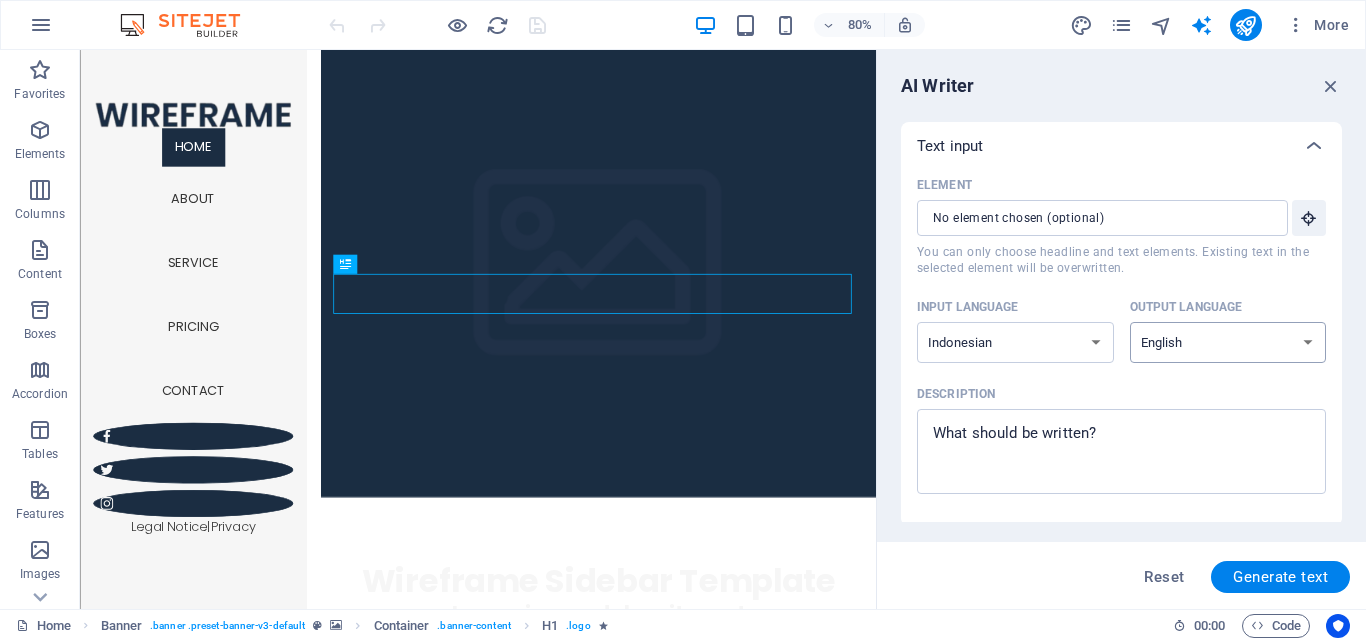 select on "Indonesian" 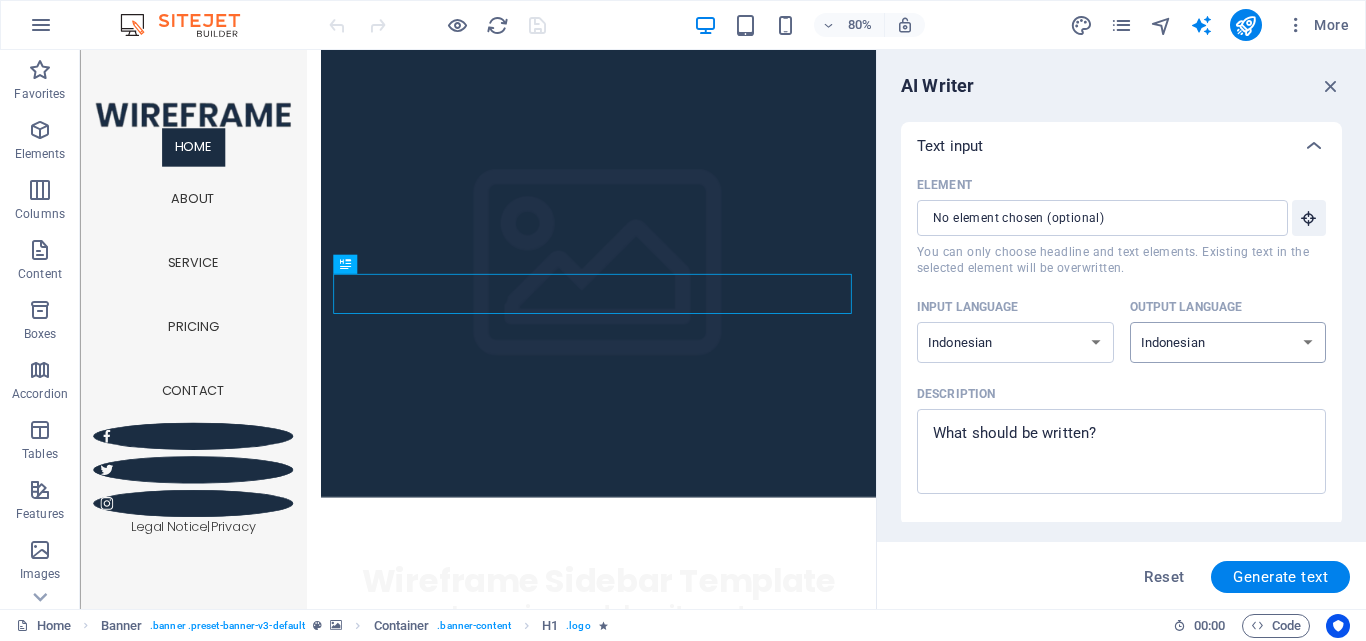 click on "Albanian Arabic Armenian Awadhi Azerbaijani Bashkir Basque Belarusian Bengali Bhojpuri Bosnian Brazilian Portuguese Bulgarian Cantonese (Yue) Catalan Chhattisgarhi Chinese Croatian Czech Danish Dogri Dutch English Estonian Faroese Finnish French Galician Georgian German Greek Gujarati Haryanvi Hindi Hungarian Indonesian Irish Italian Japanese Javanese Kannada Kashmiri Kazakh Konkani Korean Kyrgyz Latvian Lithuanian Macedonian Maithili Malay Maltese Mandarin Mandarin Chinese Marathi Marwari Min Nan Moldovan Mongolian Montenegrin Nepali Norwegian Oriya Pashto Persian (Farsi) Polish Portuguese Punjabi Rajasthani Romanian Russian Sanskrit Santali Serbian Sindhi Sinhala Slovak Slovene Slovenian Spanish Ukrainian Urdu Uzbek Vietnamese Welsh Wu" at bounding box center (1228, 342) 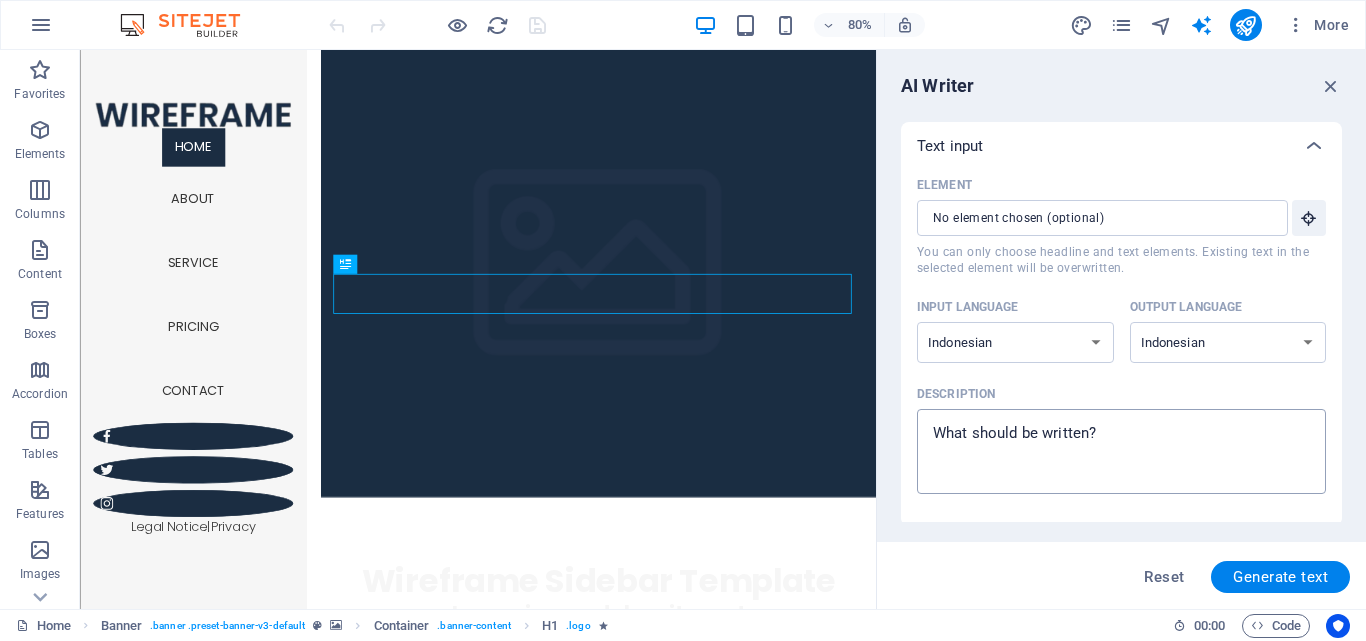 type on "x" 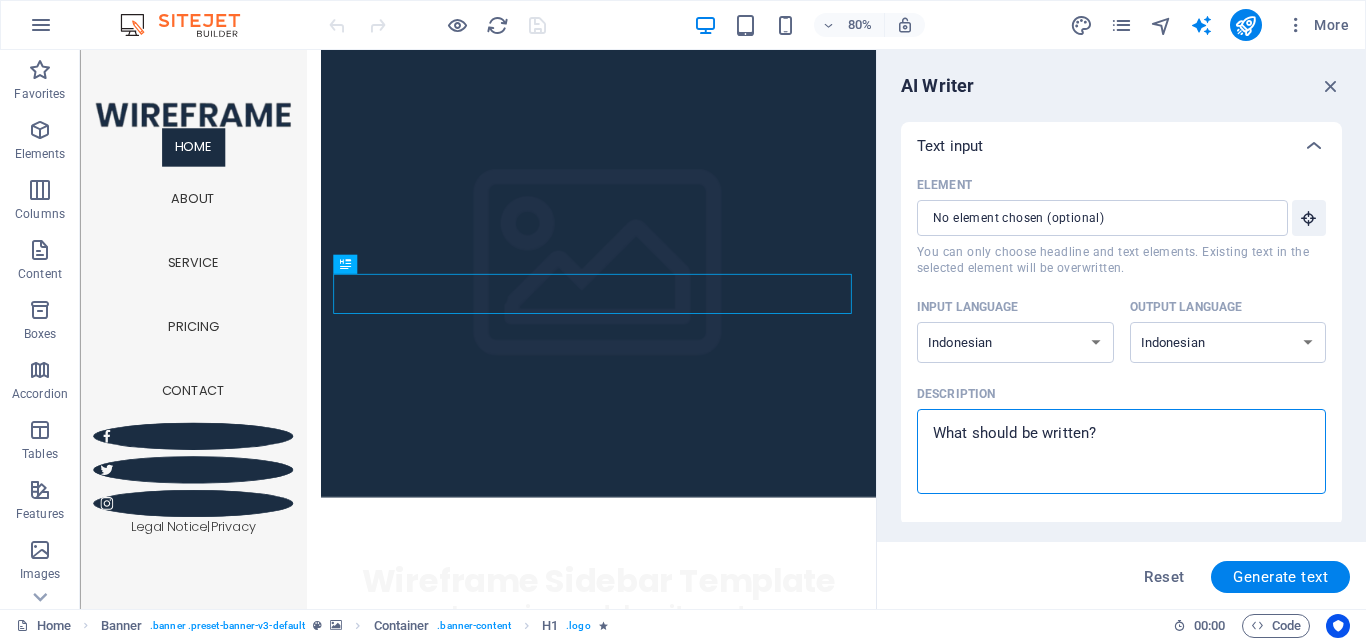 paste on "buatlah html provider internet bagus dengan tema orange dan biru modern,
tentang provider fiber optic dari  PT. Octa Netmedia Indonesia,
dengan harga paket internet broadband NIMBO WIFI
3 Mbps
Rp120.000/bulan
5 Mbps Rp200.000/bulan
10 Mbps Rp300.000/bulan
15 Mbps Rp400.000/bulan
20 Mbps Rp500.000/bulan
Tentang
PT. OCTA NETMEDIA INDONESIA sebagai perusahaan yang bergerak di bidang layanan berbasis data, pengembangan infrastruktur jaringan, dan aplikasi dengan bisnis utama jasa layanan internet, maupun Layanan Satelit di [REGION].
Layanan
IT Infrastruktur
Setup Jaringan, Data Center, CCTV, Internet ,Maintenance Komputer, etc.
Managed Service
Percepat waktu untuk menilai dan meningkatkan kualitas layanan dengan rangkaian lengkap layanan komunikasi terkelola yang lebih optimal.
Internet Fiber Optic
Layanan internet yang menggunakan jaringan kabel Fiber Optic dengan kapasitas bandwidth dan kecepatan transmisi data handal dan tanpa batas.
Data Center
Menempatkan aset data berharga anda dalam..." 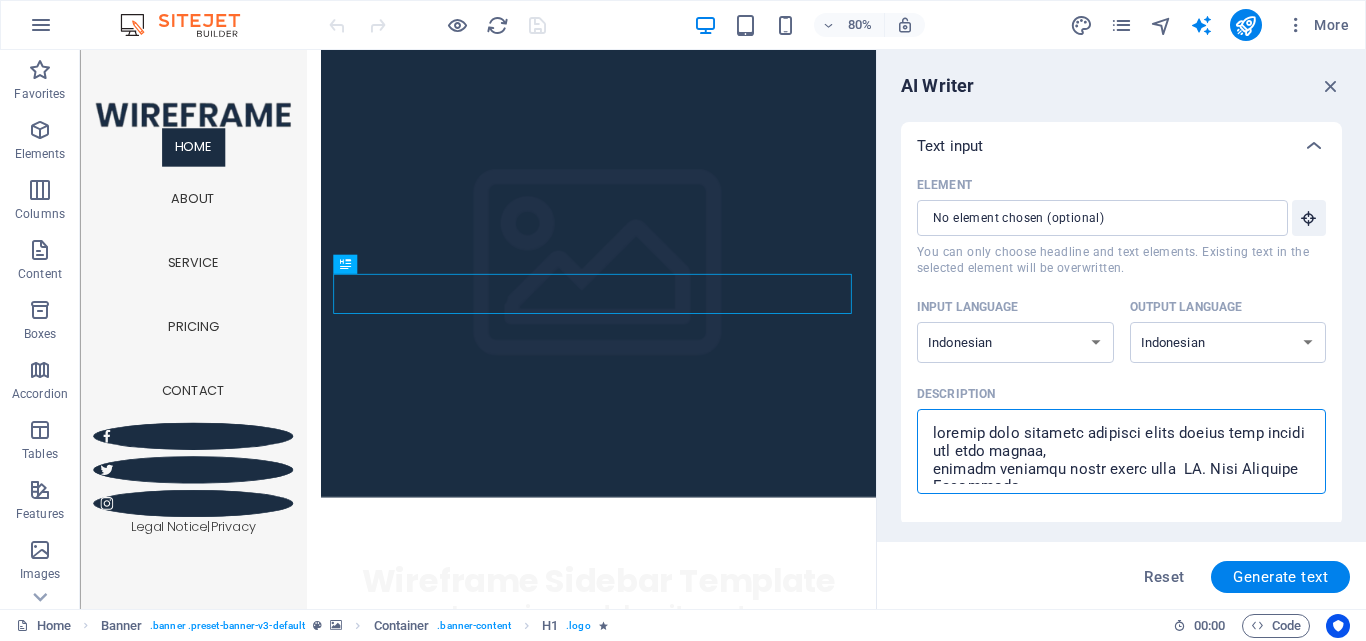scroll, scrollTop: 938, scrollLeft: 0, axis: vertical 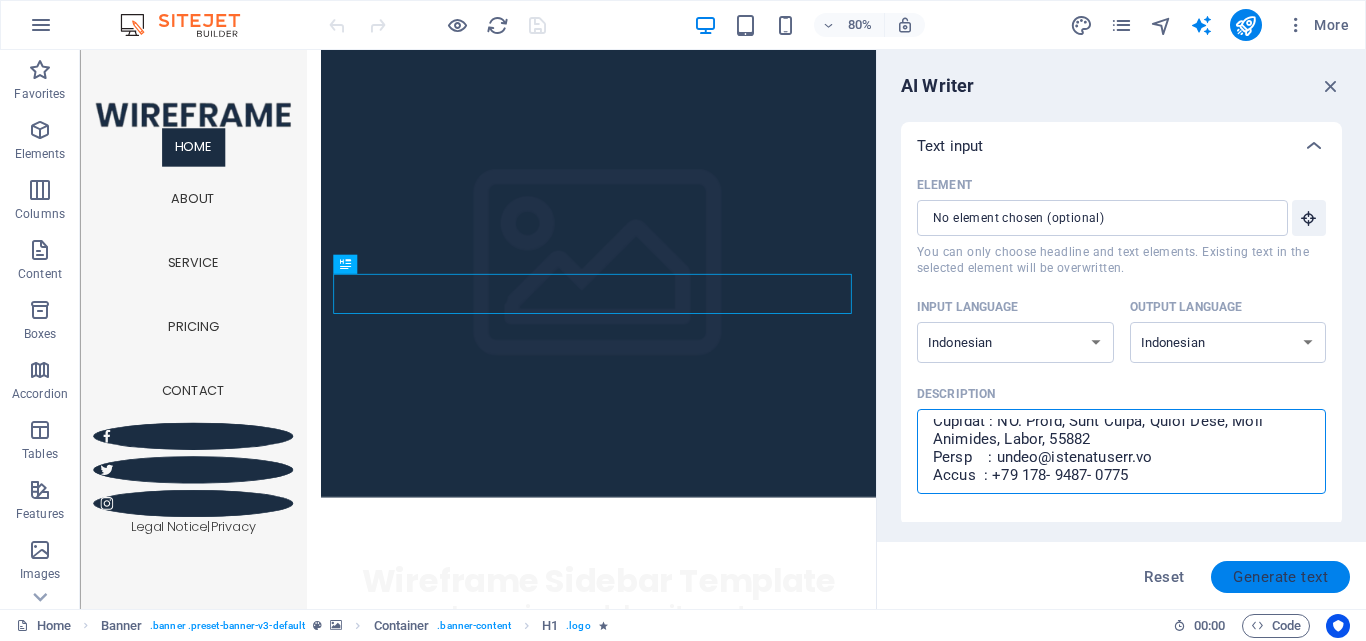 type on "buatlah html provider internet bagus dengan tema orange dan biru modern,
tentang provider fiber optic dari  PT. Octa Netmedia Indonesia,
dengan harga paket internet broadband NIMBO WIFI
3 Mbps
Rp120.000/bulan
5 Mbps Rp200.000/bulan
10 Mbps Rp300.000/bulan
15 Mbps Rp400.000/bulan
20 Mbps Rp500.000/bulan
Tentang
PT. OCTA NETMEDIA INDONESIA sebagai perusahaan yang bergerak di bidang layanan berbasis data, pengembangan infrastruktur jaringan, dan aplikasi dengan bisnis utama jasa layanan internet, maupun Layanan Satelit di [REGION].
Layanan
IT Infrastruktur
Setup Jaringan, Data Center, CCTV, Internet ,Maintenance Komputer, etc.
Managed Service
Percepat waktu untuk menilai dan meningkatkan kualitas layanan dengan rangkaian lengkap layanan komunikasi terkelola yang lebih optimal.
Internet Fiber Optic
Layanan internet yang menggunakan jaringan kabel Fiber Optic dengan kapasitas bandwidth dan kecepatan transmisi data handal dan tanpa batas.
Data Center
Menempatkan aset data berharga anda dalam..." 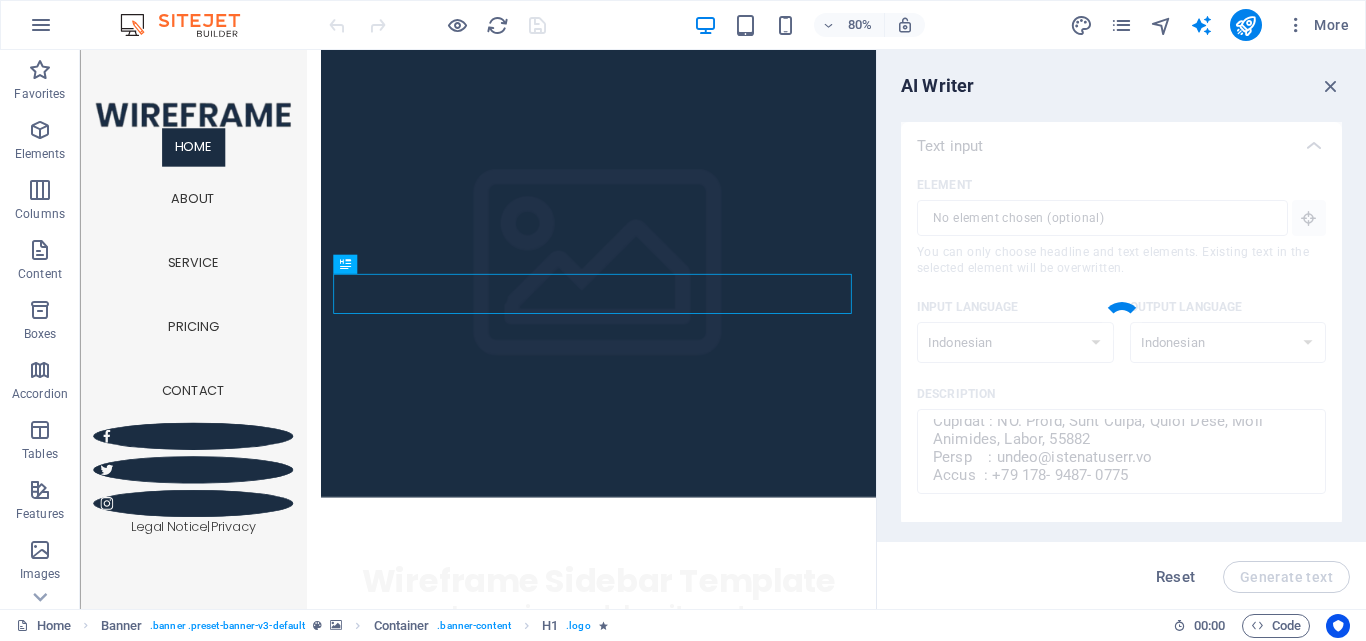 type on "x" 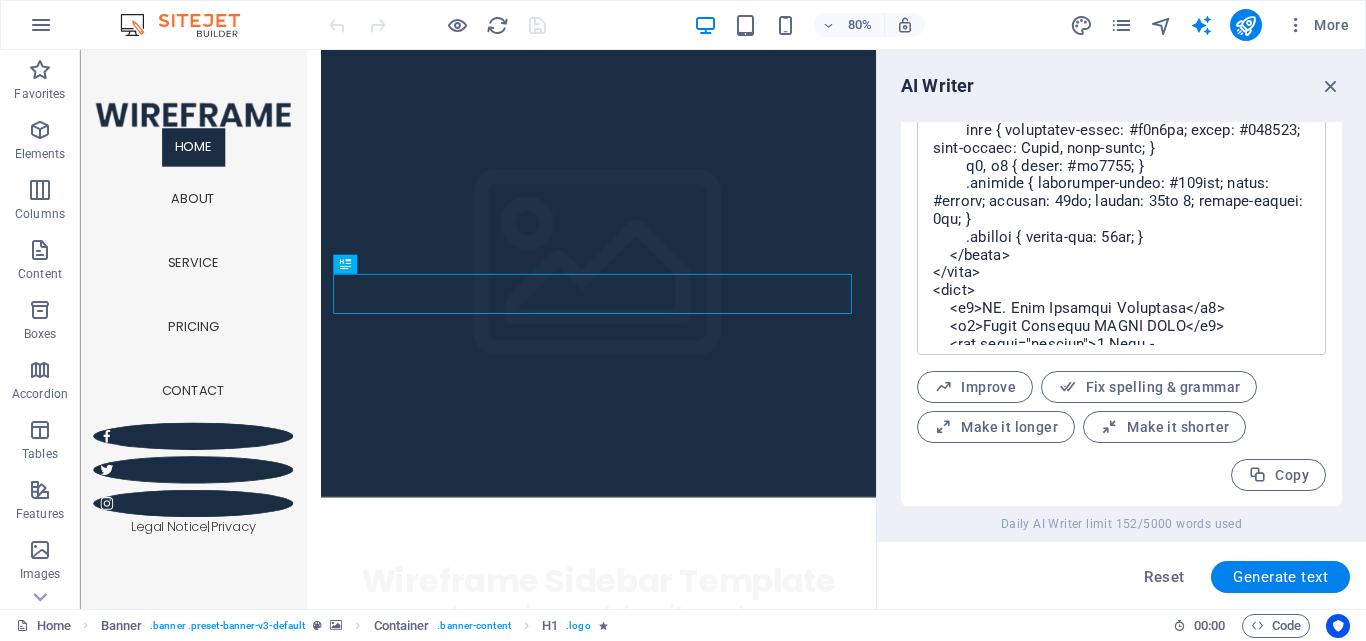 scroll, scrollTop: 961, scrollLeft: 0, axis: vertical 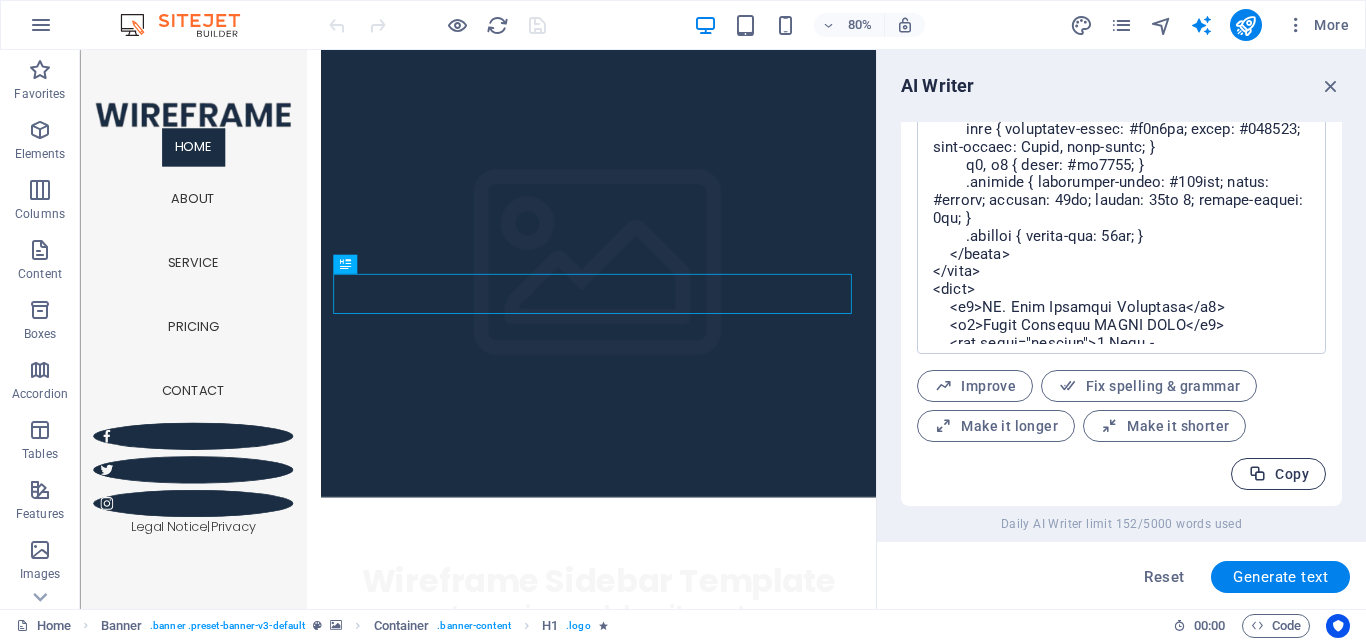 click on "Copy" at bounding box center [1278, 474] 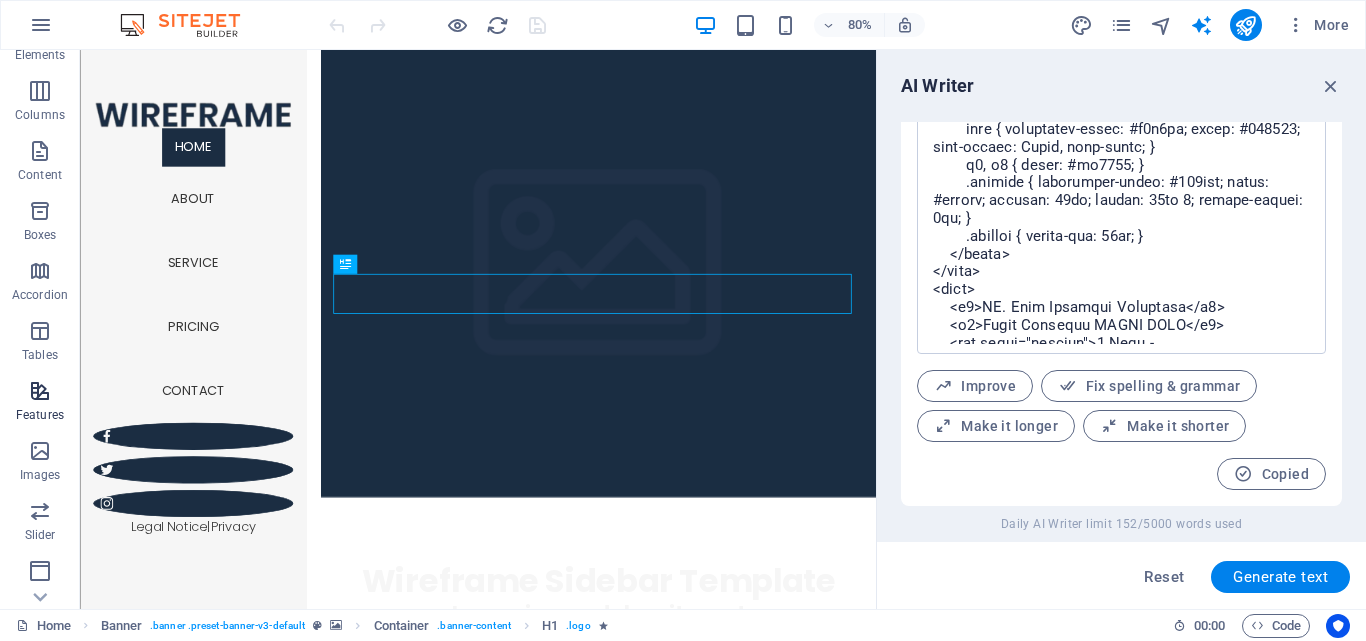 scroll, scrollTop: 200, scrollLeft: 0, axis: vertical 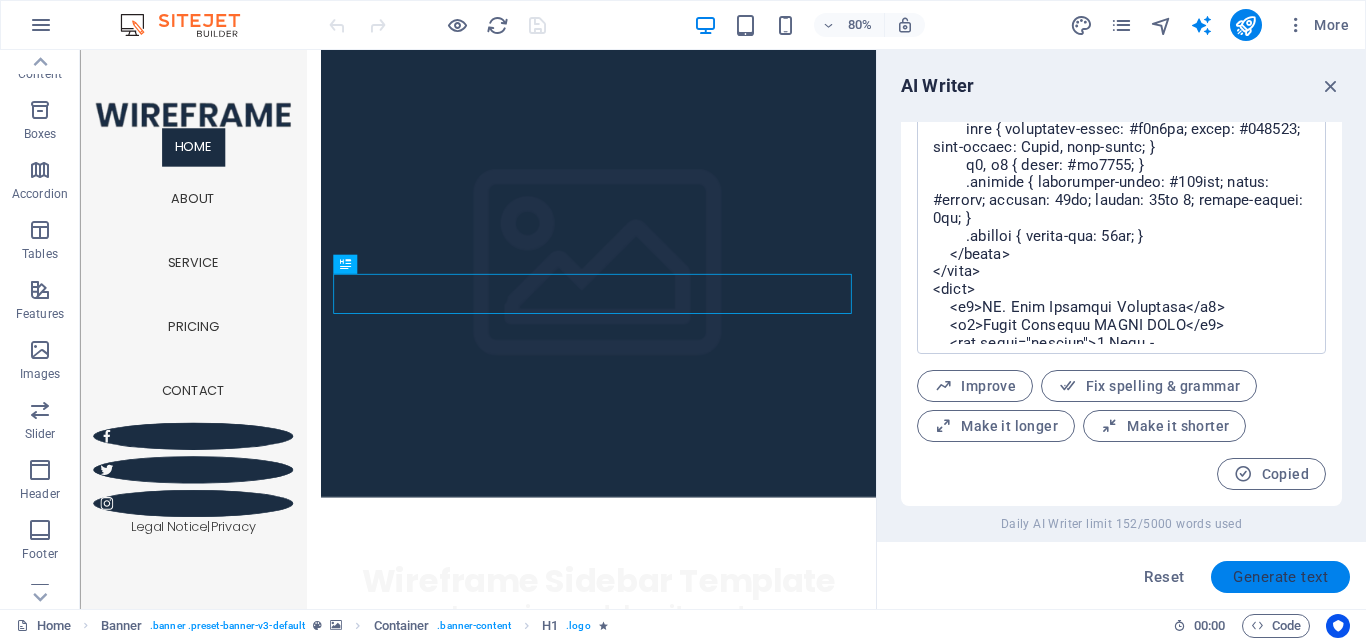 click on "Generate text" at bounding box center [1280, 577] 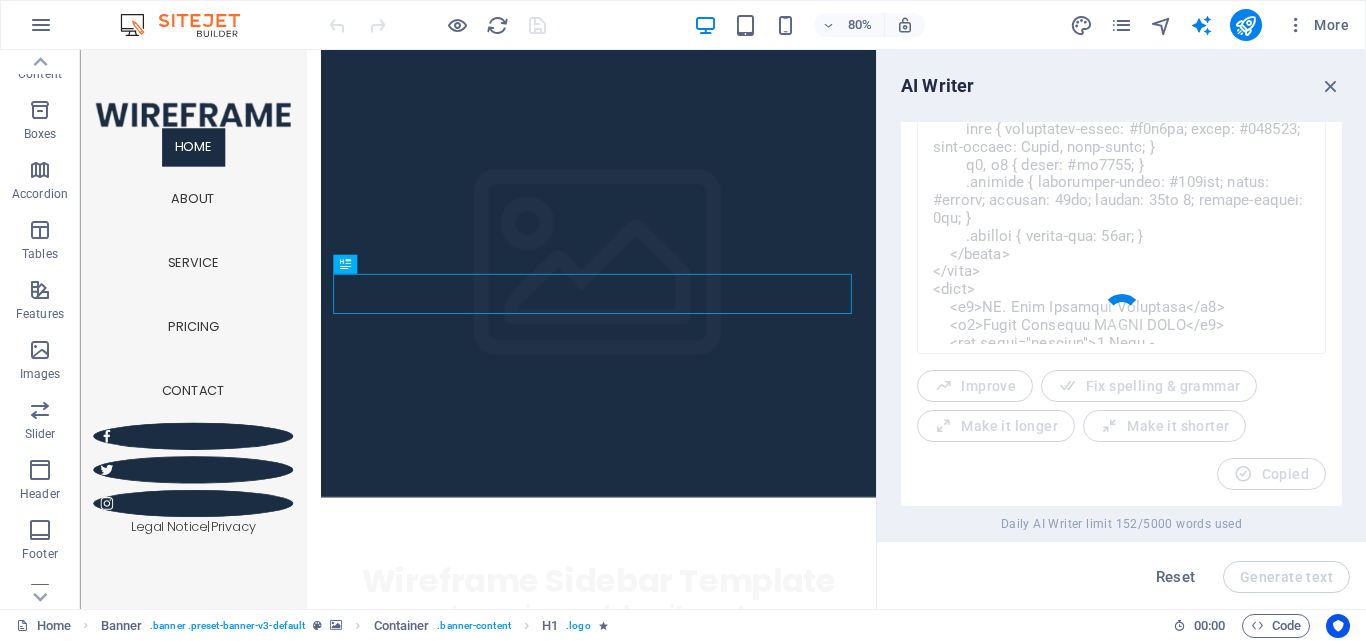 type on "x" 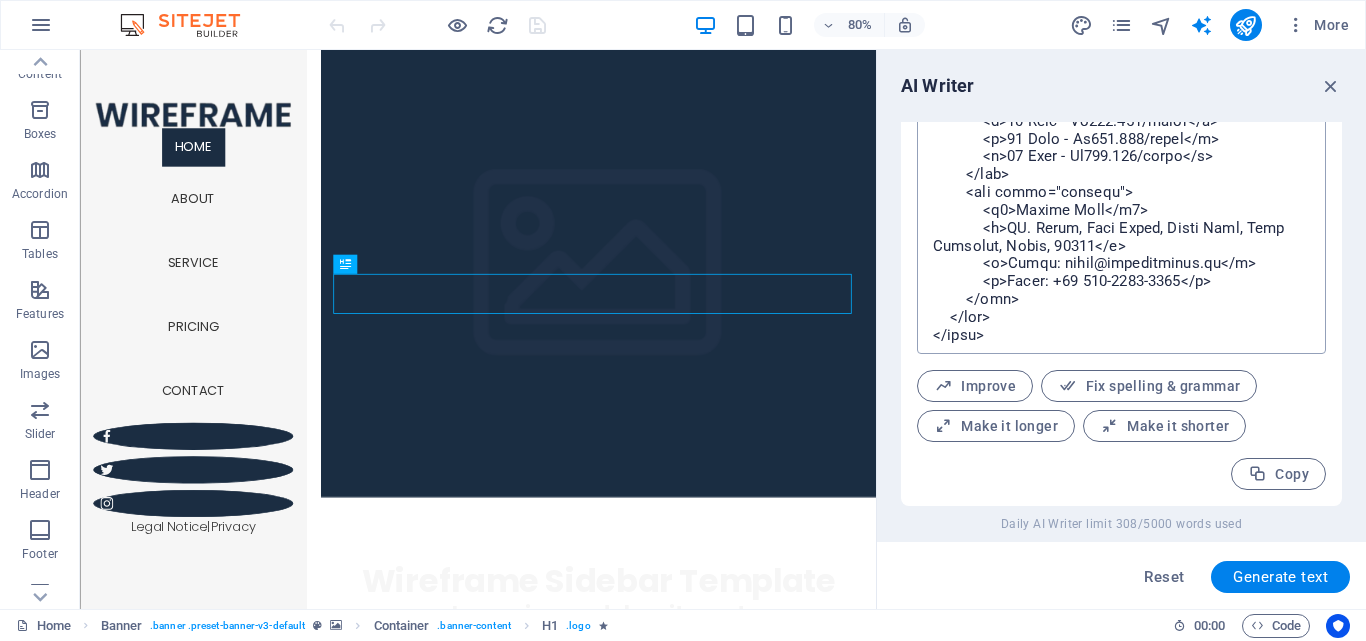 scroll, scrollTop: 424, scrollLeft: 0, axis: vertical 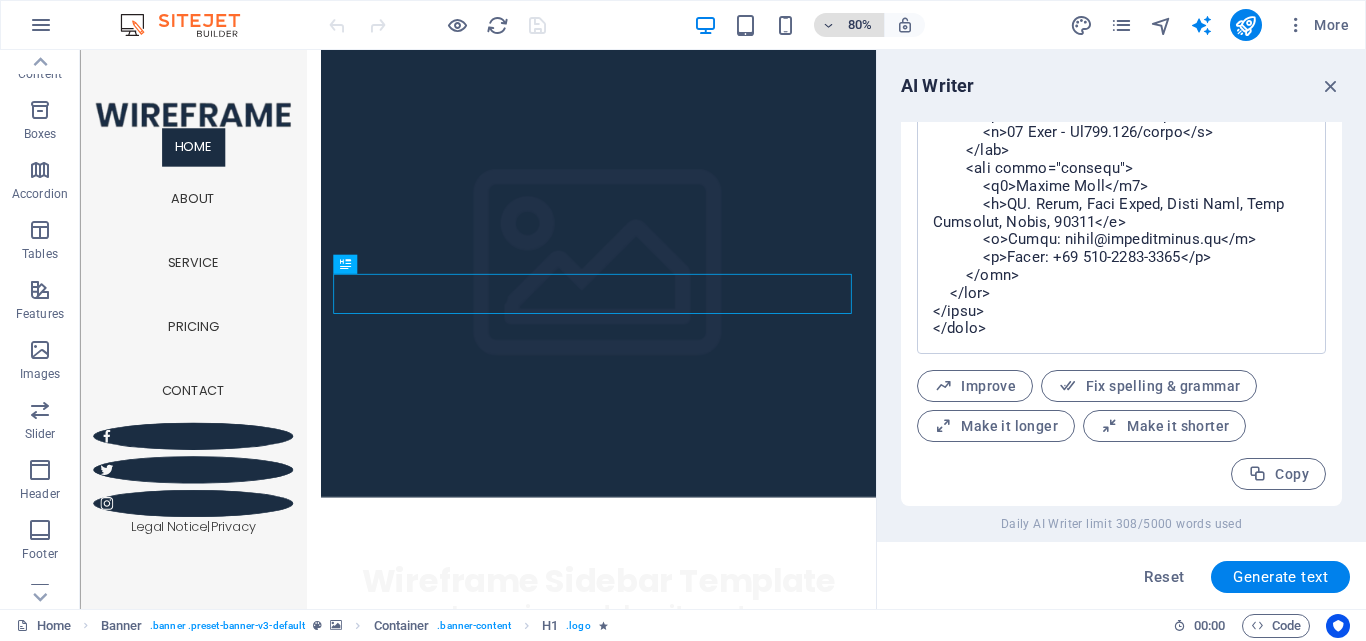 click on "80%" at bounding box center (849, 25) 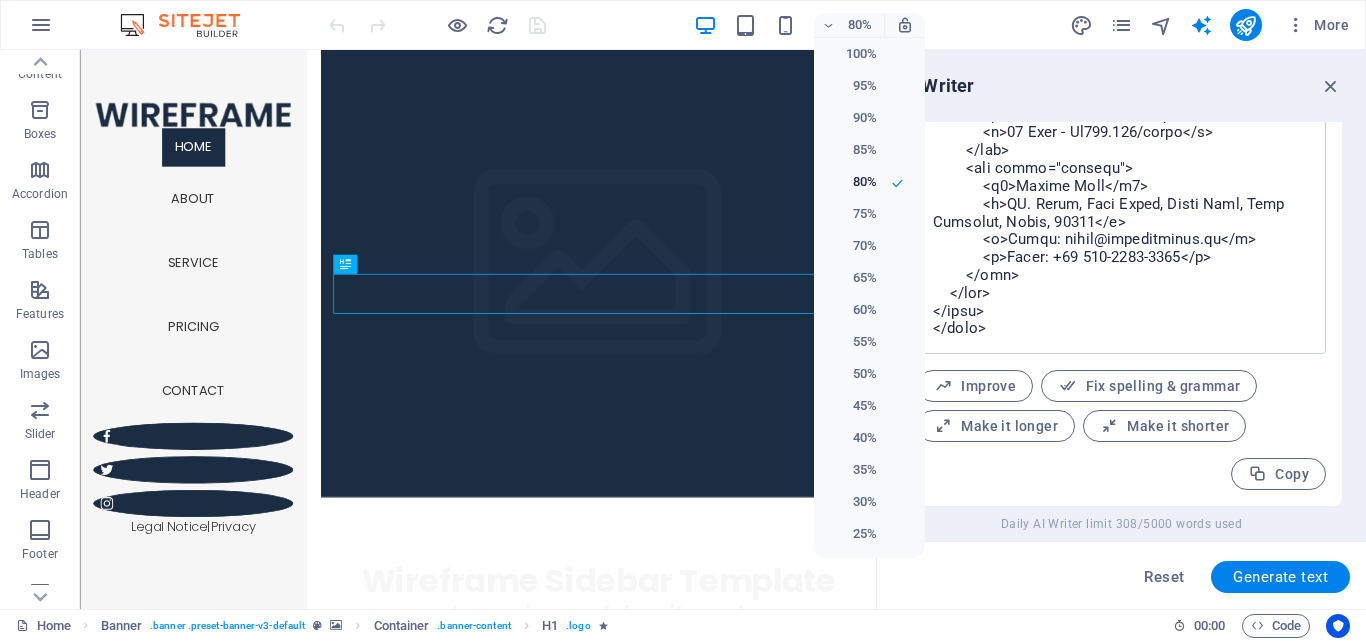 click at bounding box center (683, 320) 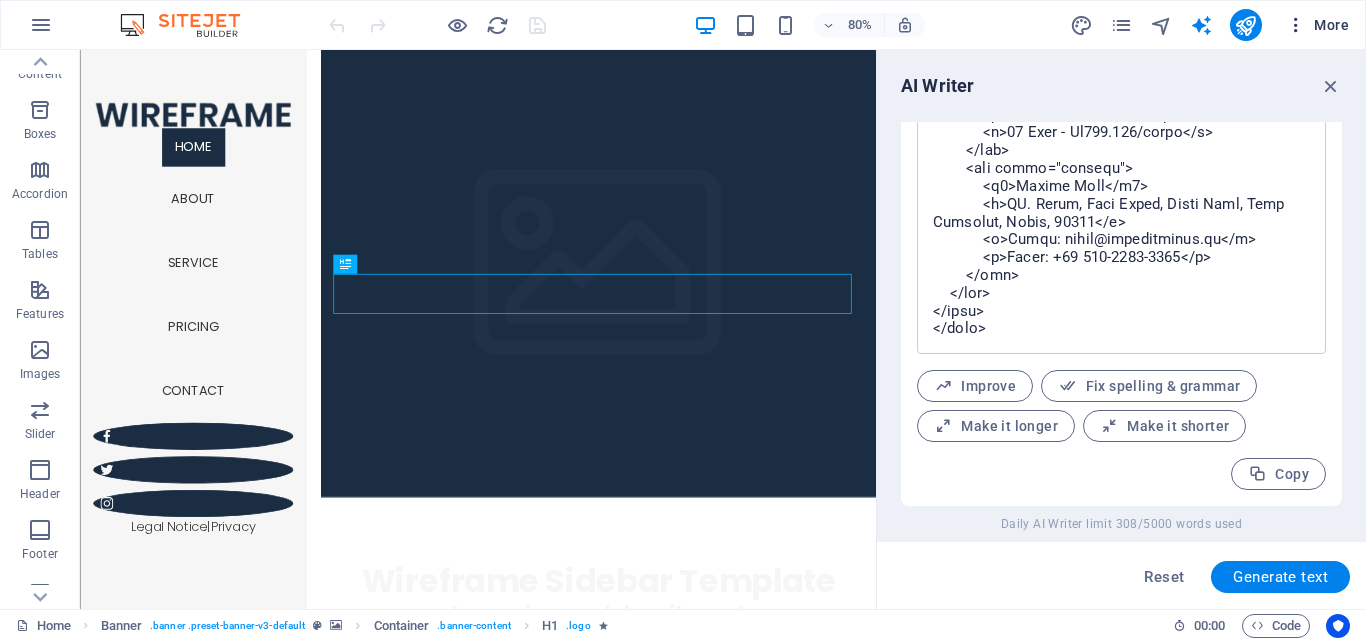 click at bounding box center [1296, 25] 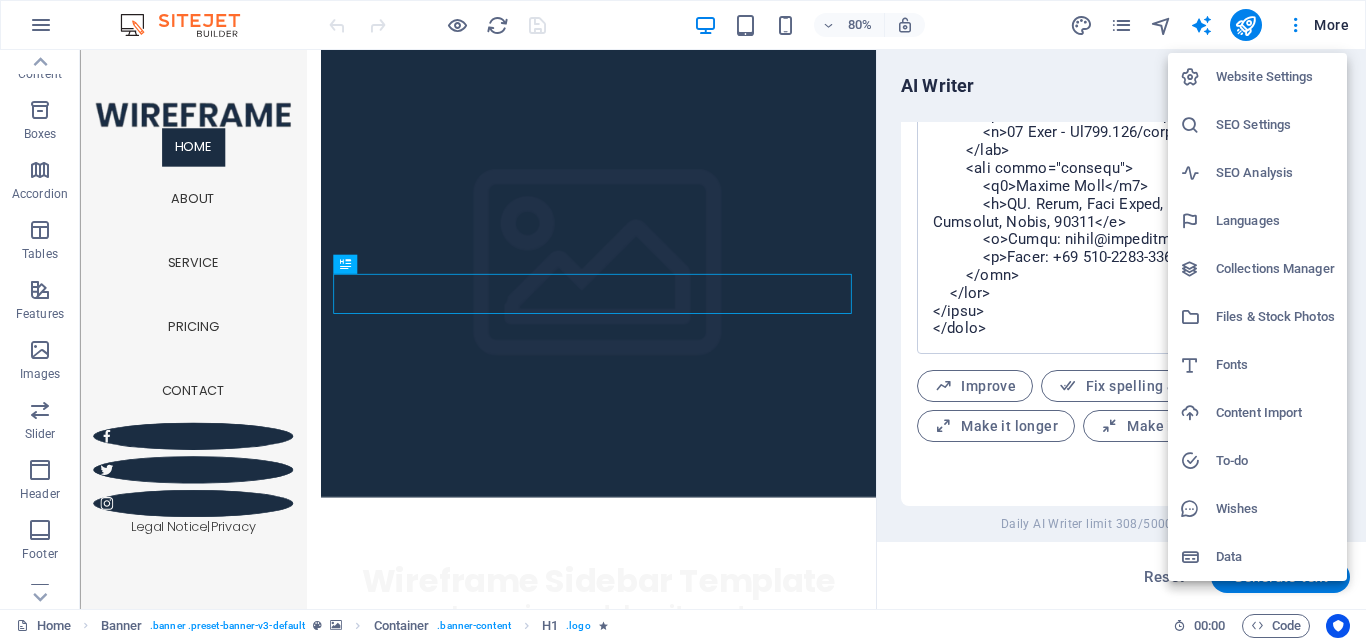 click at bounding box center [683, 320] 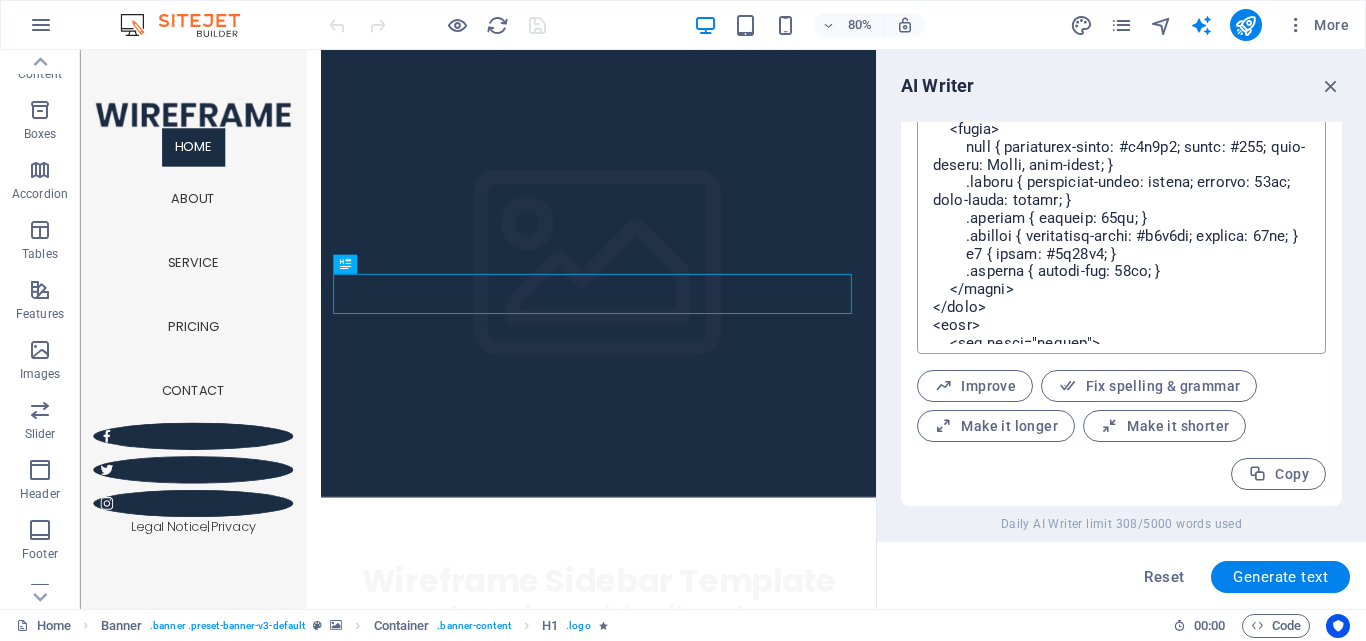scroll, scrollTop: 400, scrollLeft: 0, axis: vertical 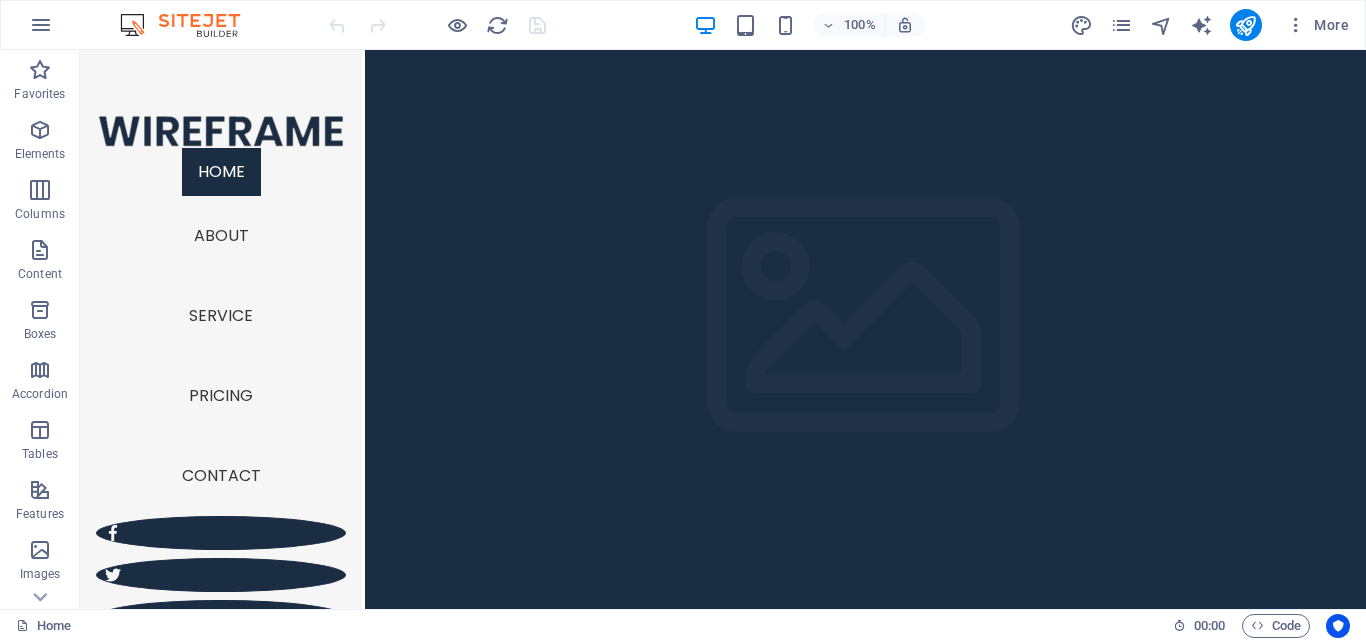 drag, startPoint x: 1352, startPoint y: 159, endPoint x: 1372, endPoint y: 96, distance: 66.09841 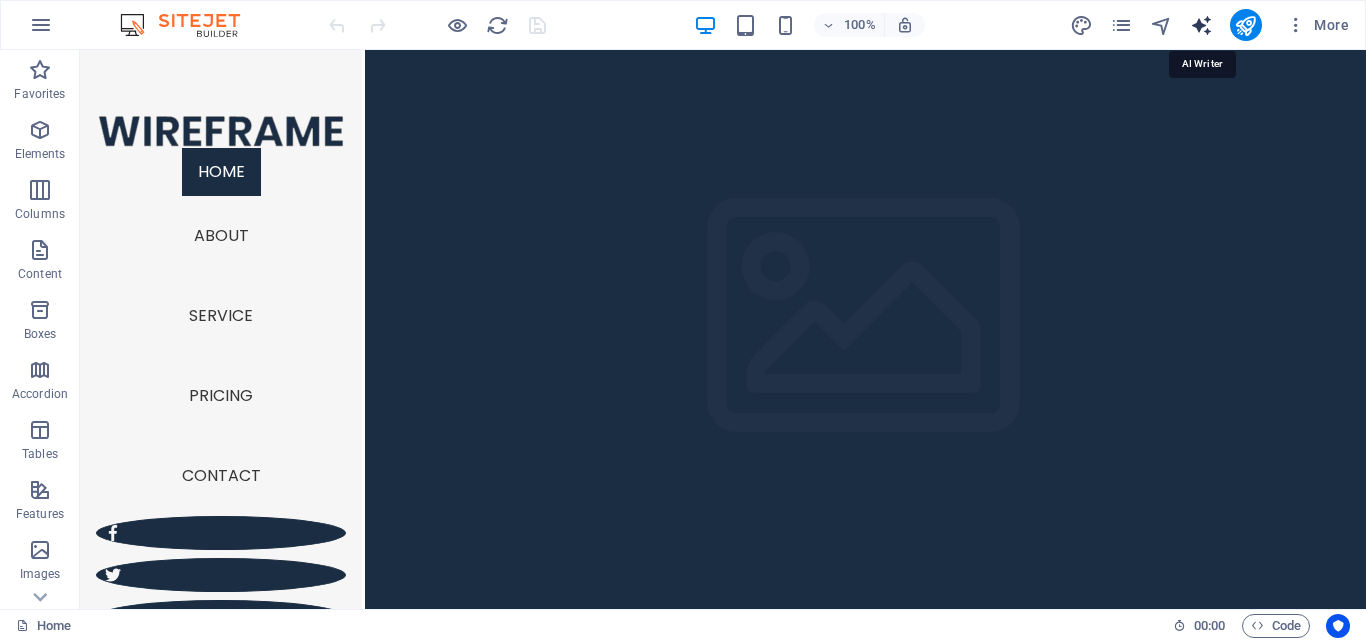 click at bounding box center [1201, 25] 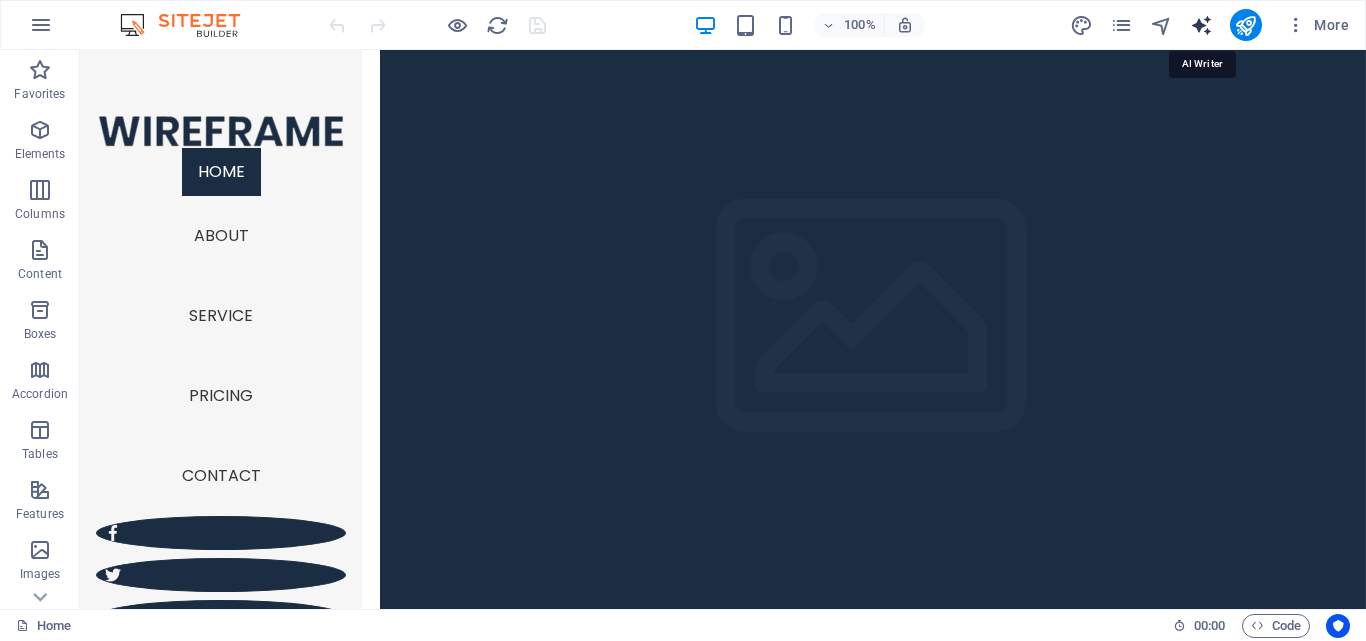 select on "English" 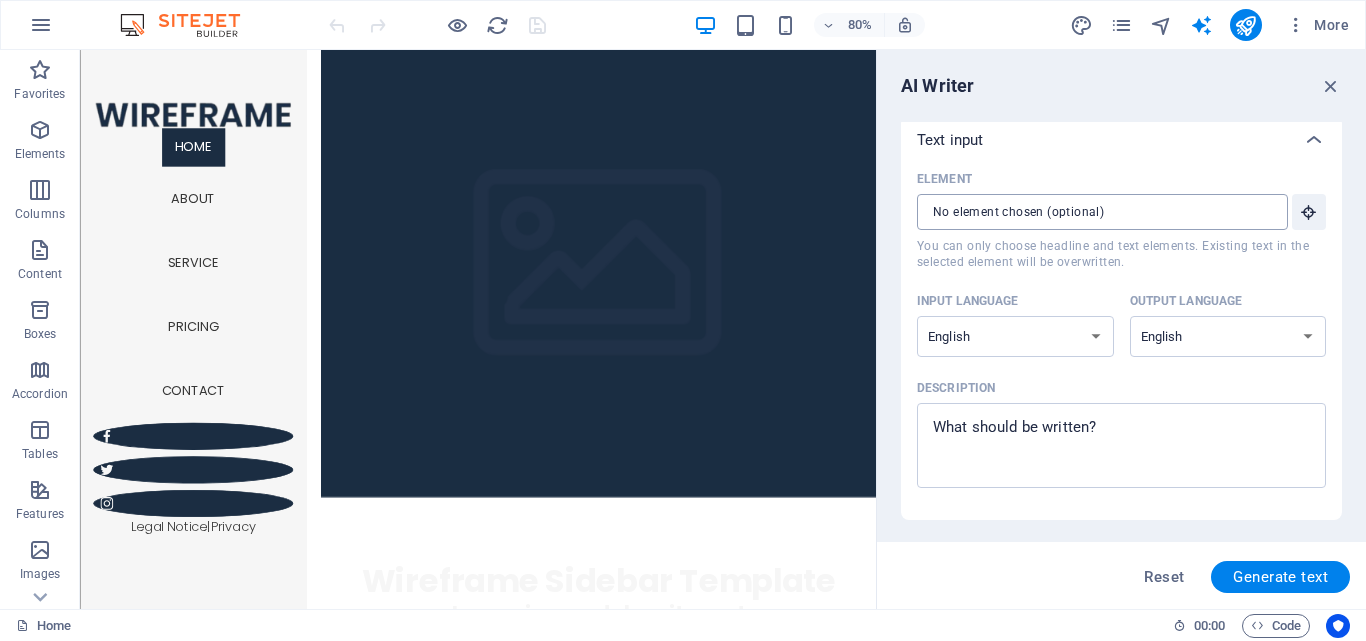 scroll, scrollTop: 0, scrollLeft: 0, axis: both 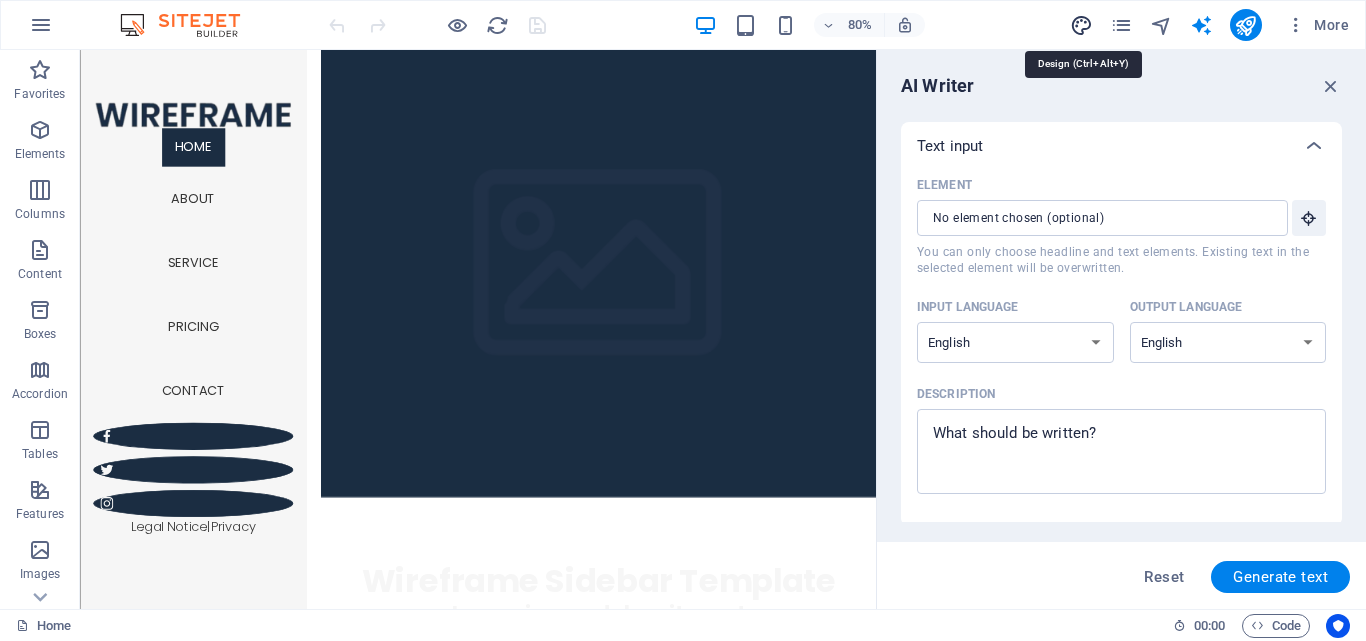 click at bounding box center (1081, 25) 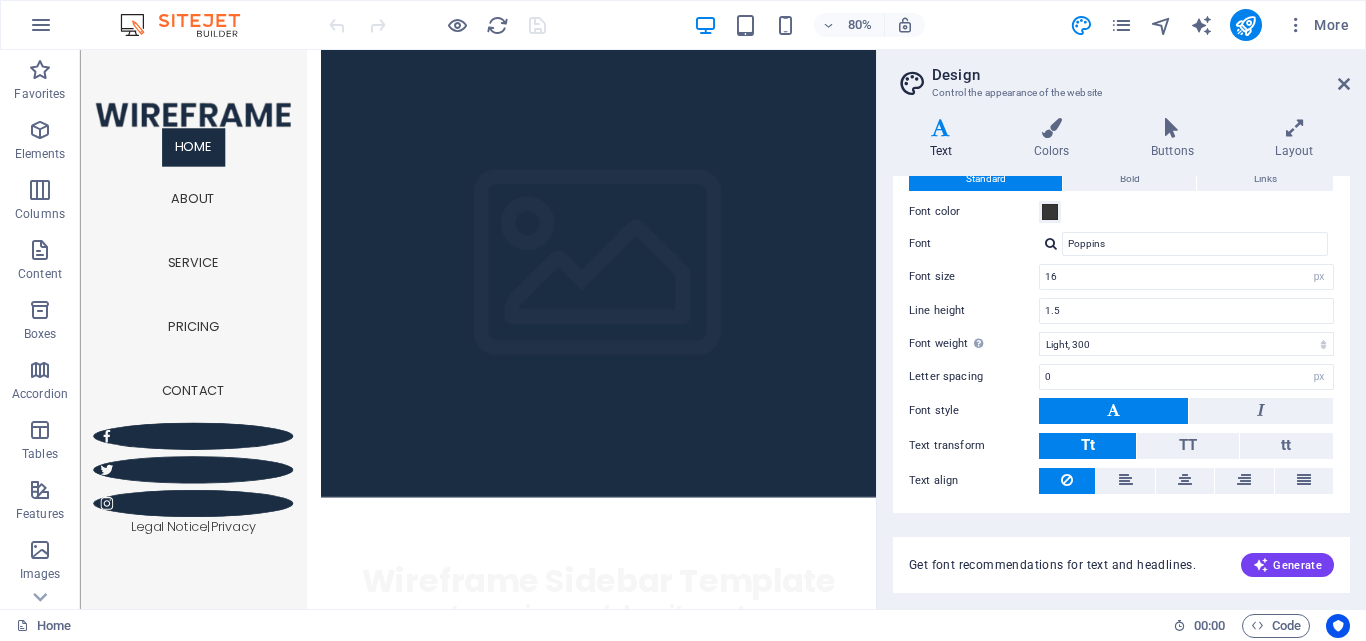 scroll, scrollTop: 119, scrollLeft: 0, axis: vertical 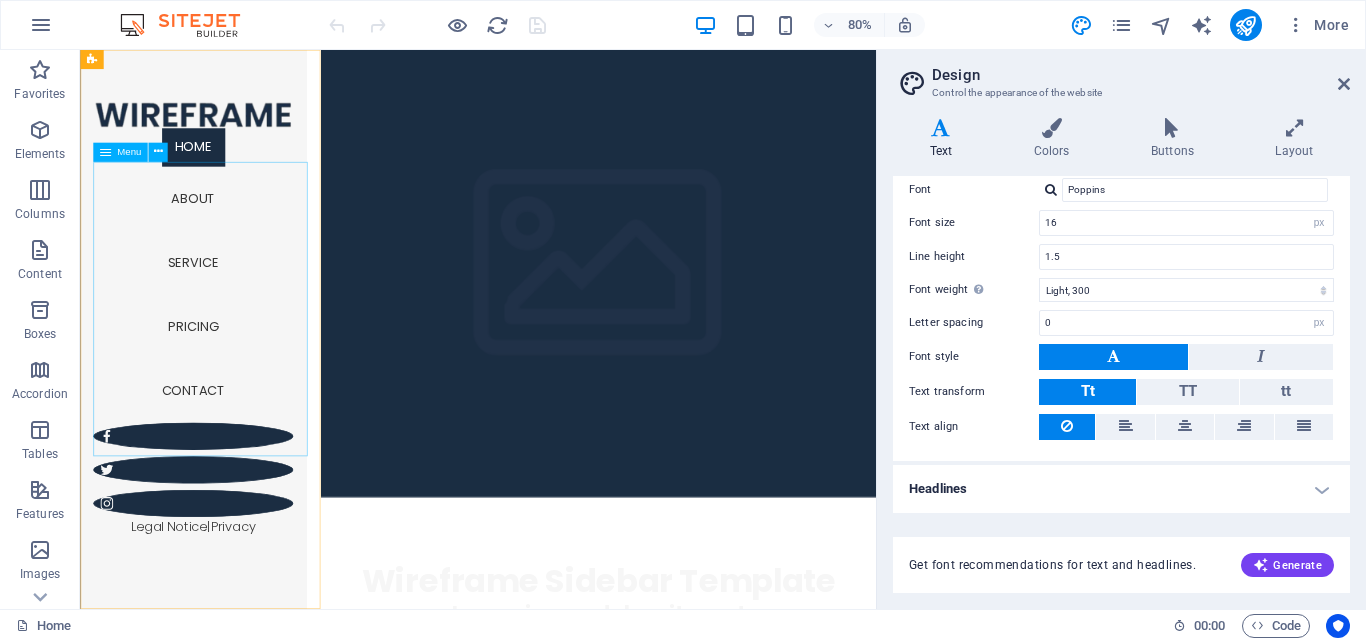 click on "Home About Service Pricing Contact" at bounding box center [221, 332] 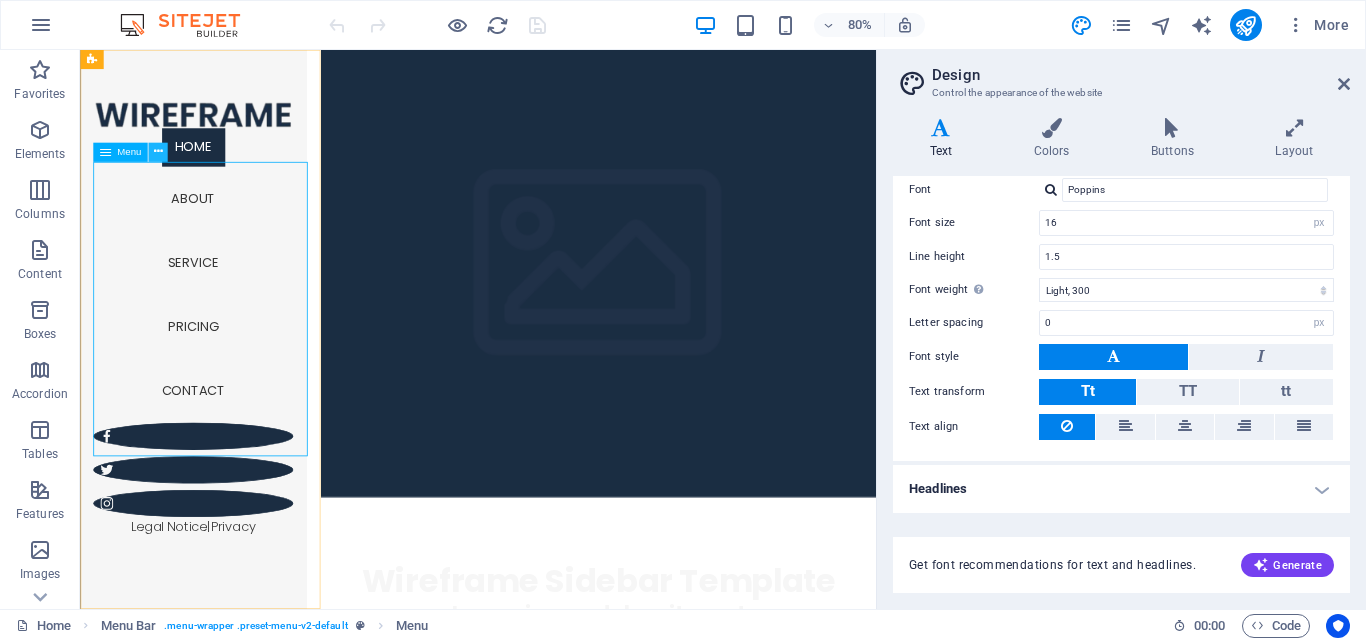 click at bounding box center [157, 152] 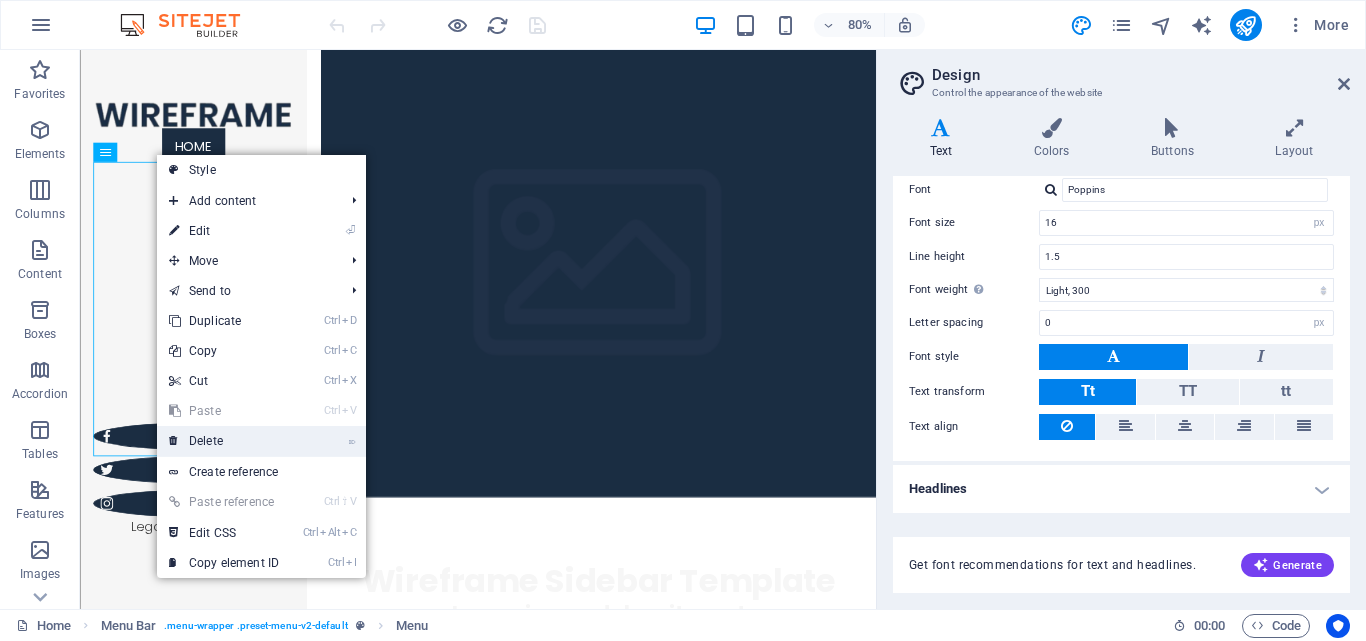 click on "⌦  Delete" at bounding box center (224, 441) 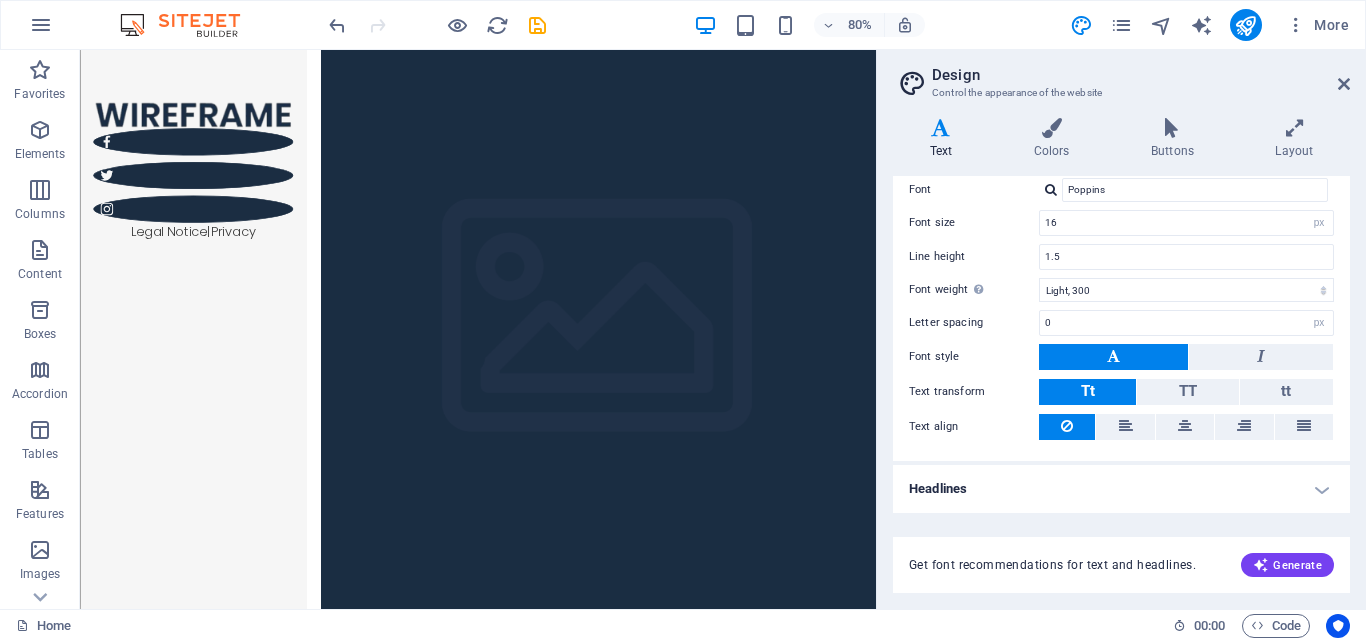 click at bounding box center [190, 25] 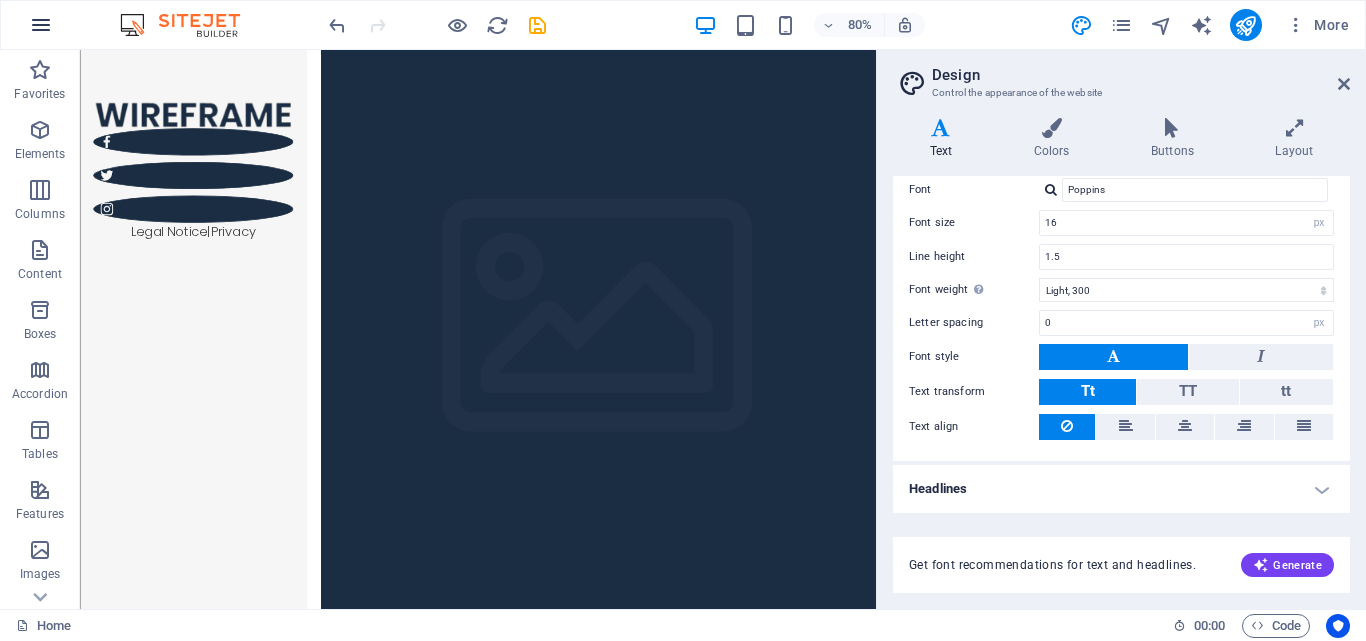 click at bounding box center [41, 25] 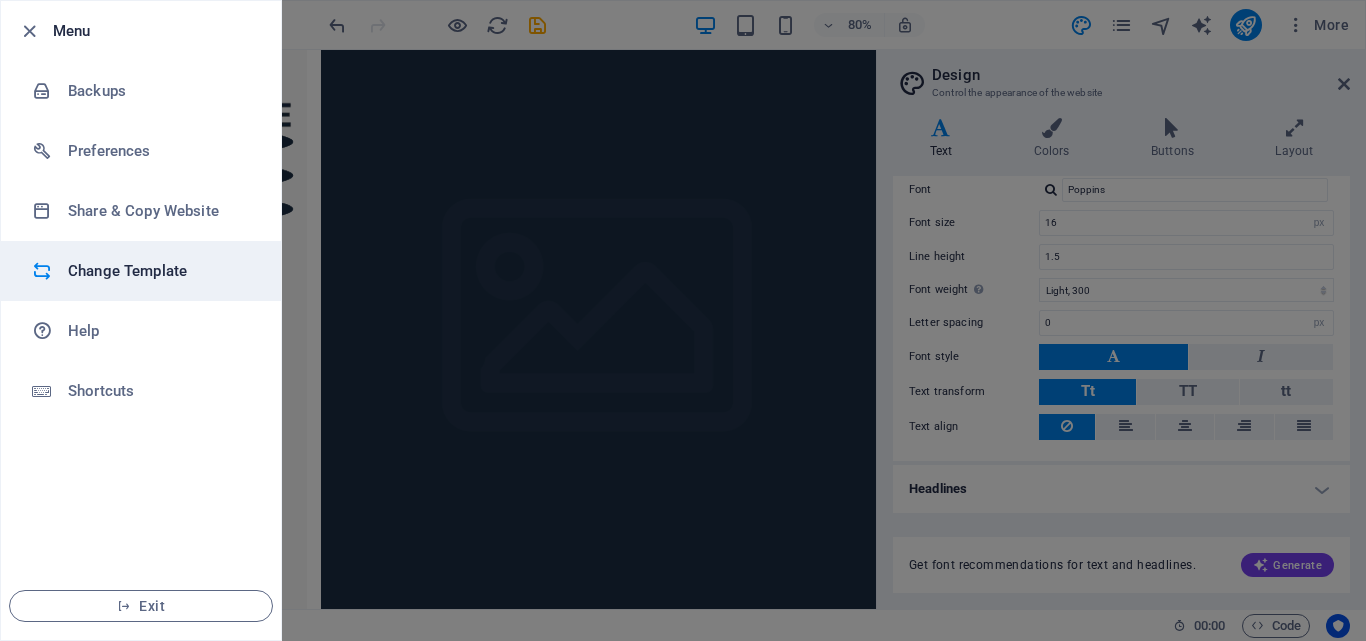 click on "Change Template" at bounding box center (141, 271) 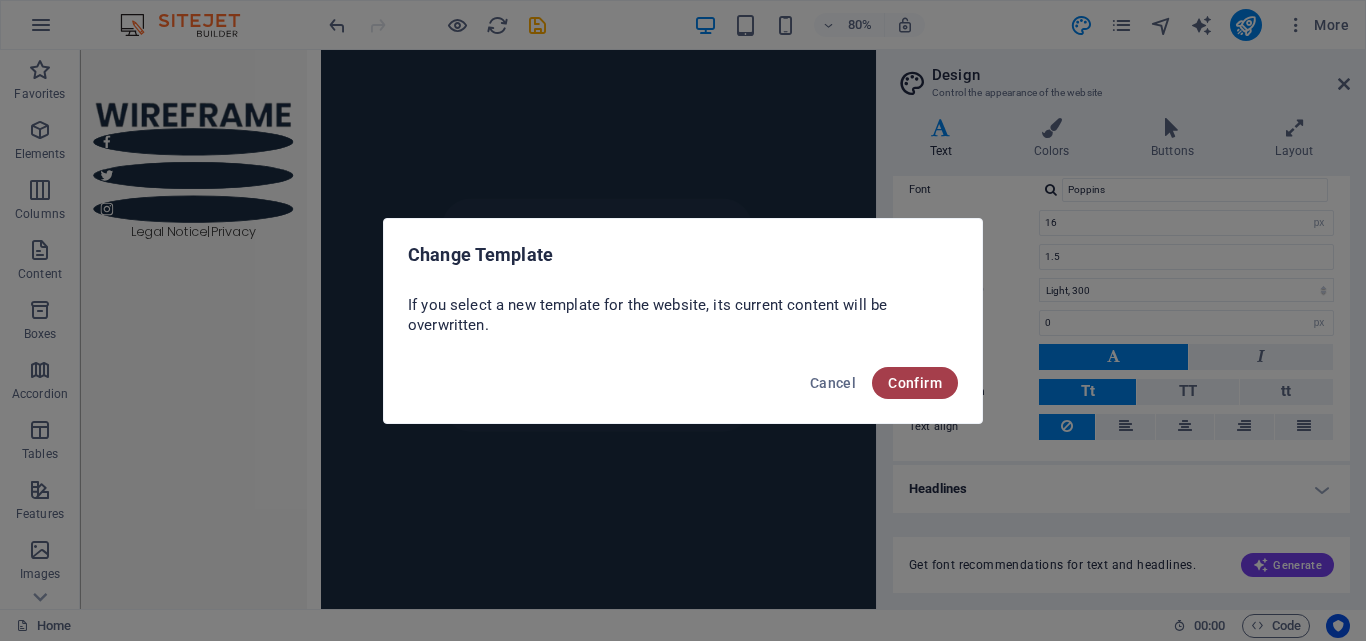 click on "Confirm" at bounding box center (915, 383) 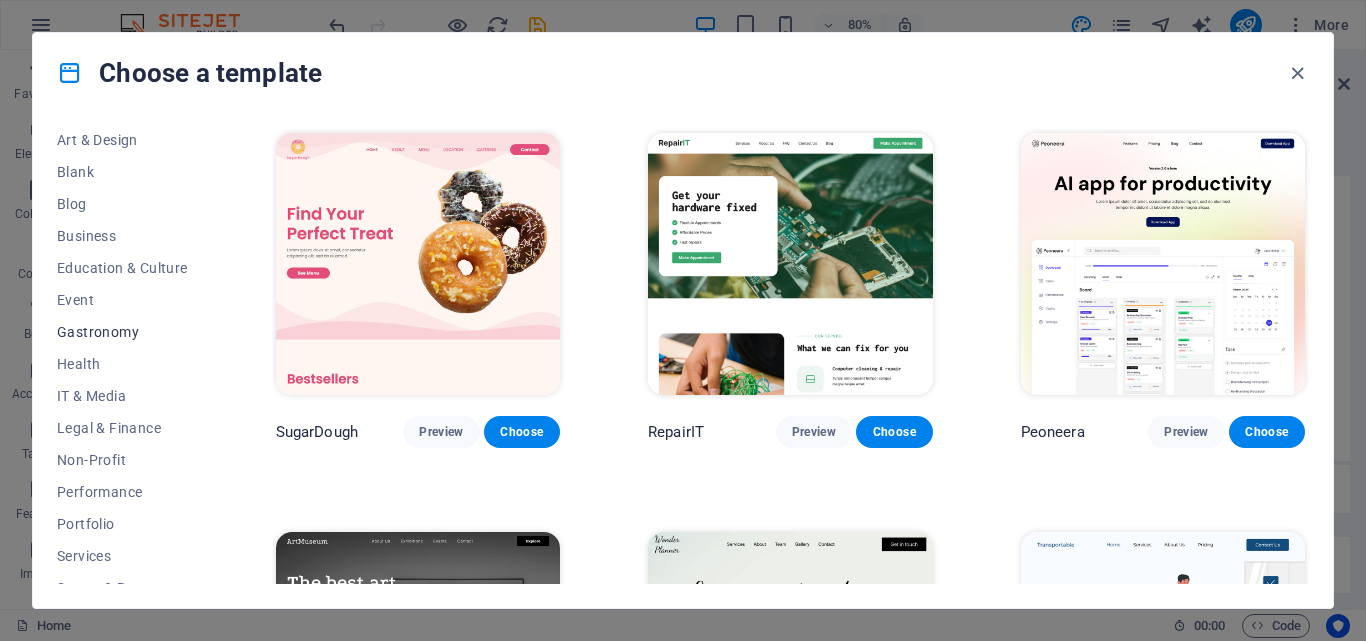 scroll, scrollTop: 300, scrollLeft: 0, axis: vertical 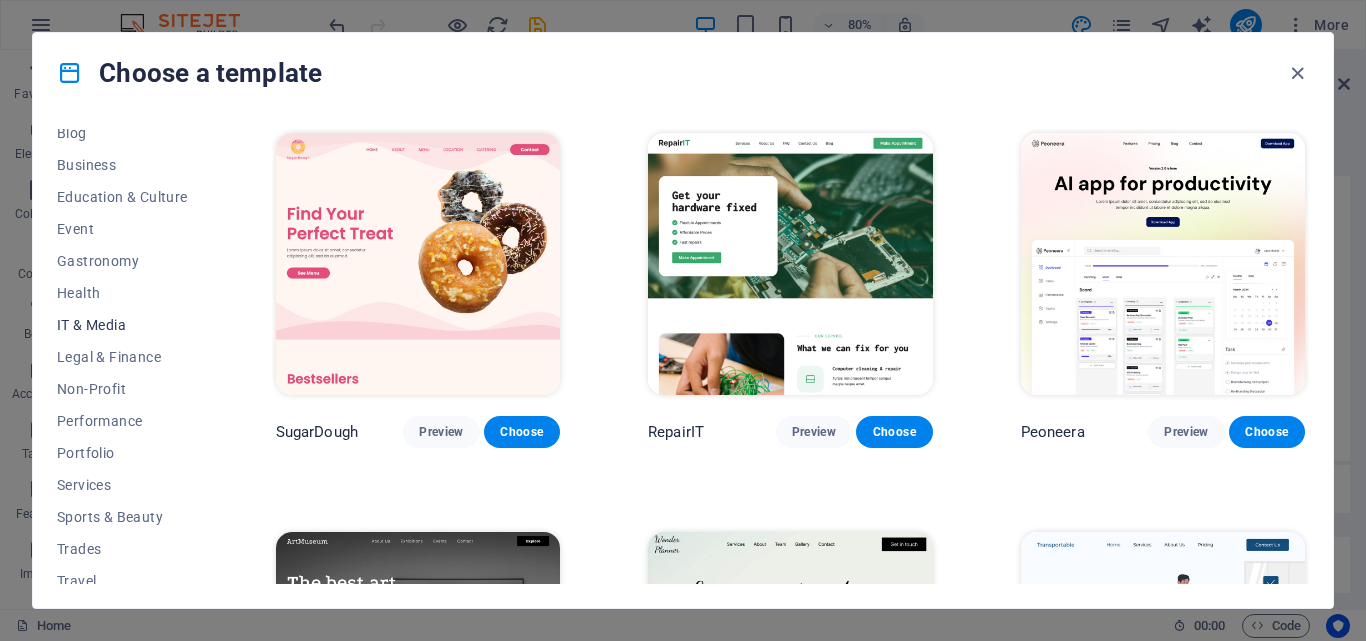 click on "IT & Media" at bounding box center [122, 325] 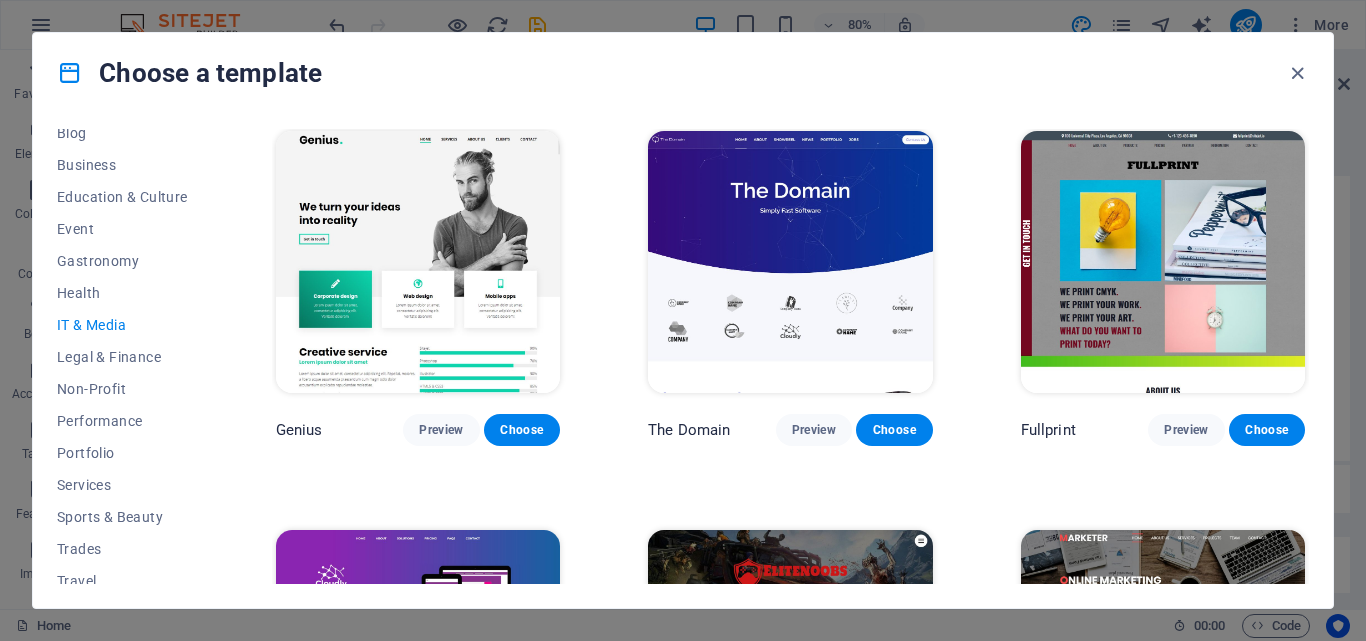 scroll, scrollTop: 1052, scrollLeft: 0, axis: vertical 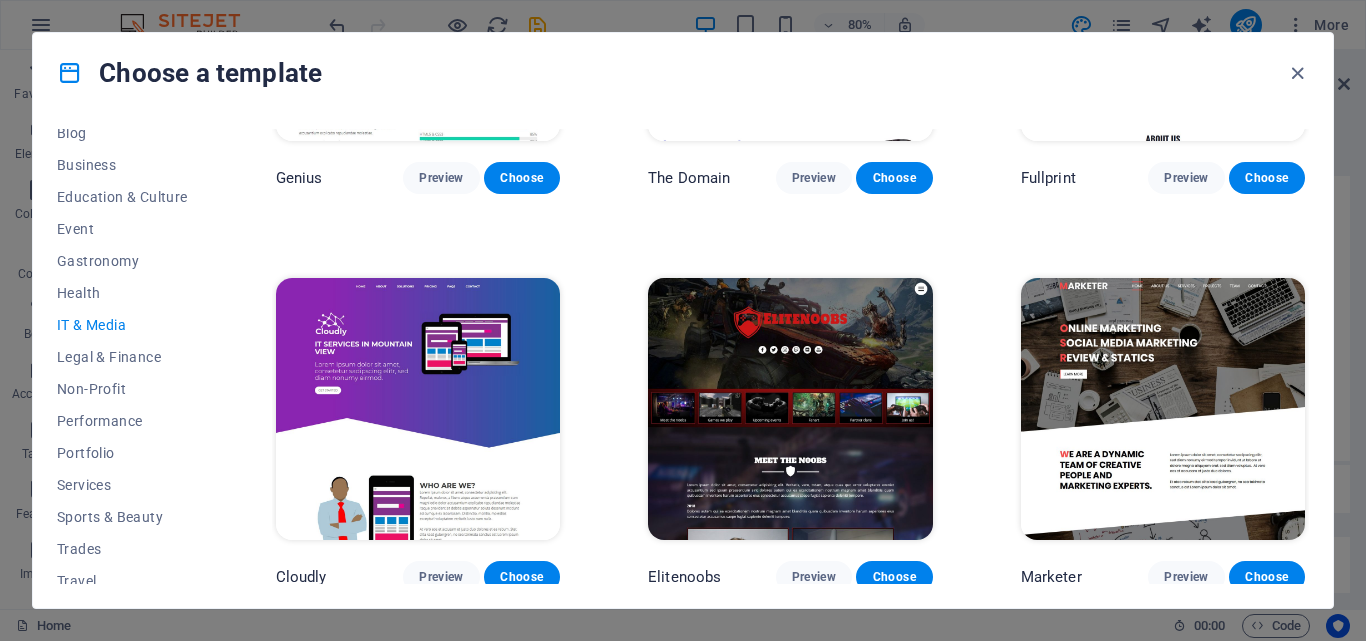 click at bounding box center (418, 409) 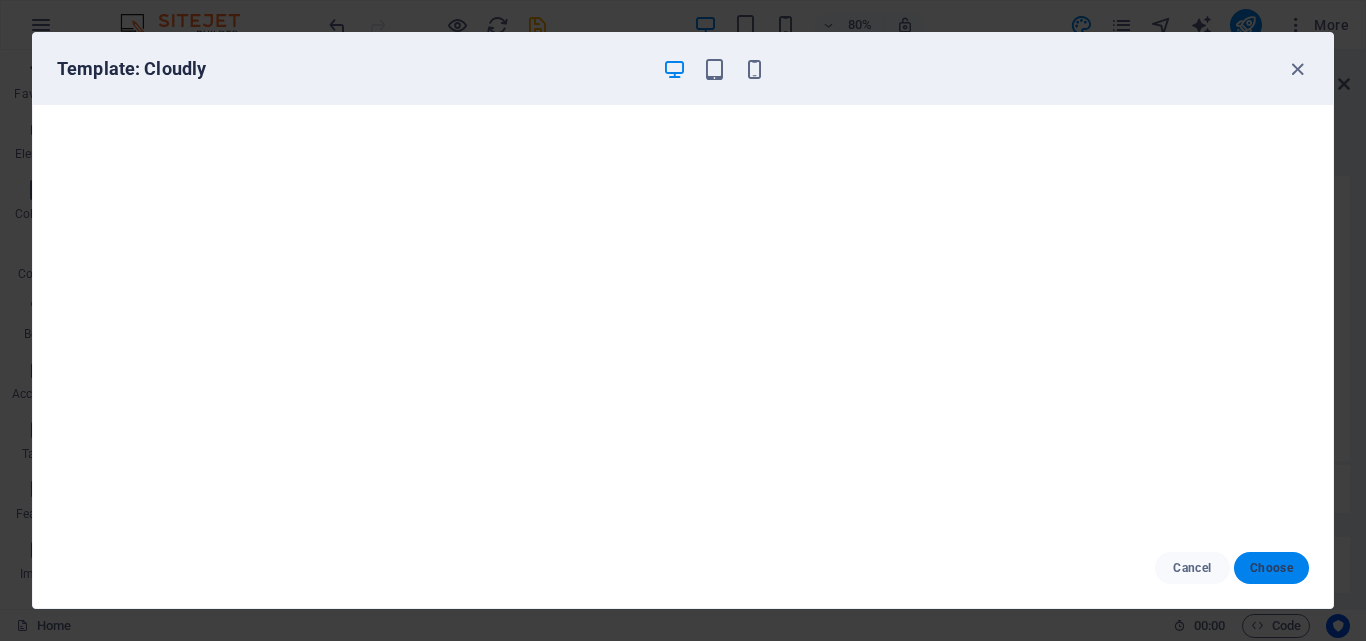 click on "Choose" at bounding box center [1271, 568] 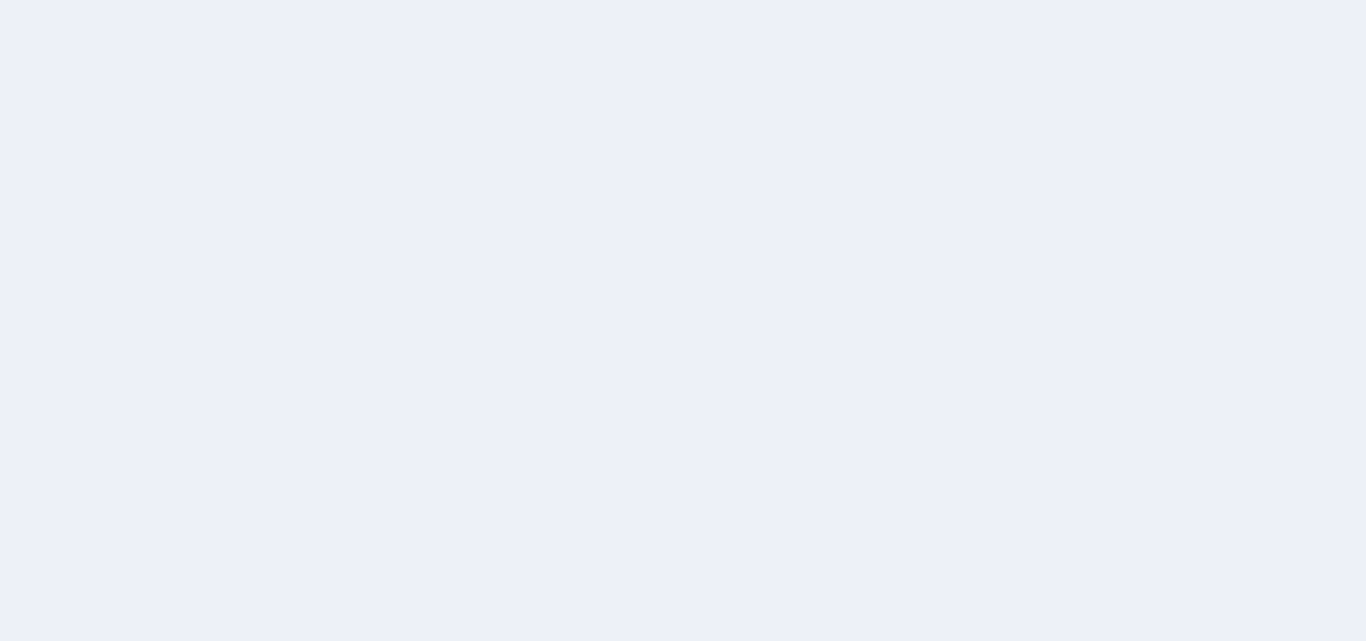 scroll, scrollTop: 0, scrollLeft: 0, axis: both 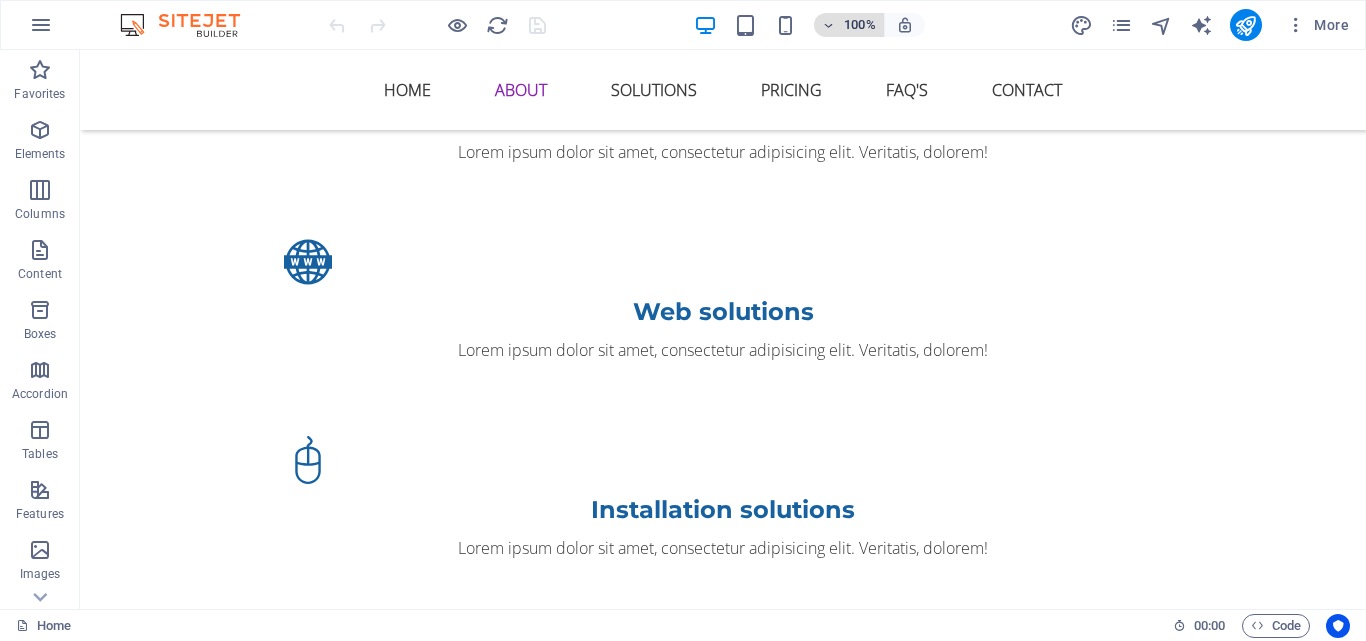 click on "100%" at bounding box center [860, 25] 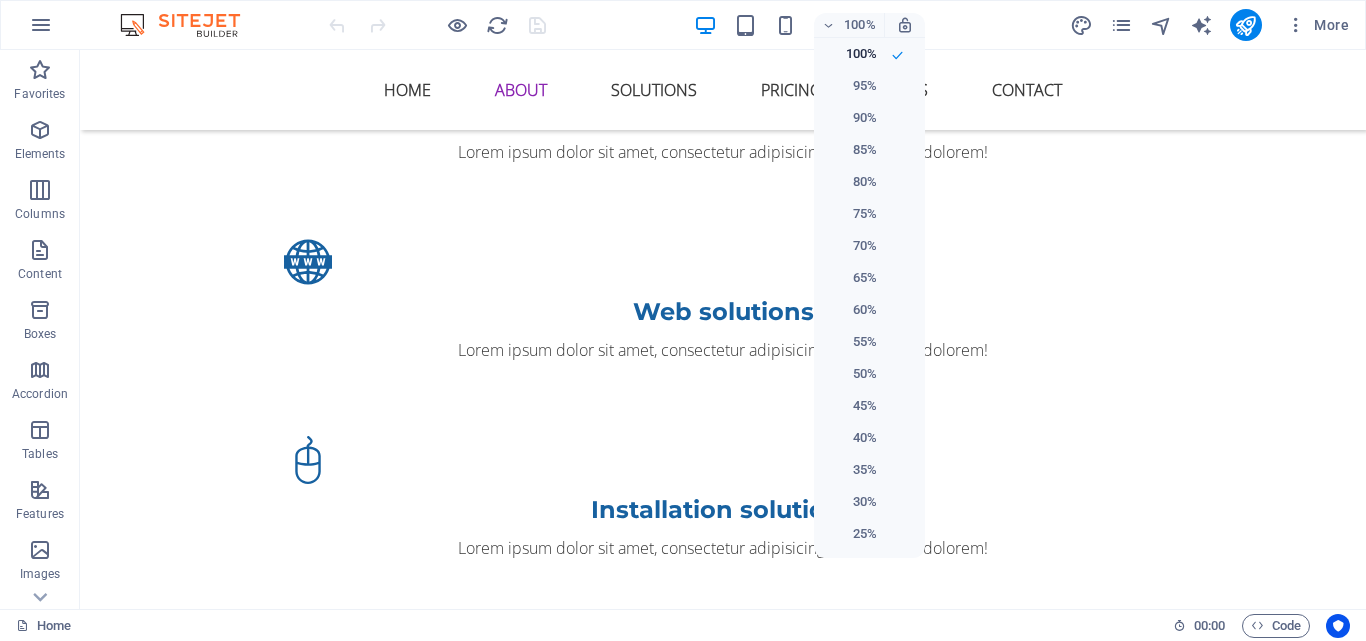 click at bounding box center (683, 320) 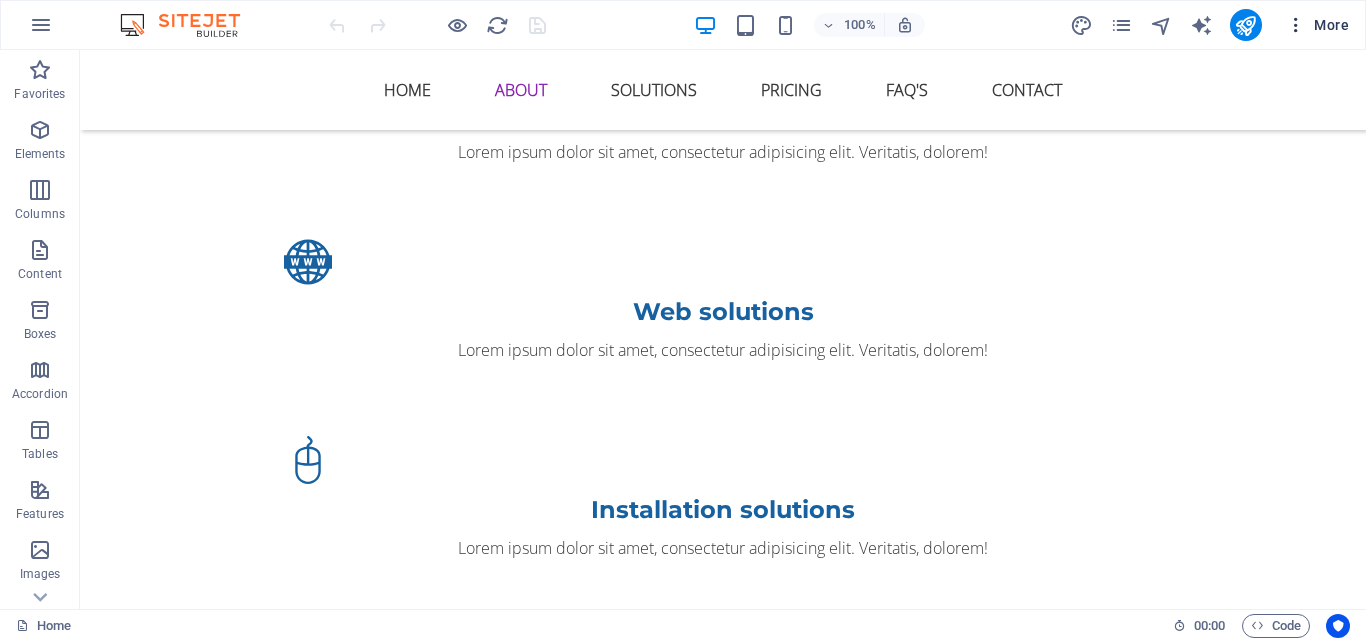 click on "More" at bounding box center (1317, 25) 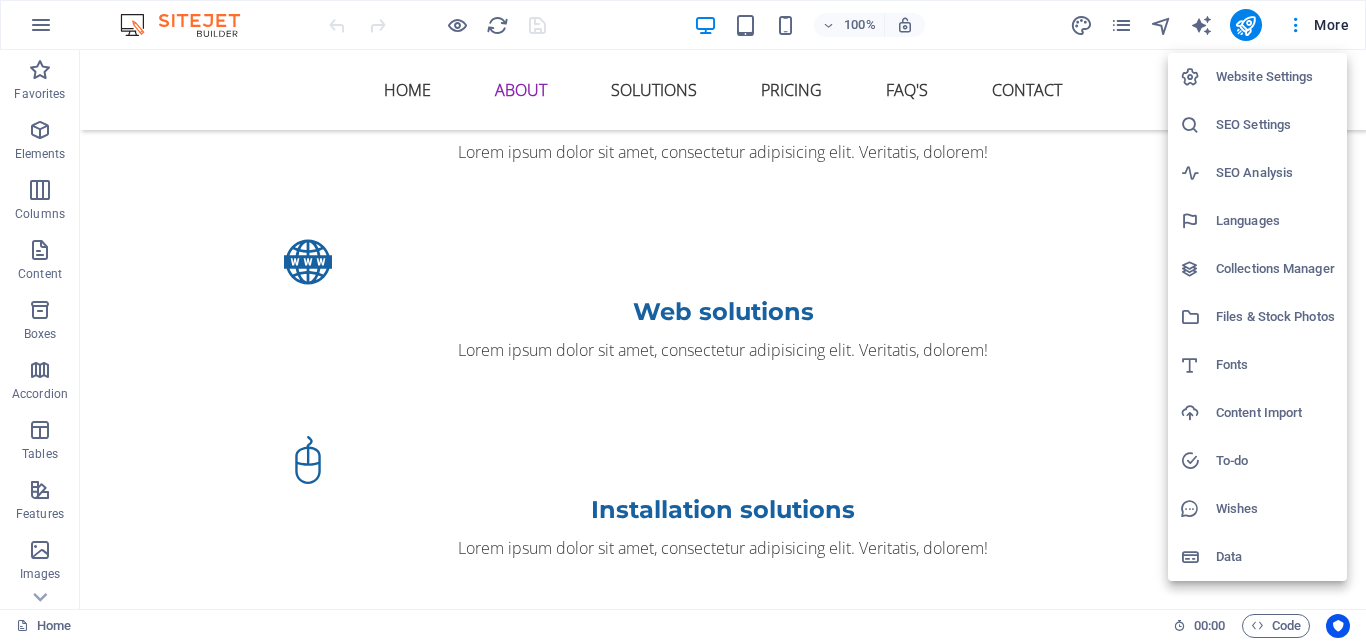 click on "Languages" at bounding box center (1275, 221) 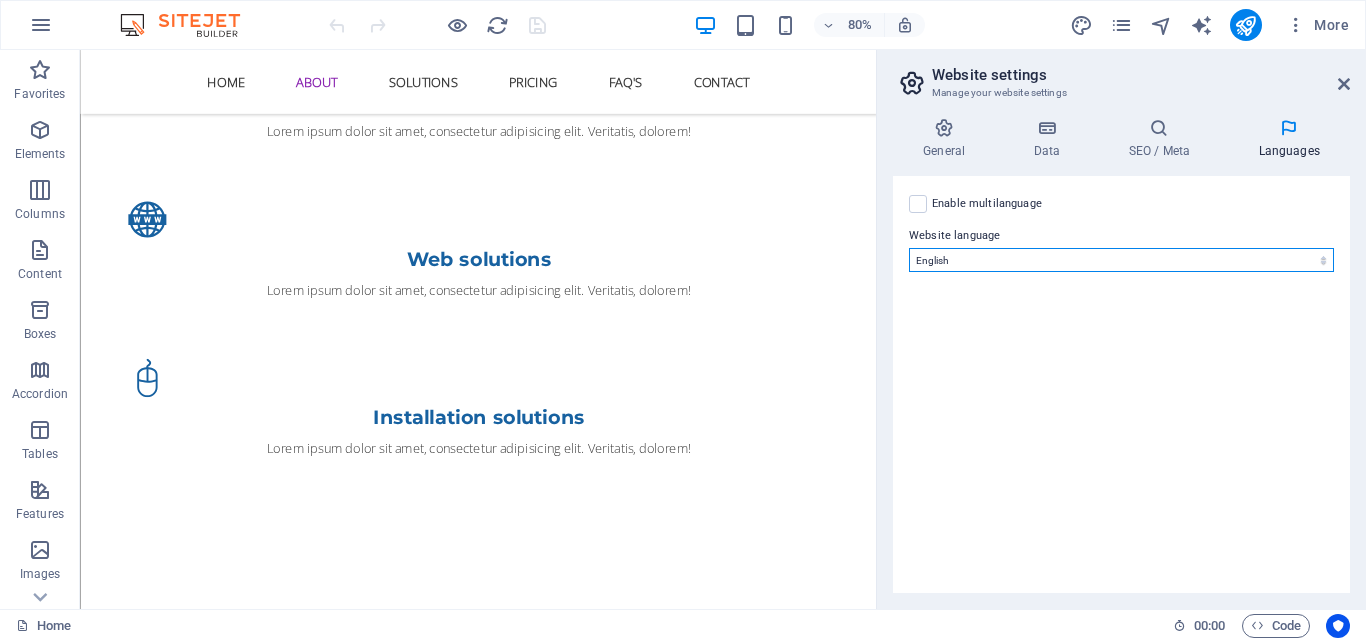 click on "Abkhazian Afar Afrikaans Akan Albanian Amharic Arabic Aragonese Armenian Assamese Avaric Avestan Aymara Azerbaijani Bambara Bashkir Basque Belarusian Bengali Bihari languages Bislama Bokmål Bosnian Breton Bulgarian Burmese Catalan Central Khmer Chamorro Chechen Chinese Church Slavic Chuvash Cornish Corsican Cree Croatian Czech Danish Dutch Dzongkha English Esperanto Estonian Ewe Faroese Farsi (Persian) Fijian Finnish French Fulah Gaelic Galician Ganda Georgian German Greek Greenlandic Guaraní Gujarati Haitian Creole Hausa Hebrew Herero Hindi Hiri Motu Hungarian Icelandic Ido Igbo Indonesian Interlingua Interlingue Inuktitut Inupiaq Irish Italian Japanese Javanese Kannada Kanuri Kashmiri Kazakh Kikuyu Kinyarwanda Komi Kongo Korean Kurdish Kwanyama Kyrgyz Lao Latin Latvian Limburgish Lingala Lithuanian Luba-Katanga Luxembourgish Macedonian Malagasy Malay Malayalam Maldivian Maltese Manx Maori Marathi Marshallese Mongolian Nauru Navajo Ndonga Nepali North Ndebele Northern Sami Norwegian Norwegian Nynorsk Nuosu" at bounding box center [1121, 260] 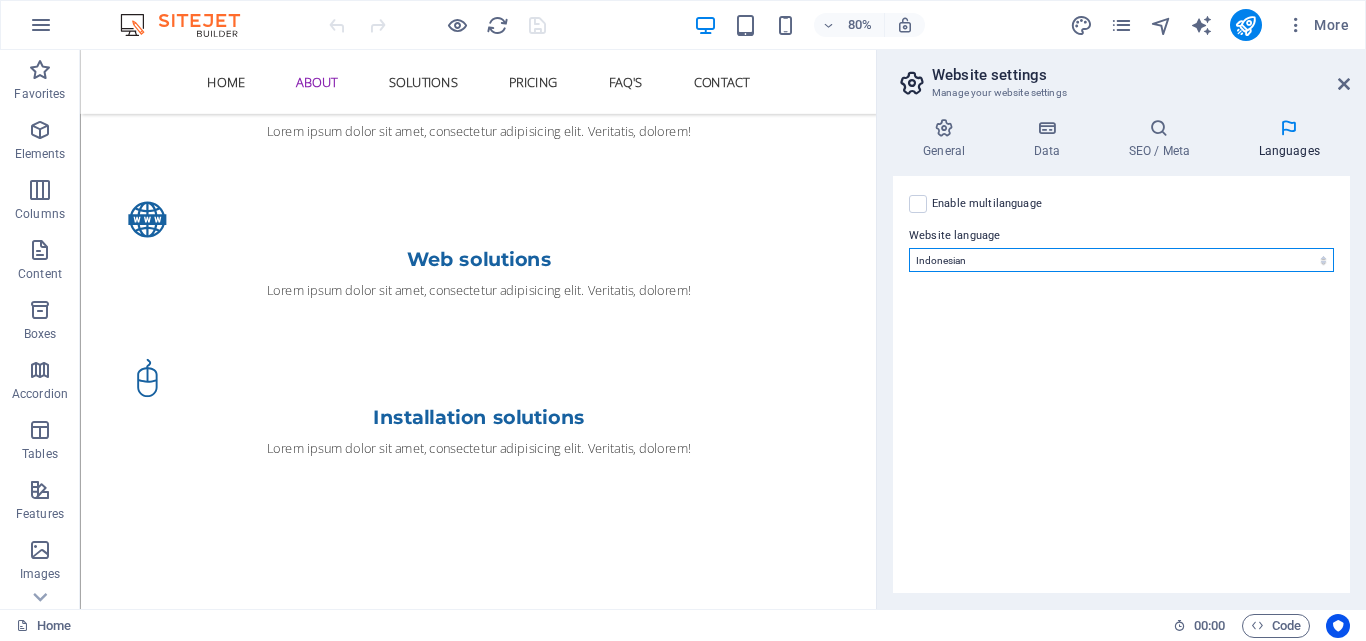 click on "Abkhazian Afar Afrikaans Akan Albanian Amharic Arabic Aragonese Armenian Assamese Avaric Avestan Aymara Azerbaijani Bambara Bashkir Basque Belarusian Bengali Bihari languages Bislama Bokmål Bosnian Breton Bulgarian Burmese Catalan Central Khmer Chamorro Chechen Chinese Church Slavic Chuvash Cornish Corsican Cree Croatian Czech Danish Dutch Dzongkha English Esperanto Estonian Ewe Faroese Farsi (Persian) Fijian Finnish French Fulah Gaelic Galician Ganda Georgian German Greek Greenlandic Guaraní Gujarati Haitian Creole Hausa Hebrew Herero Hindi Hiri Motu Hungarian Icelandic Ido Igbo Indonesian Interlingua Interlingue Inuktitut Inupiaq Irish Italian Japanese Javanese Kannada Kanuri Kashmiri Kazakh Kikuyu Kinyarwanda Komi Kongo Korean Kurdish Kwanyama Kyrgyz Lao Latin Latvian Limburgish Lingala Lithuanian Luba-Katanga Luxembourgish Macedonian Malagasy Malay Malayalam Maldivian Maltese Manx Maori Marathi Marshallese Mongolian Nauru Navajo Ndonga Nepali North Ndebele Northern Sami Norwegian Norwegian Nynorsk Nuosu" at bounding box center [1121, 260] 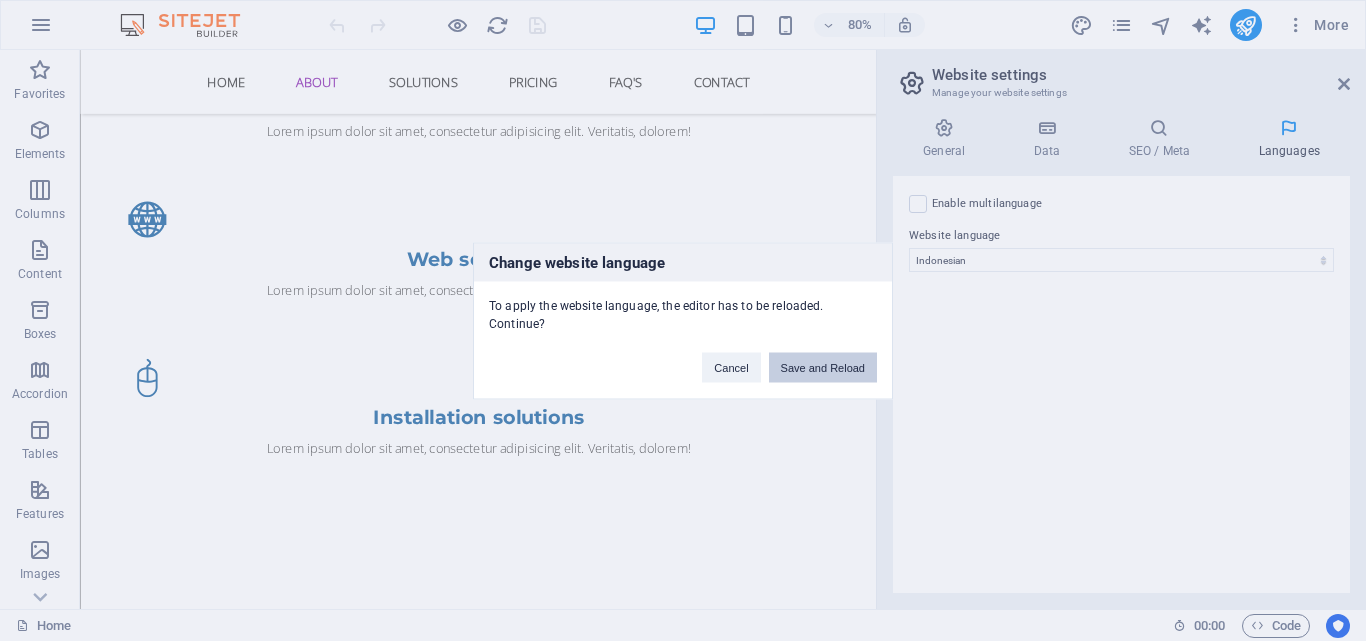 click on "Save and Reload" at bounding box center (823, 367) 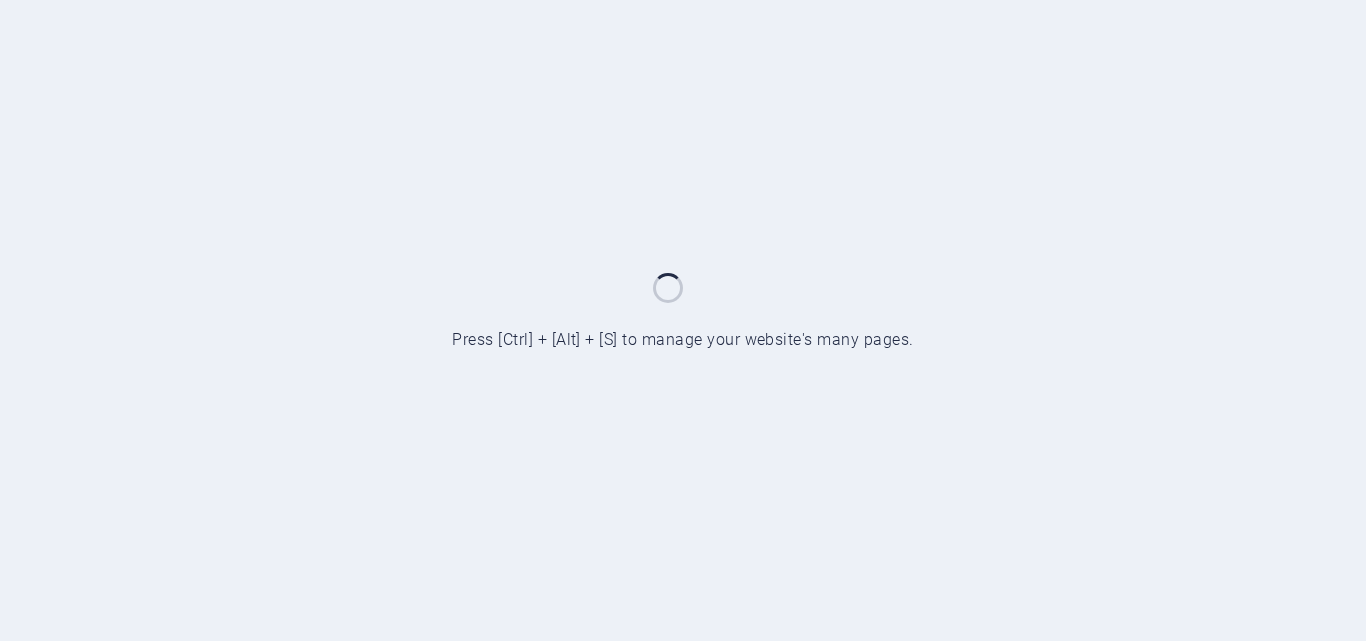 scroll, scrollTop: 0, scrollLeft: 0, axis: both 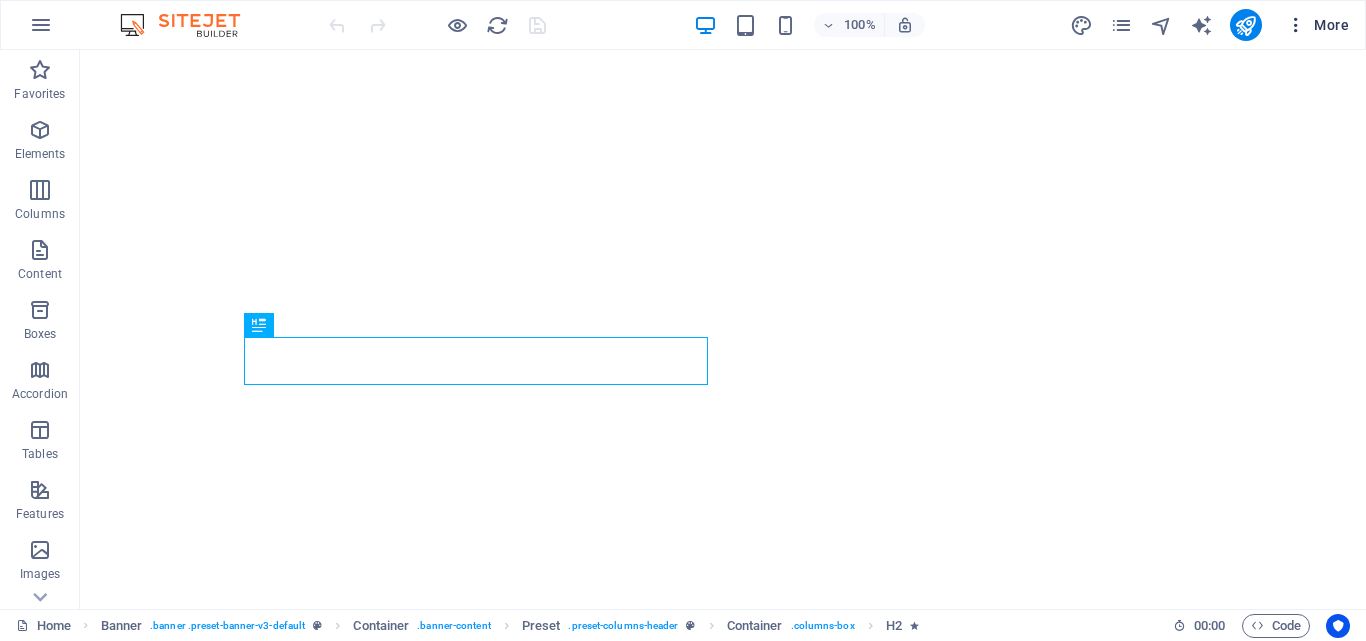 click on "More" at bounding box center [1317, 25] 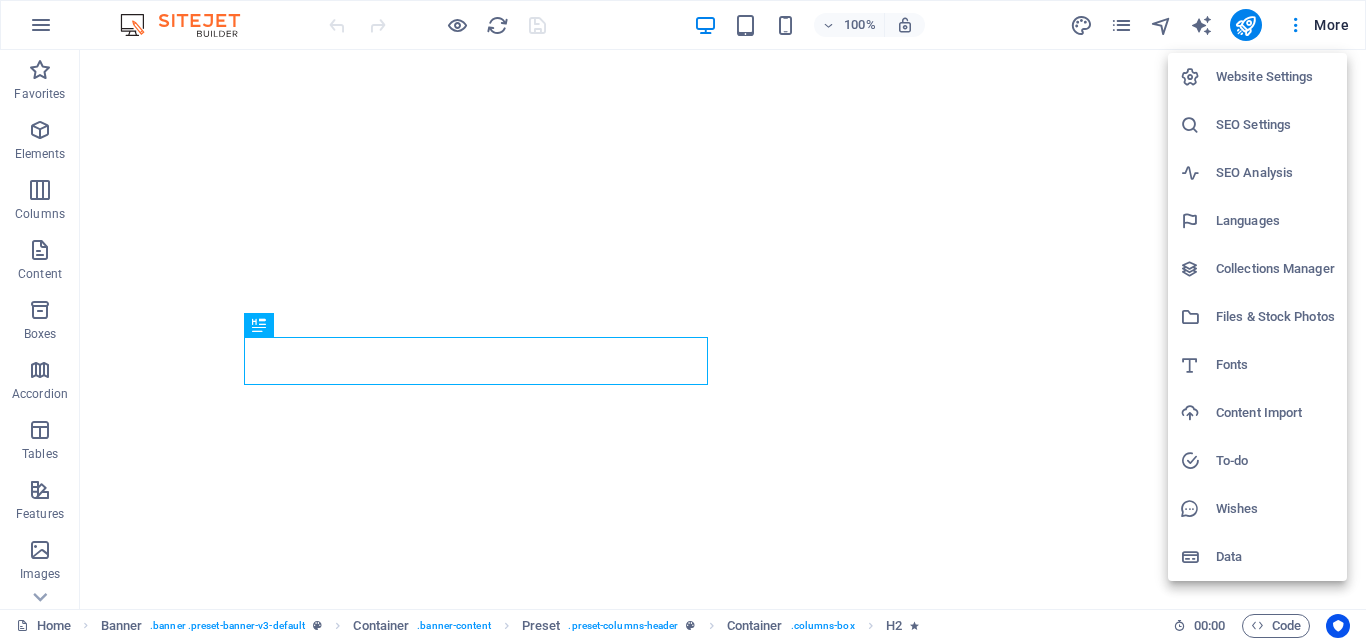 click on "Content Import" at bounding box center (1275, 413) 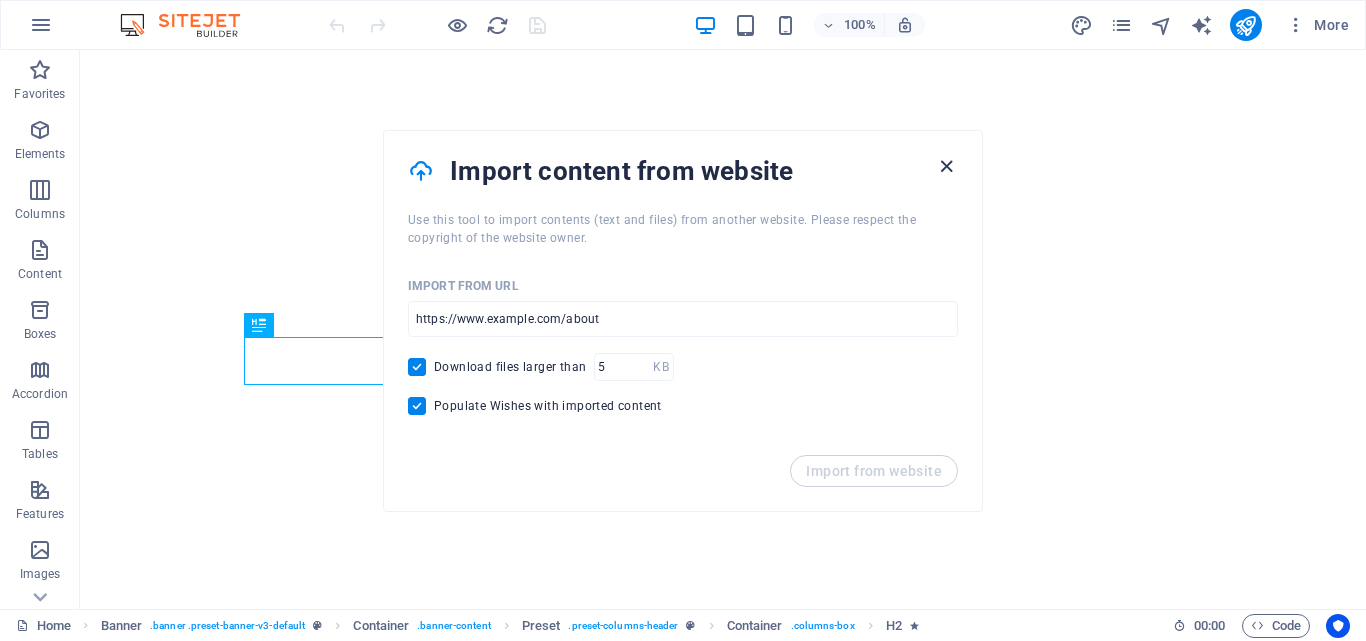 click at bounding box center (946, 166) 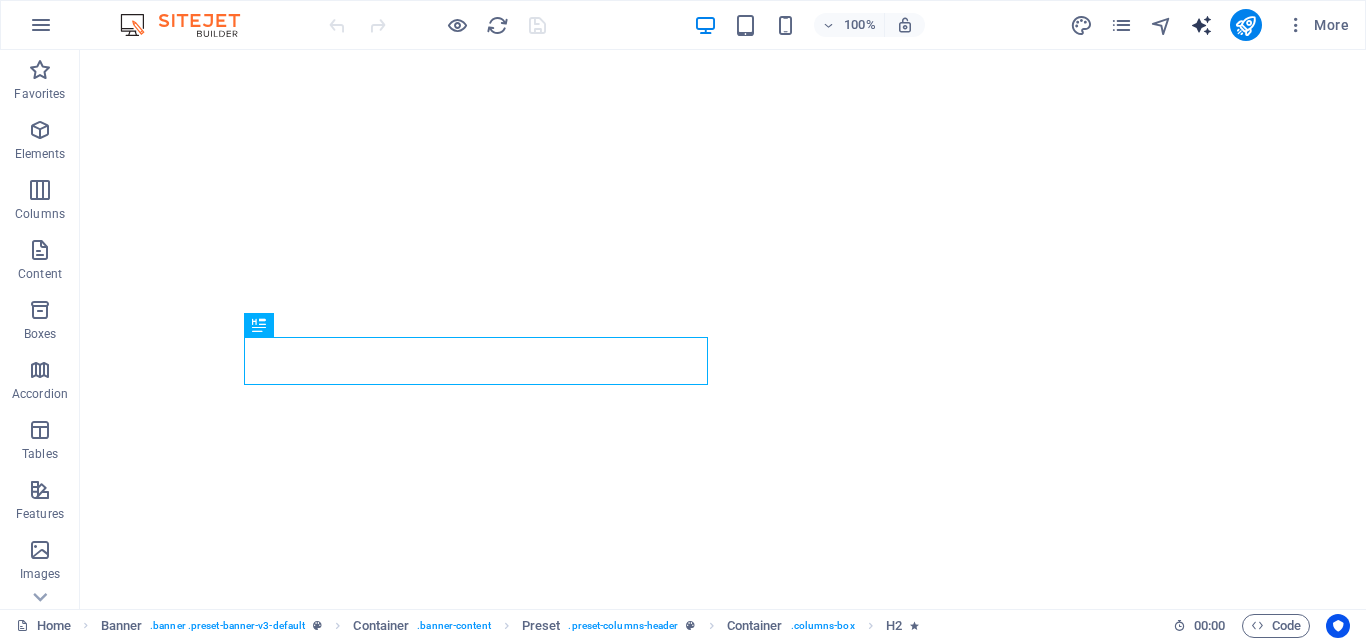 click at bounding box center (1201, 25) 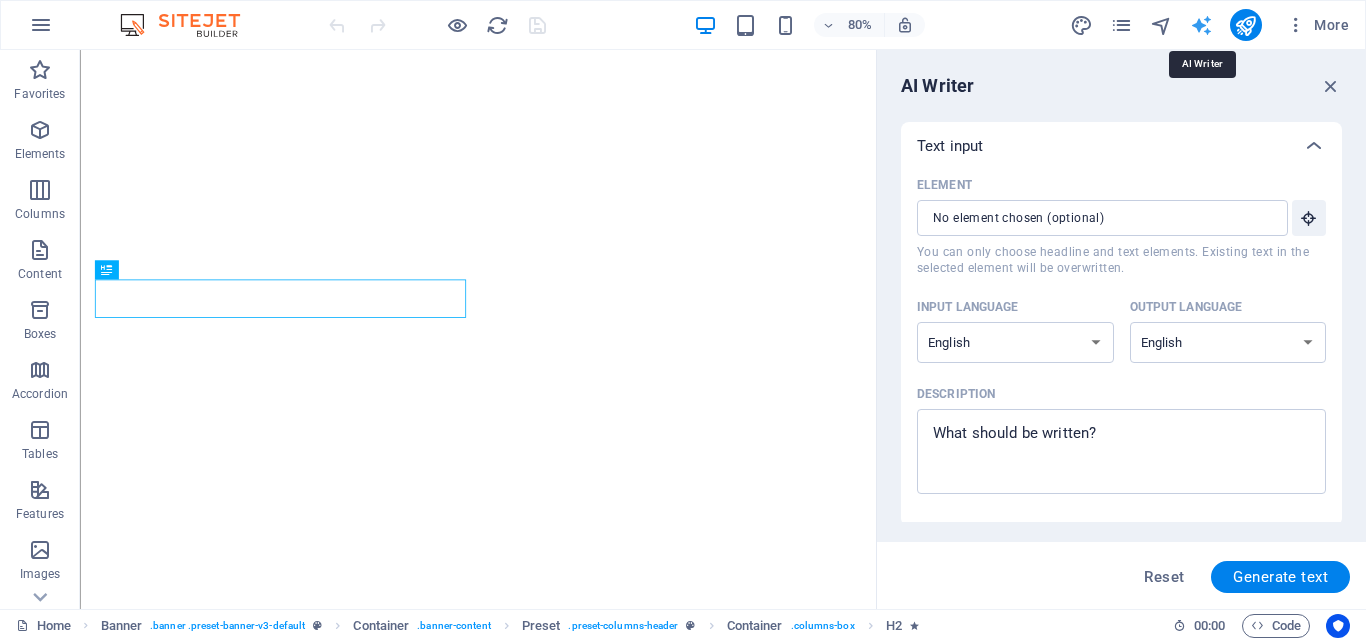scroll, scrollTop: 0, scrollLeft: 0, axis: both 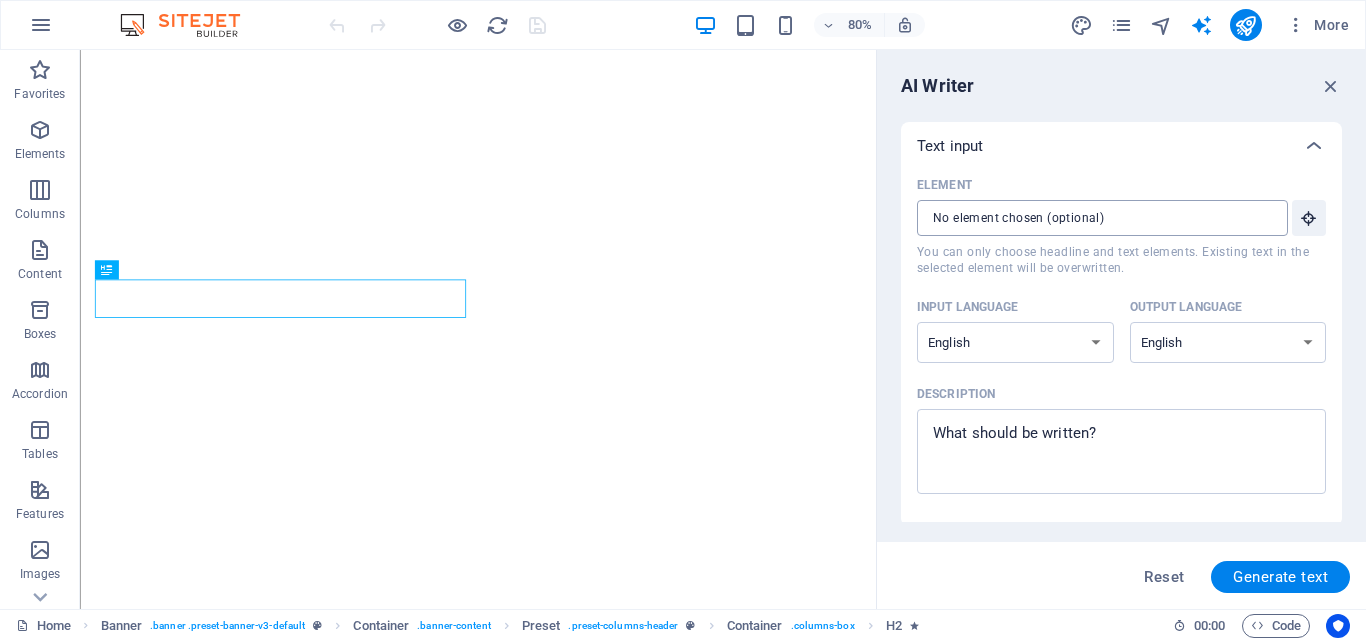 click on "Element ​ You can only choose headline and text elements. Existing text in the selected element will be overwritten." at bounding box center (1095, 218) 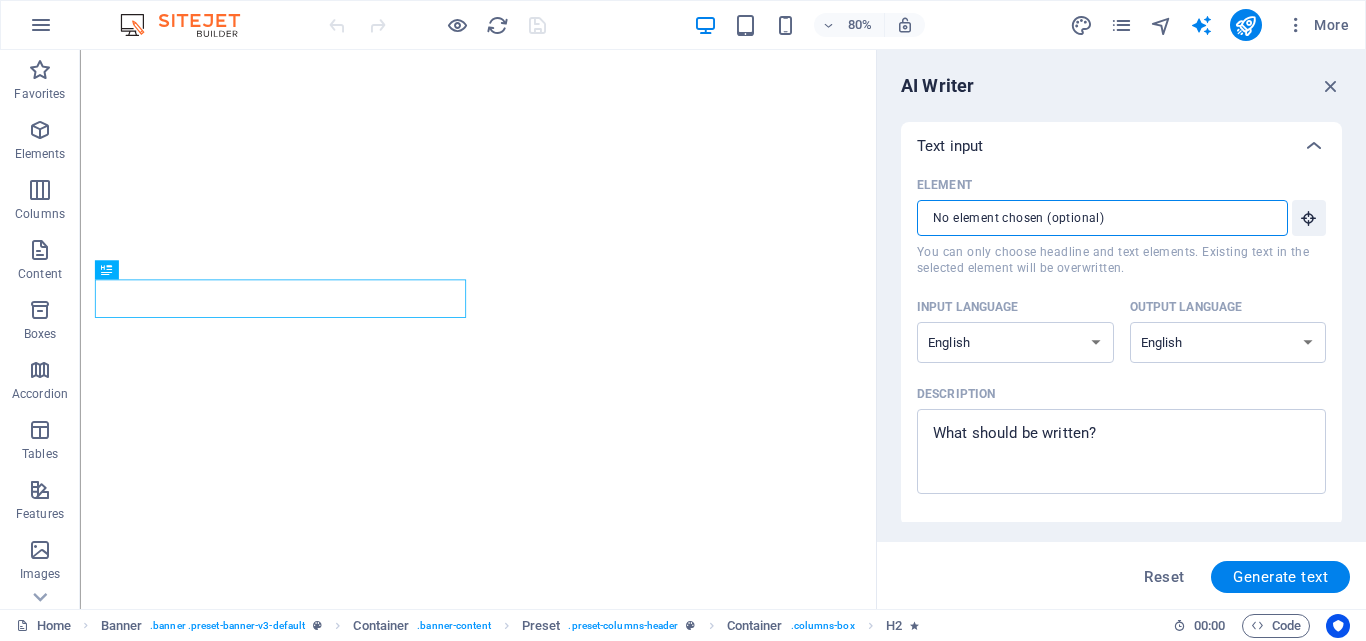 click on "Element ​ You can only choose headline and text elements. Existing text in the selected element will be overwritten." at bounding box center (1095, 218) 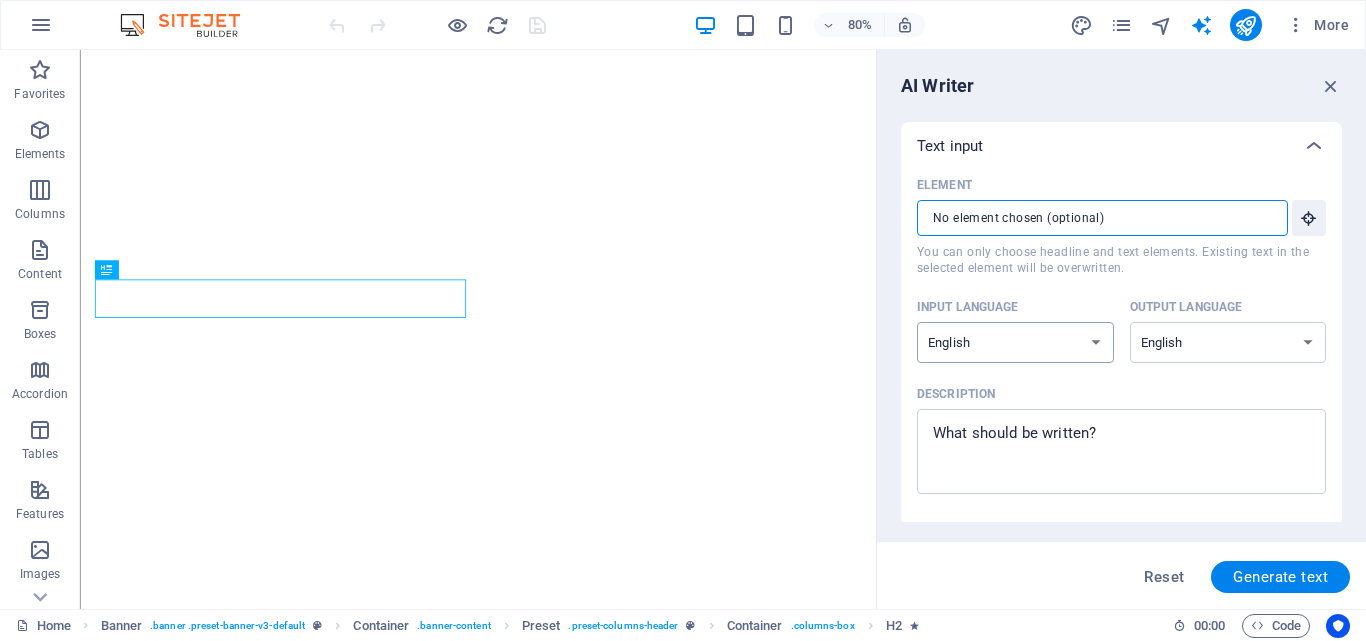 click on "Albanian Arabic Armenian Awadhi Azerbaijani Bashkir Basque Belarusian Bengali Bhojpuri Bosnian Brazilian Portuguese Bulgarian Cantonese (Yue) Catalan Chhattisgarhi Chinese Croatian Czech Danish Dogri Dutch English Estonian Faroese Finnish French Galician Georgian German Greek Gujarati Haryanvi Hindi Hungarian Indonesian Irish Italian Japanese Javanese Kannada Kashmiri Kazakh Konkani Korean Kyrgyz Latvian Lithuanian Macedonian Maithili Malay Maltese Mandarin Mandarin Chinese Marathi Marwari Min Nan Moldovan Mongolian Montenegrin Nepali Norwegian Oriya Pashto Persian (Farsi) Polish Portuguese Punjabi Rajasthani Romanian Russian Sanskrit Santali Serbian Sindhi Sinhala Slovak Slovene Slovenian Spanish Ukrainian Urdu Uzbek Vietnamese Welsh Wu" at bounding box center (1015, 342) 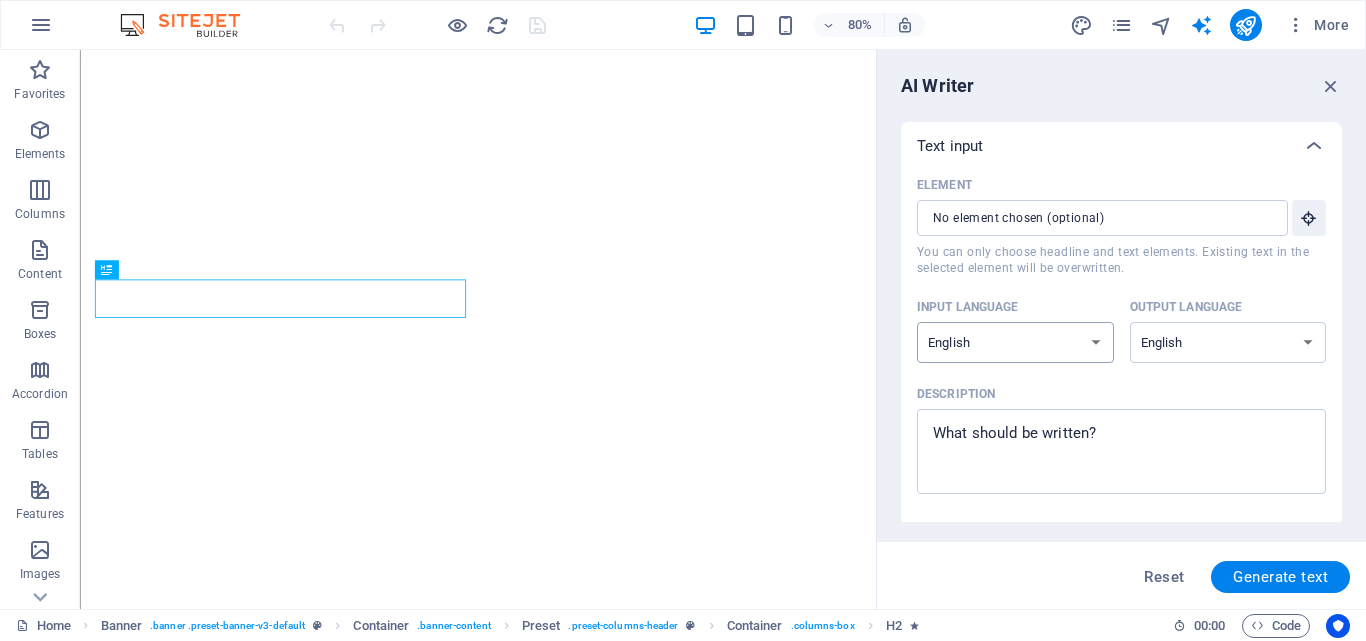 select on "Indonesian" 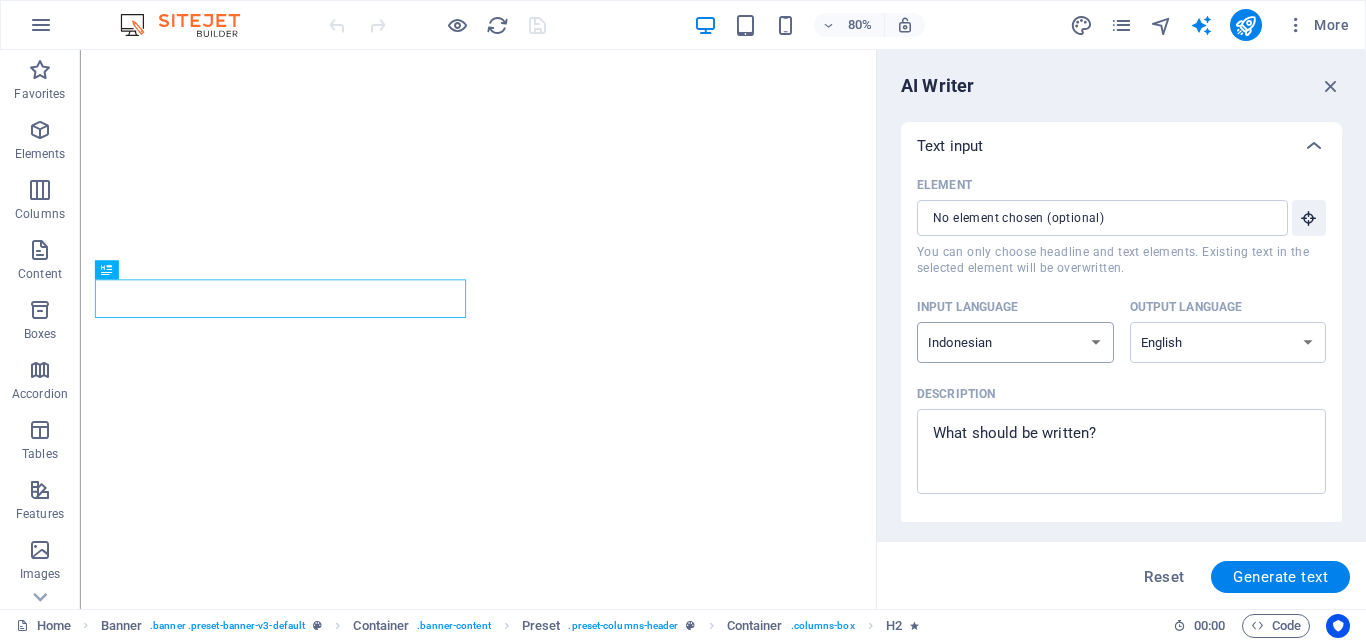 click on "Albanian Arabic Armenian Awadhi Azerbaijani Bashkir Basque Belarusian Bengali Bhojpuri Bosnian Brazilian Portuguese Bulgarian Cantonese (Yue) Catalan Chhattisgarhi Chinese Croatian Czech Danish Dogri Dutch English Estonian Faroese Finnish French Galician Georgian German Greek Gujarati Haryanvi Hindi Hungarian Indonesian Irish Italian Japanese Javanese Kannada Kashmiri Kazakh Konkani Korean Kyrgyz Latvian Lithuanian Macedonian Maithili Malay Maltese Mandarin Mandarin Chinese Marathi Marwari Min Nan Moldovan Mongolian Montenegrin Nepali Norwegian Oriya Pashto Persian (Farsi) Polish Portuguese Punjabi Rajasthani Romanian Russian Sanskrit Santali Serbian Sindhi Sinhala Slovak Slovene Slovenian Spanish Ukrainian Urdu Uzbek Vietnamese Welsh Wu" at bounding box center [1015, 342] 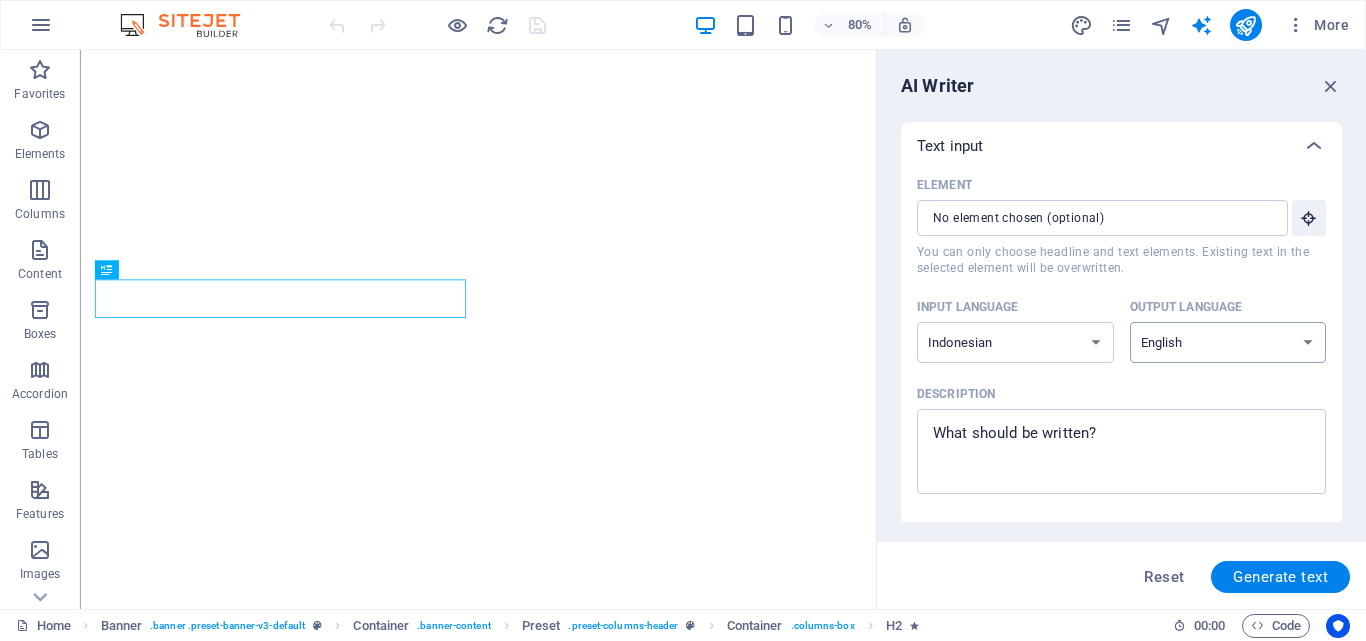 click on "Albanian Arabic Armenian Awadhi Azerbaijani Bashkir Basque Belarusian Bengali Bhojpuri Bosnian Brazilian Portuguese Bulgarian Cantonese (Yue) Catalan Chhattisgarhi Chinese Croatian Czech Danish Dogri Dutch English Estonian Faroese Finnish French Galician Georgian German Greek Gujarati Haryanvi Hindi Hungarian Indonesian Irish Italian Japanese Javanese Kannada Kashmiri Kazakh Konkani Korean Kyrgyz Latvian Lithuanian Macedonian Maithili Malay Maltese Mandarin Mandarin Chinese Marathi Marwari Min Nan Moldovan Mongolian Montenegrin Nepali Norwegian Oriya Pashto Persian (Farsi) Polish Portuguese Punjabi Rajasthani Romanian Russian Sanskrit Santali Serbian Sindhi Sinhala Slovak Slovene Slovenian Spanish Ukrainian Urdu Uzbek Vietnamese Welsh Wu" at bounding box center (1228, 342) 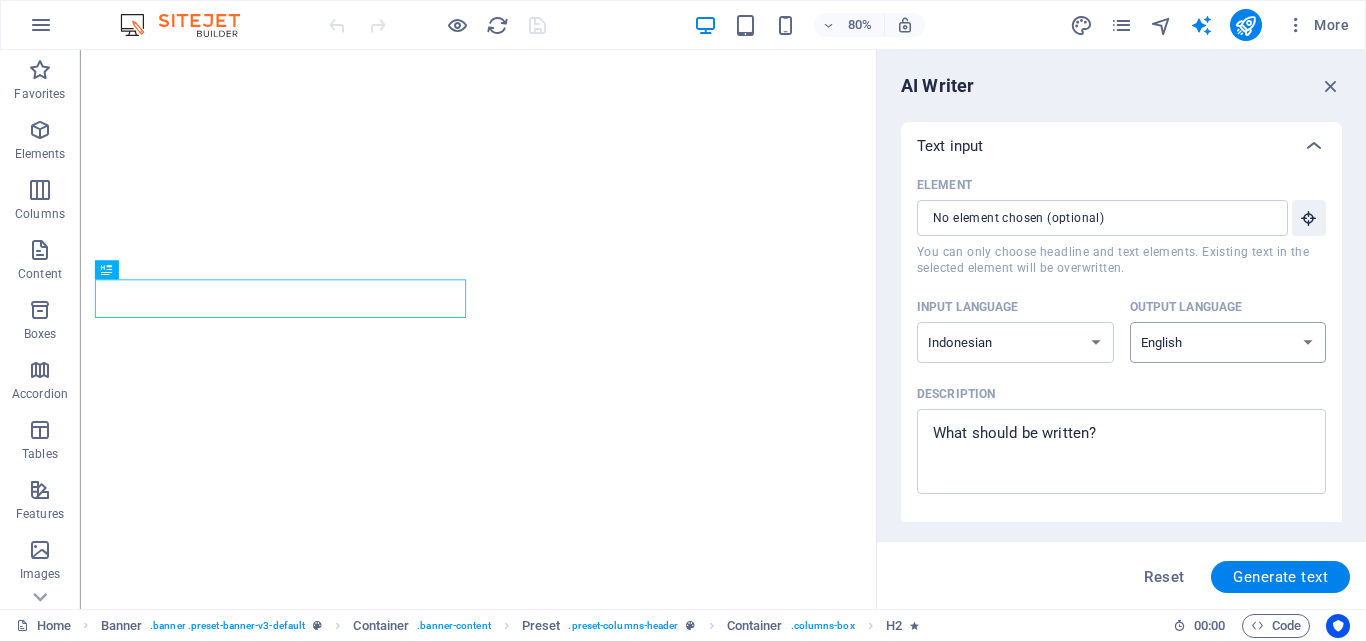 select on "Indonesian" 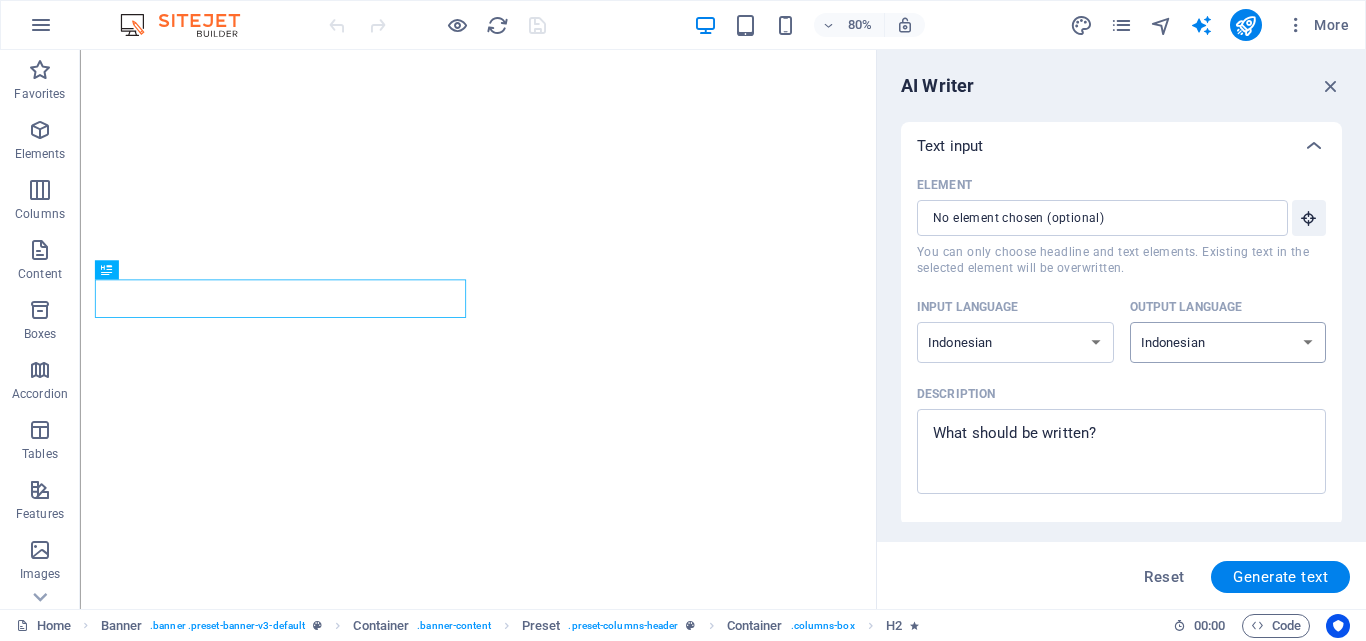 click on "Albanian Arabic Armenian Awadhi Azerbaijani Bashkir Basque Belarusian Bengali Bhojpuri Bosnian Brazilian Portuguese Bulgarian Cantonese (Yue) Catalan Chhattisgarhi Chinese Croatian Czech Danish Dogri Dutch English Estonian Faroese Finnish French Galician Georgian German Greek Gujarati Haryanvi Hindi Hungarian Indonesian Irish Italian Japanese Javanese Kannada Kashmiri Kazakh Konkani Korean Kyrgyz Latvian Lithuanian Macedonian Maithili Malay Maltese Mandarin Mandarin Chinese Marathi Marwari Min Nan Moldovan Mongolian Montenegrin Nepali Norwegian Oriya Pashto Persian (Farsi) Polish Portuguese Punjabi Rajasthani Romanian Russian Sanskrit Santali Serbian Sindhi Sinhala Slovak Slovene Slovenian Spanish Ukrainian Urdu Uzbek Vietnamese Welsh Wu" at bounding box center [1228, 342] 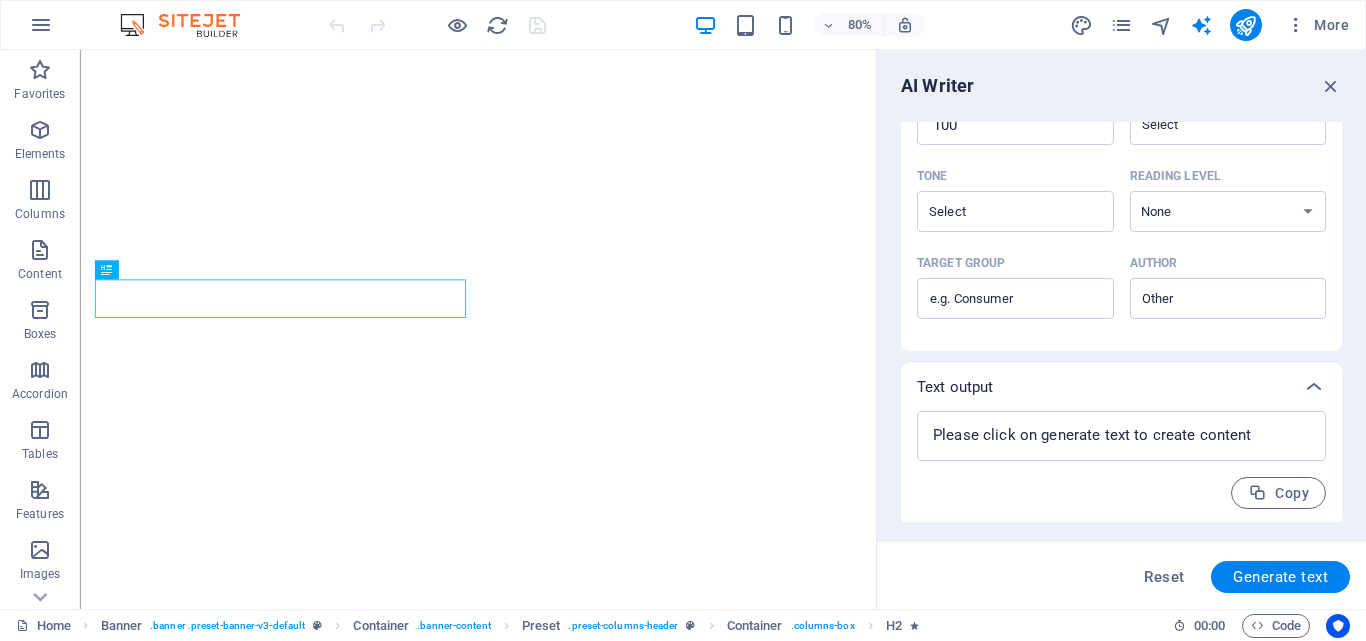scroll, scrollTop: 515, scrollLeft: 0, axis: vertical 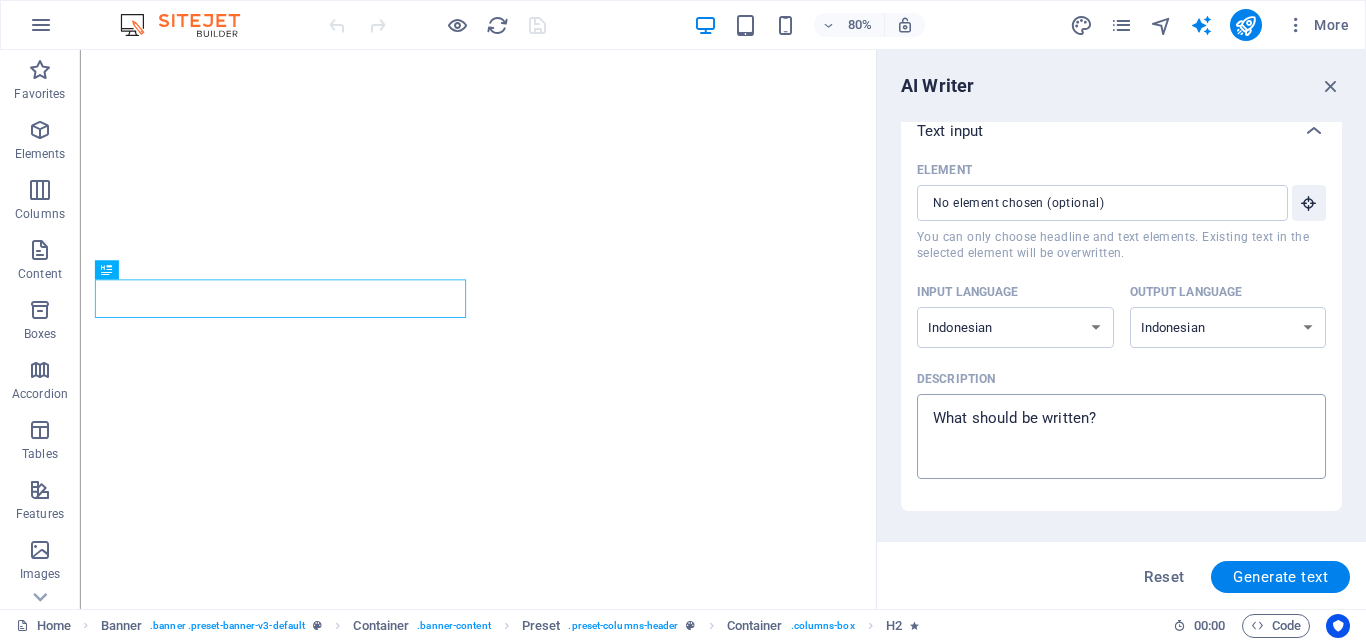 type on "x" 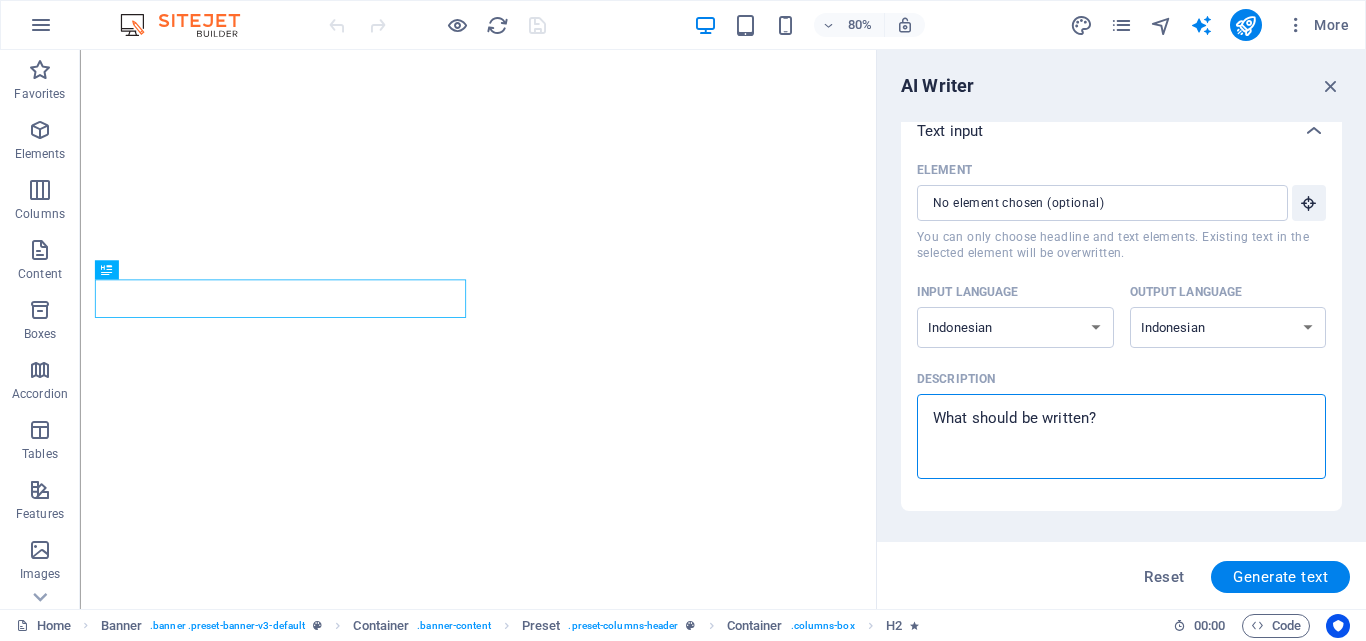 click on "Description x ​" at bounding box center [1121, 436] 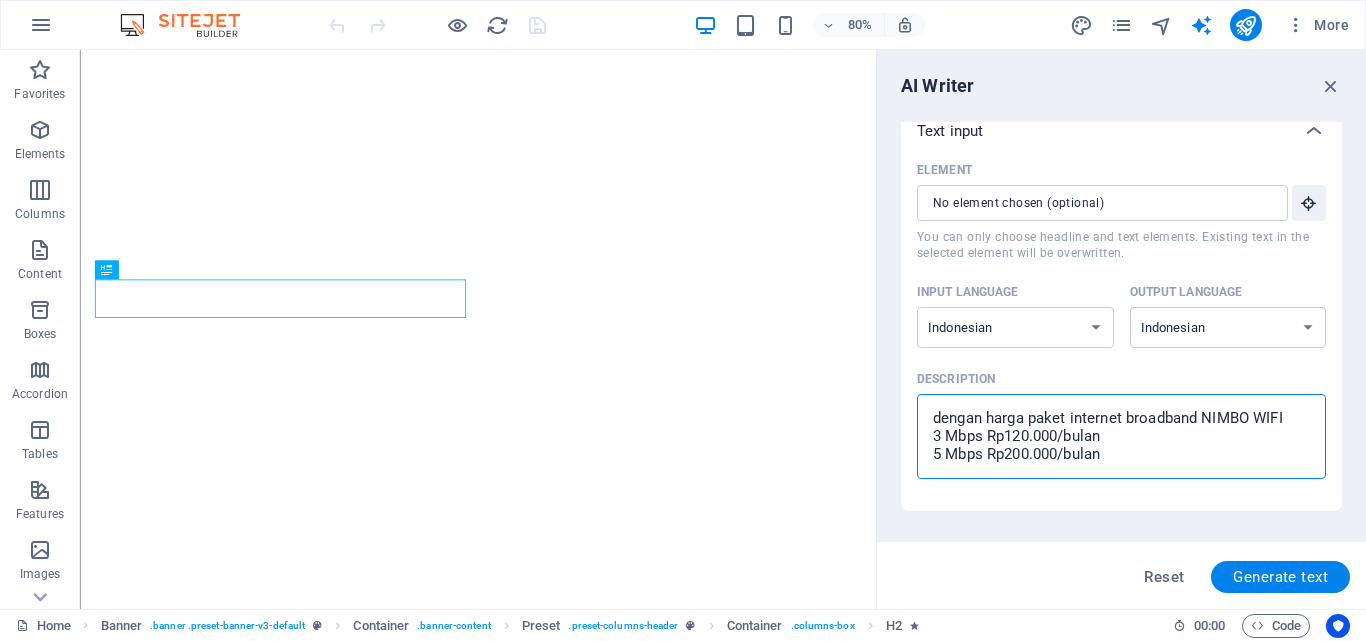 scroll, scrollTop: 101, scrollLeft: 0, axis: vertical 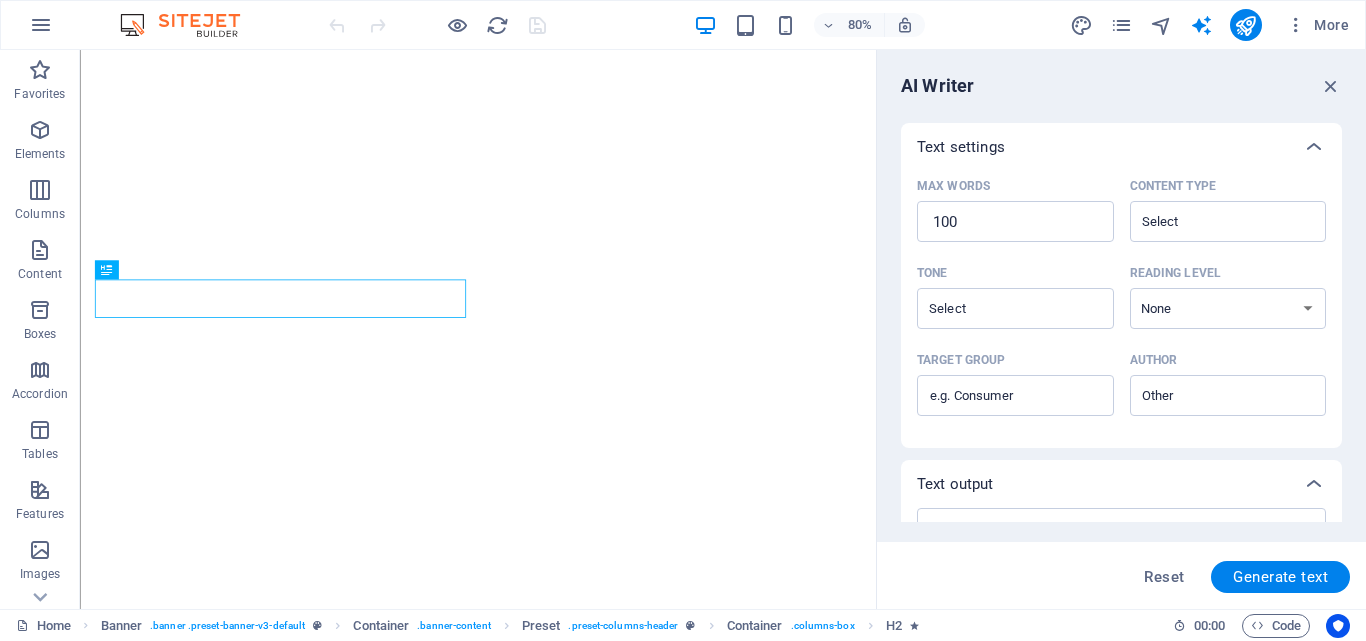type on "dengan harga paket internet broadband NIMBO WIFI
3 Mbps Rp120.000/bulan
5 Mbps Rp200.000/bulan
10 Mbps Rp300.000/bulan
15 Mbps Rp400.000/bulan
20 Mbps Rp500.000/bulan" 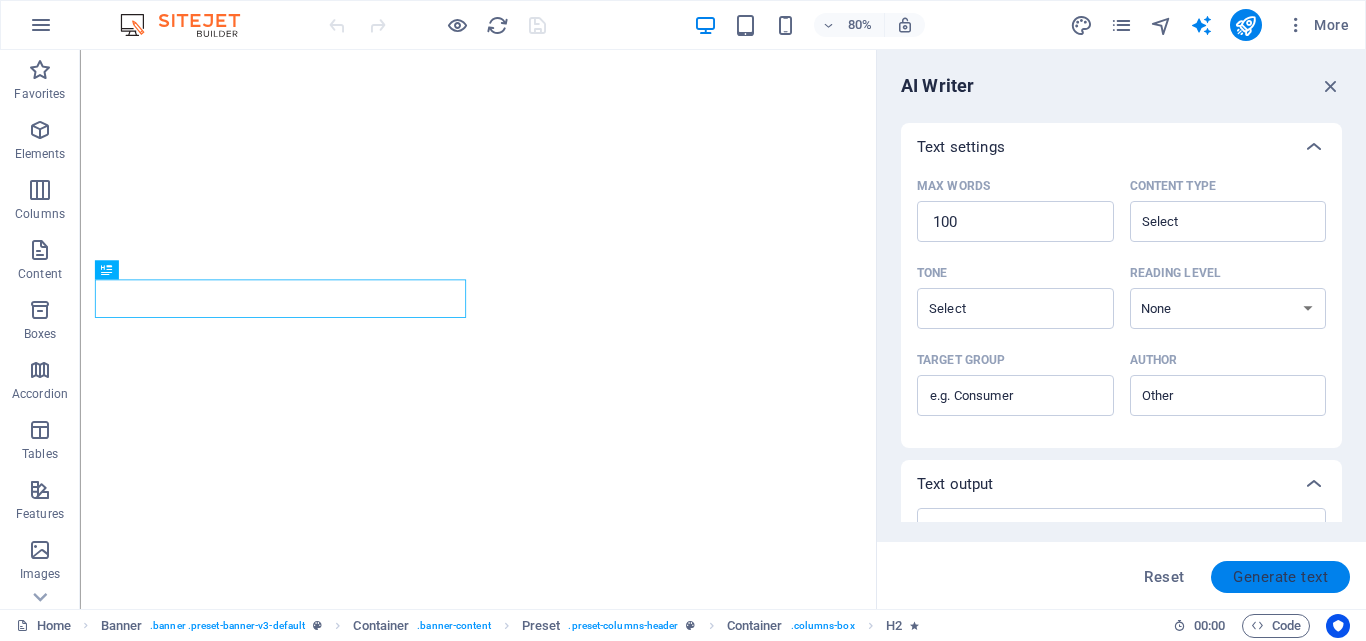 click on "Reset Generate text" at bounding box center (1121, 575) 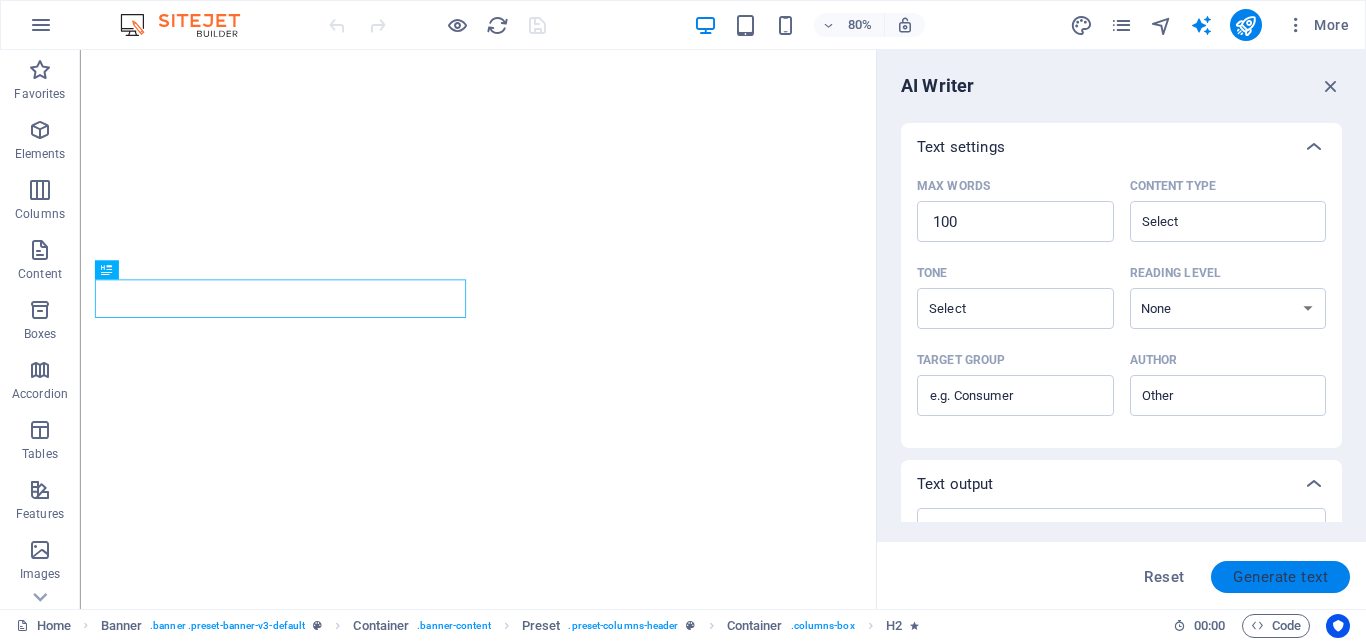 click on "Generate text" at bounding box center (1280, 577) 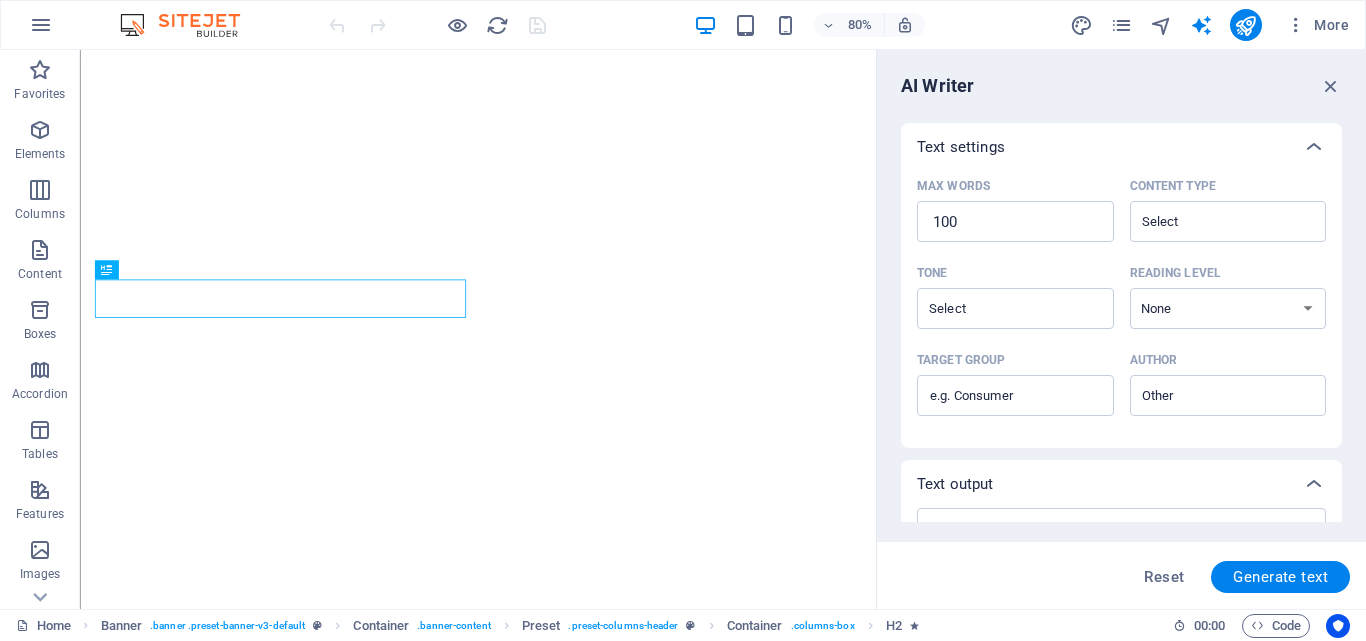 type on "x" 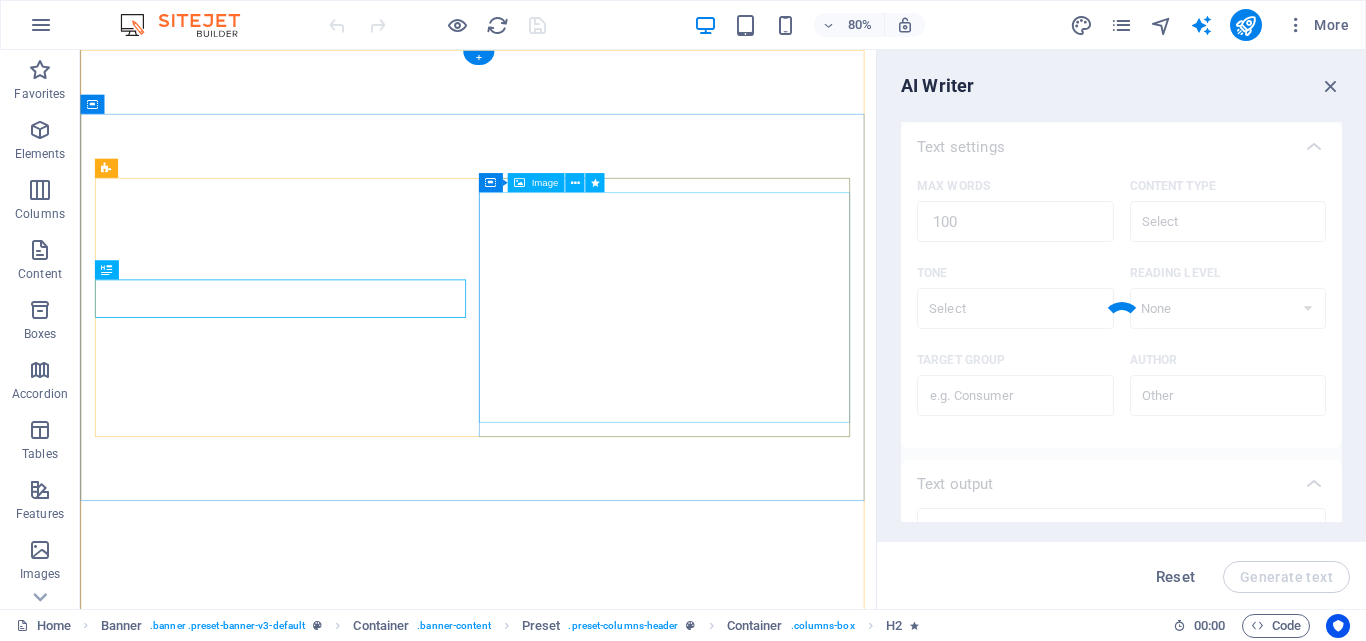 type on "x" 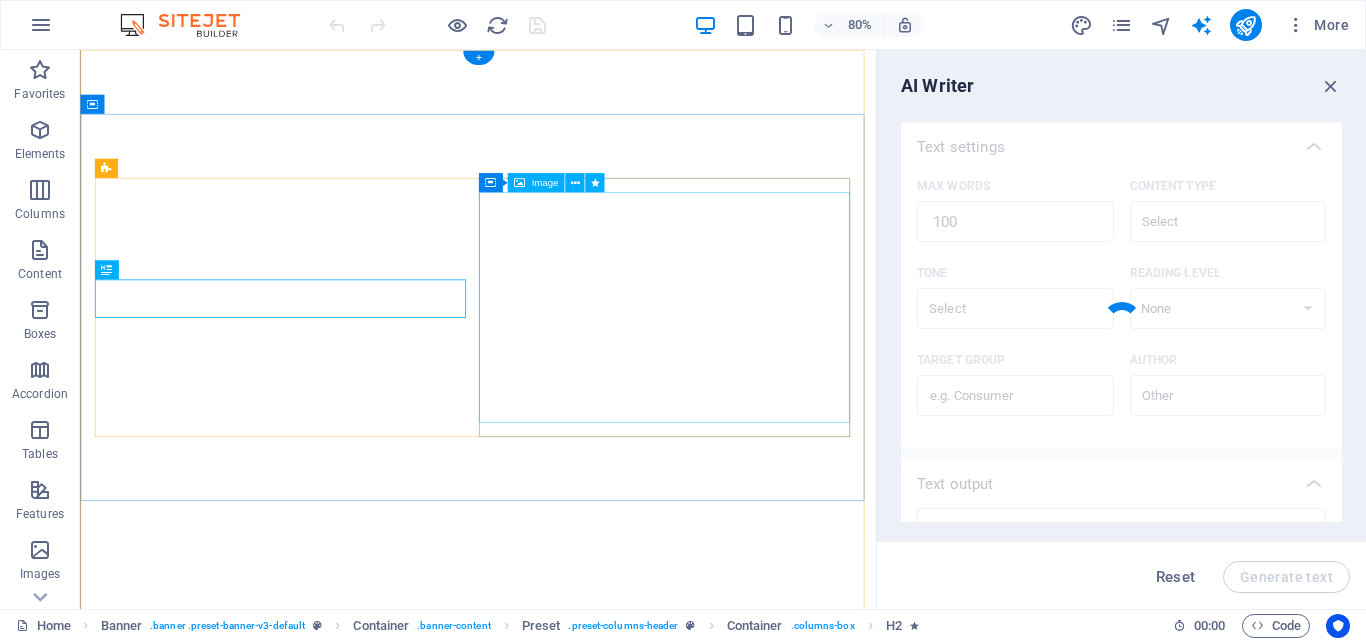 type on "Nikmati koneksi internet yang cepat dan stabil dengan paket broadband NIMBO WIFI. Tersedia berbagai pilihan kecepatan: 3 Mbps hanya Rp120.000/bulan, 5 Mbps Rp200.000/bulan, 10 Mbps Rp300.000/bulan, 15 Mbps Rp400.000/bulan, dan 20 Mbps Rp500.000/bulan. Pilih paket yang sesuai dengan kebutuhan Anda dan rasakan pengalaman berselancar yang lebih baik. berbagai pilihan ini memungkinkan pengguna untuk mendapatkan kecepatan yang optimal sesuai dengan anggaran dan aktivitas online mereka. Dapatkan koneksi terbaik sekarang!" 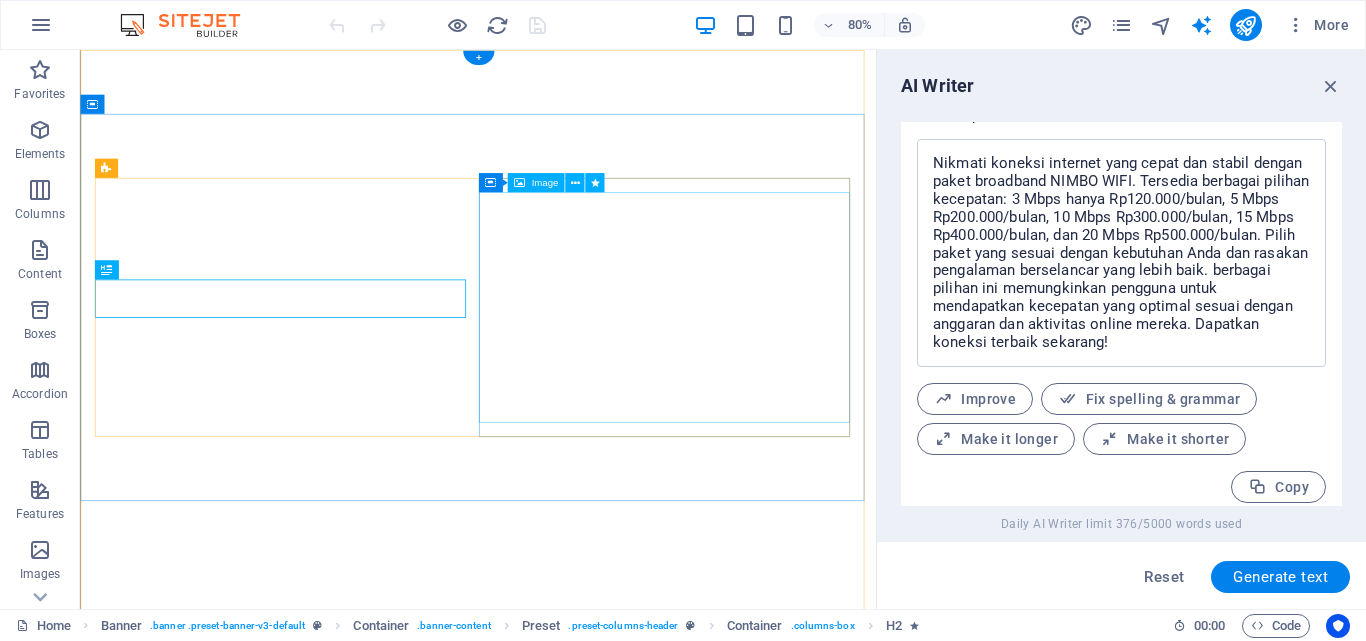 scroll, scrollTop: 797, scrollLeft: 0, axis: vertical 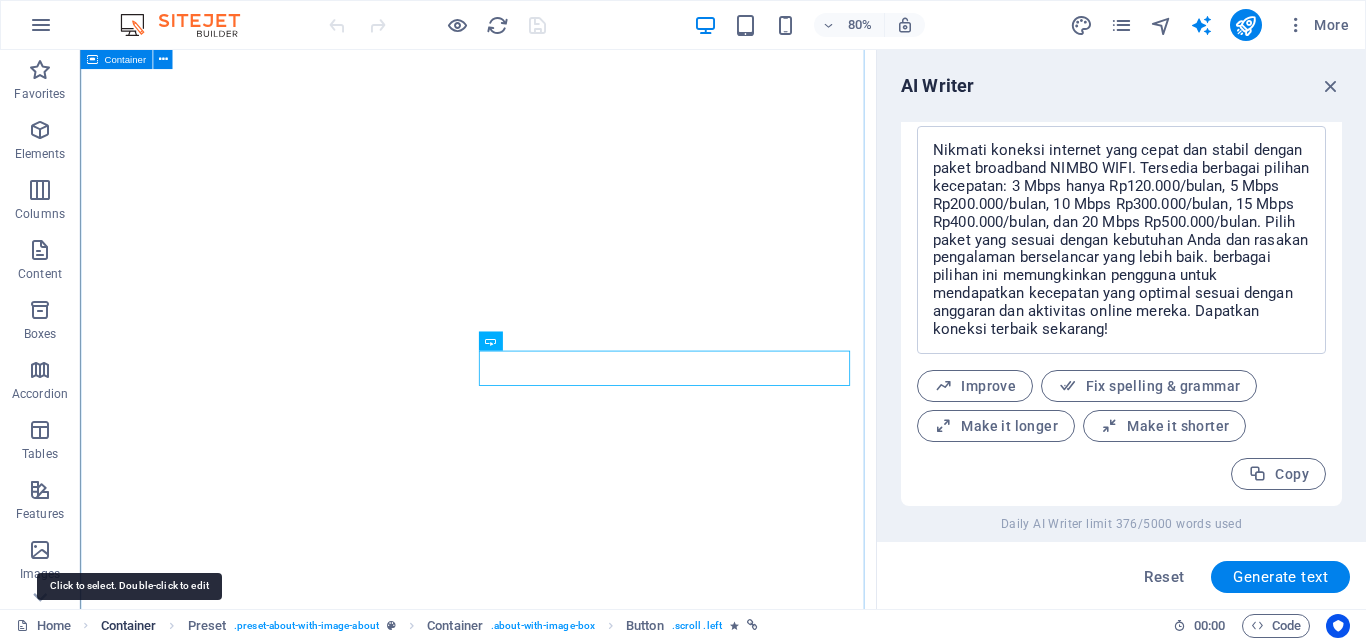 click on "Container" at bounding box center [129, 626] 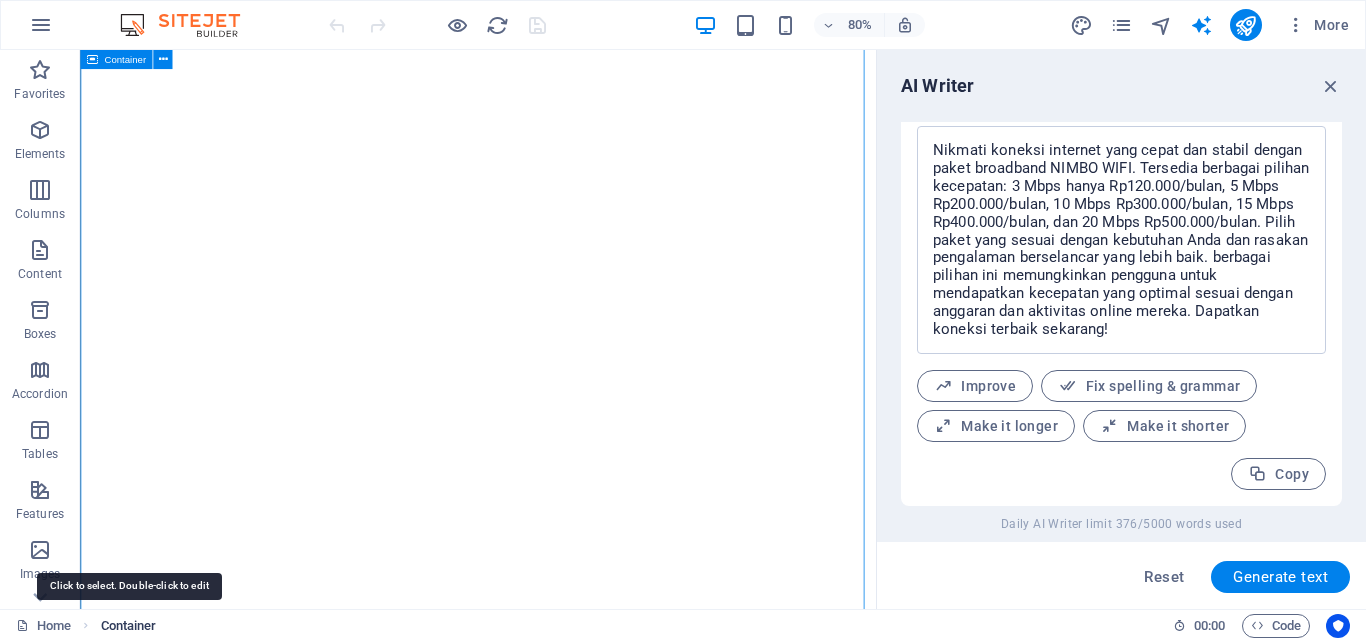 click on "Container" at bounding box center [129, 626] 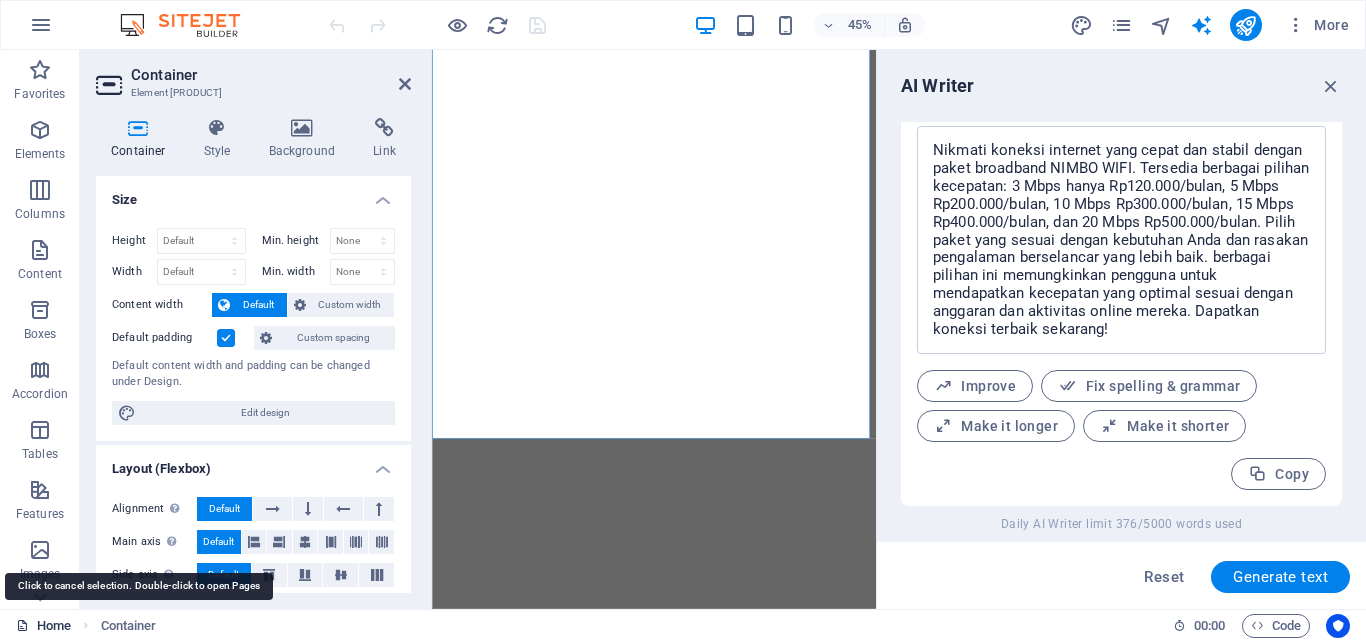 click on "Home" at bounding box center (43, 626) 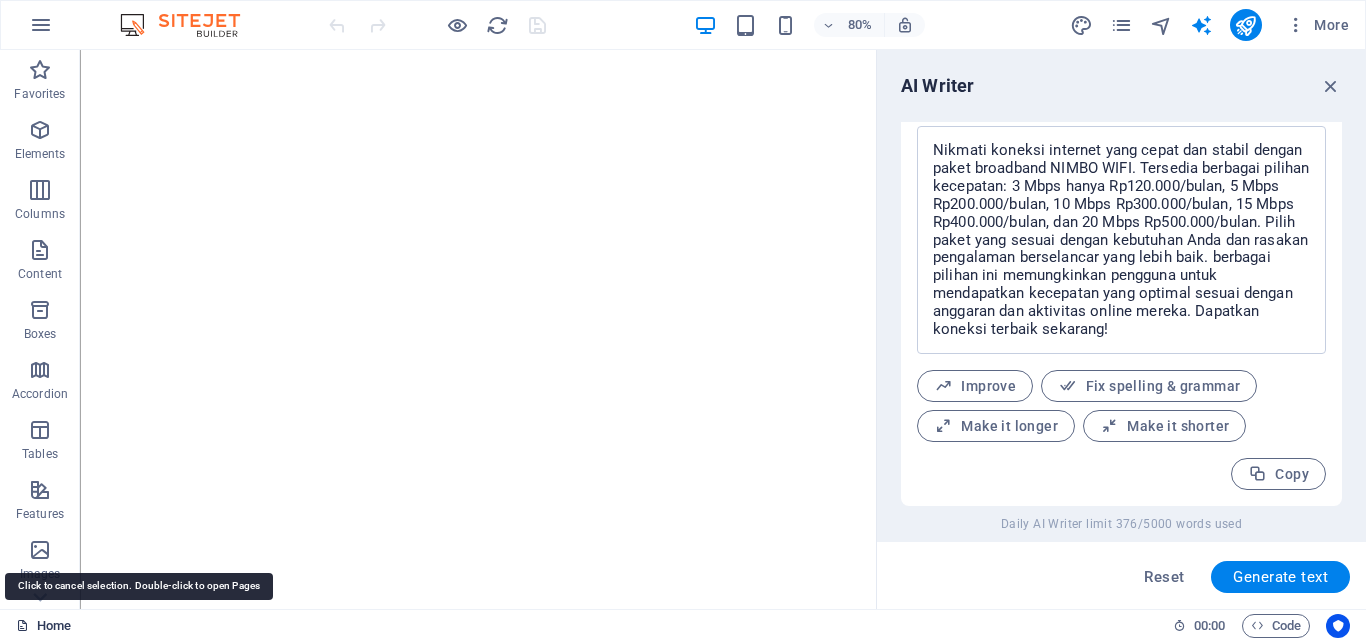 click on "Home" at bounding box center (43, 626) 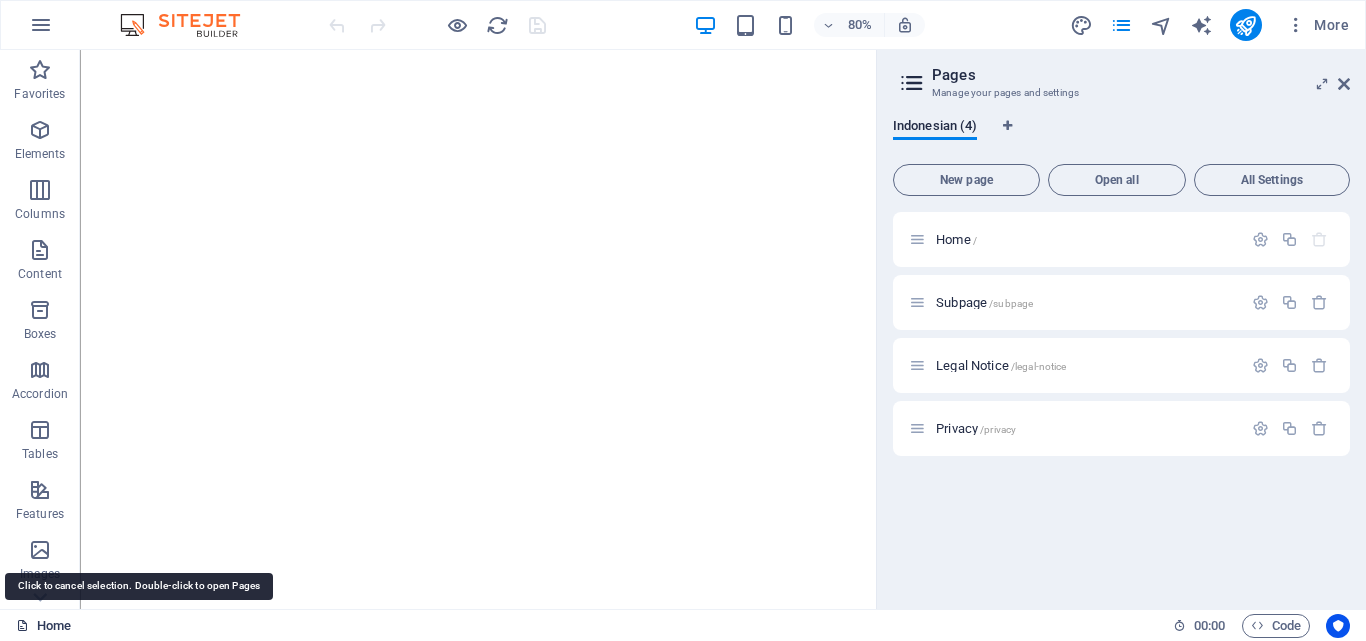click on "Home" at bounding box center [43, 626] 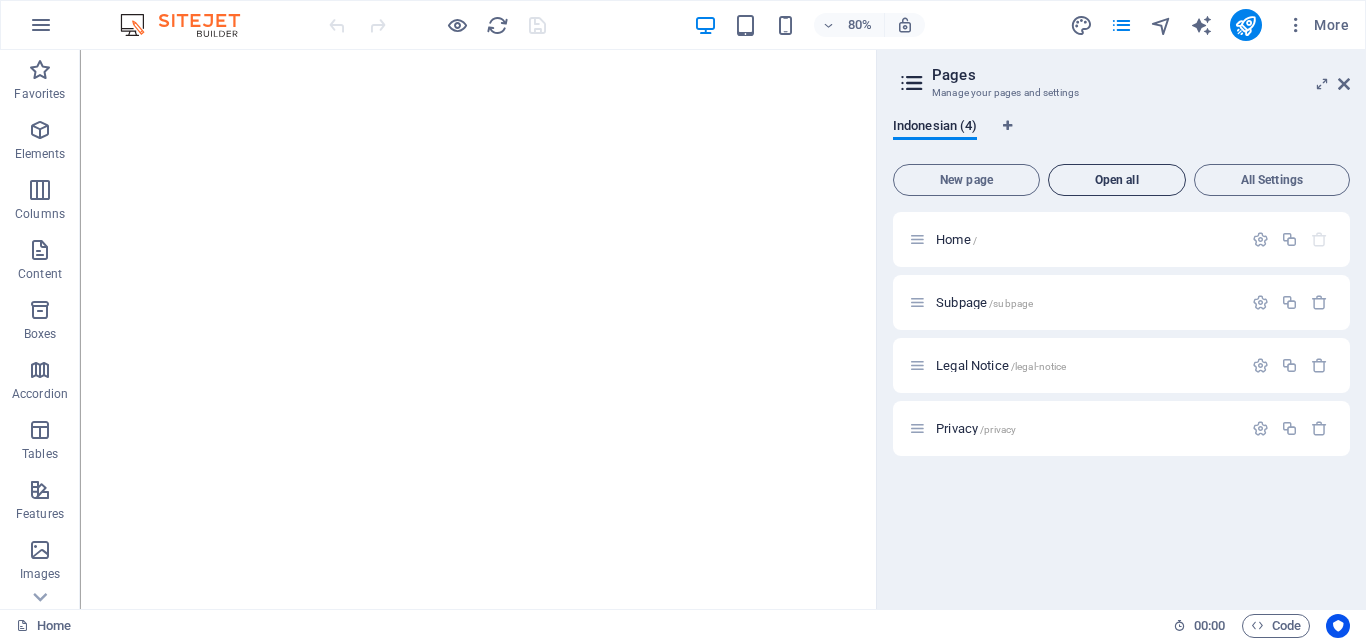 click on "Open all" at bounding box center [1117, 180] 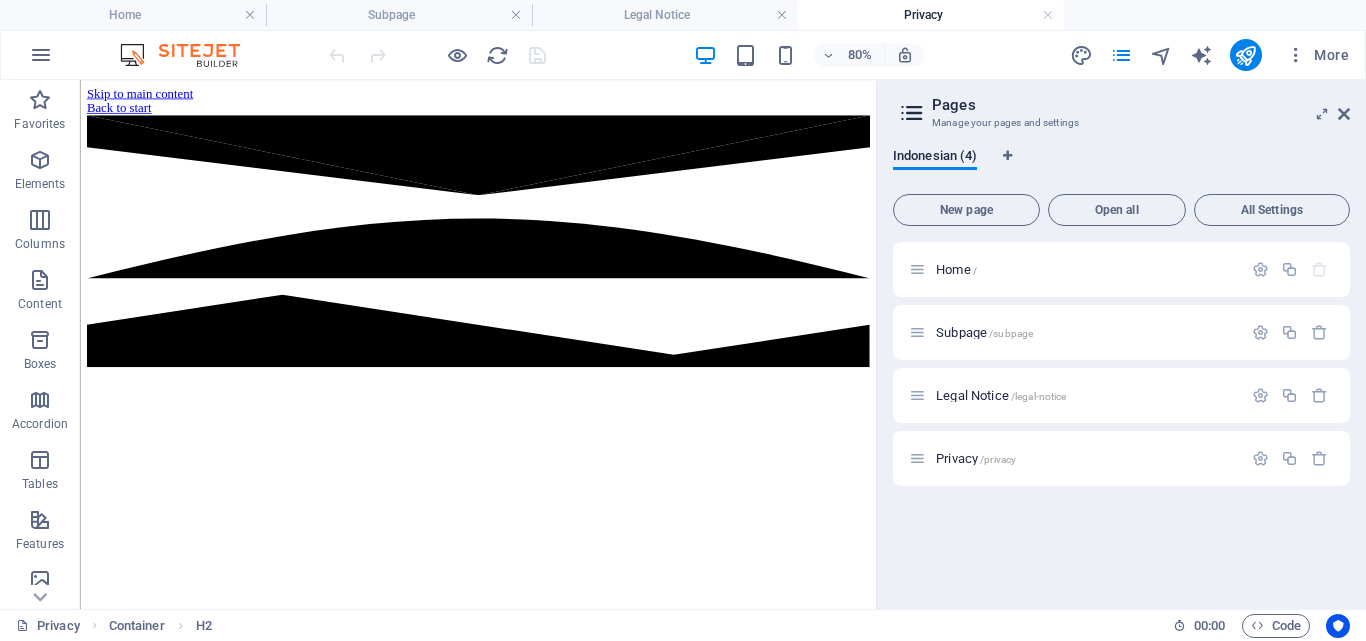 scroll, scrollTop: 0, scrollLeft: 0, axis: both 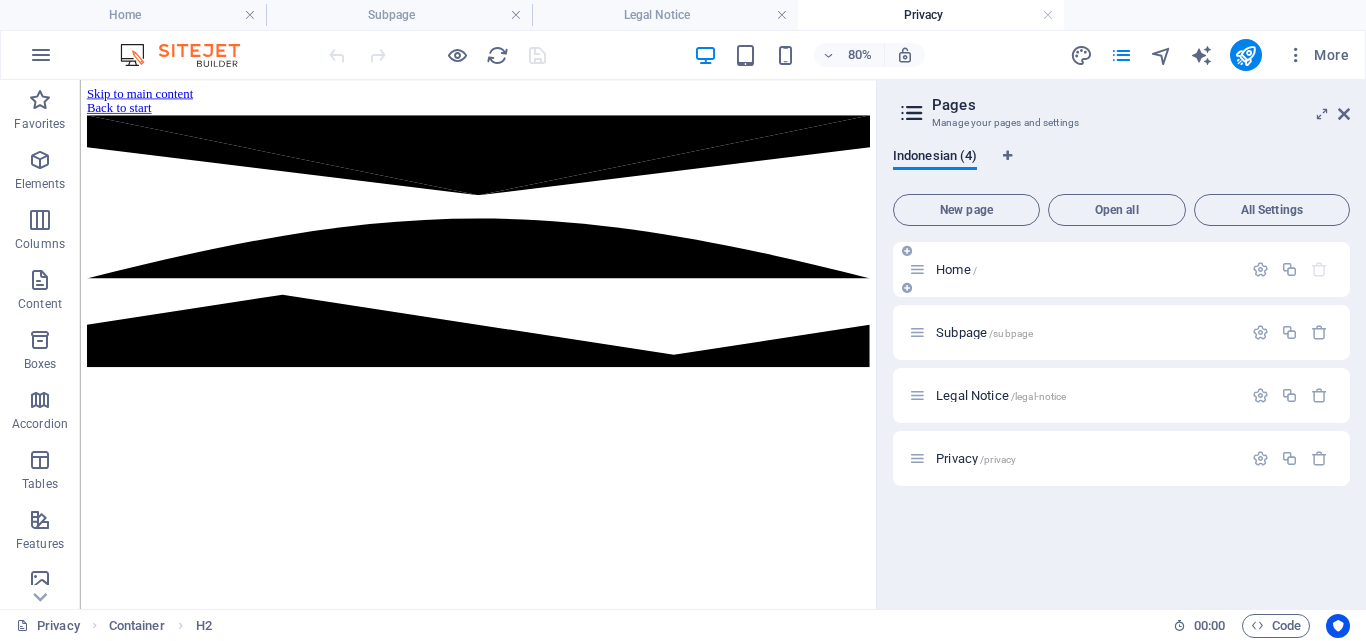 click on "Home /" at bounding box center (1086, 269) 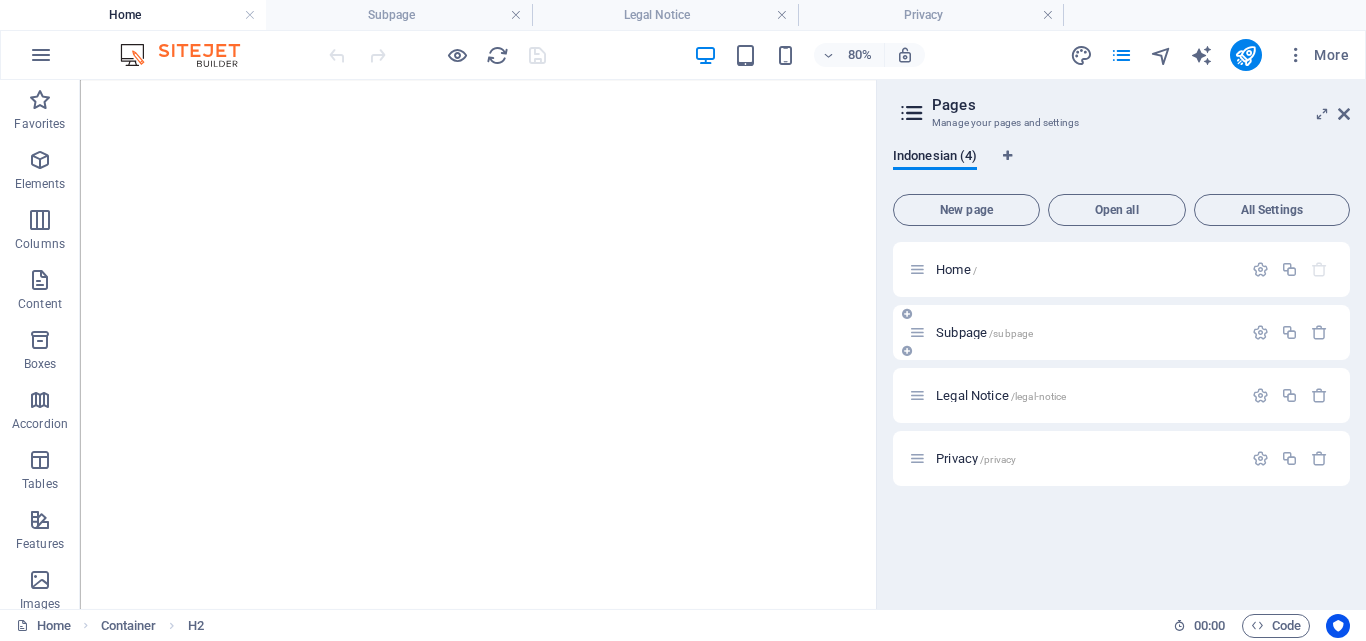 click on "Subpage /subpage" at bounding box center [1121, 332] 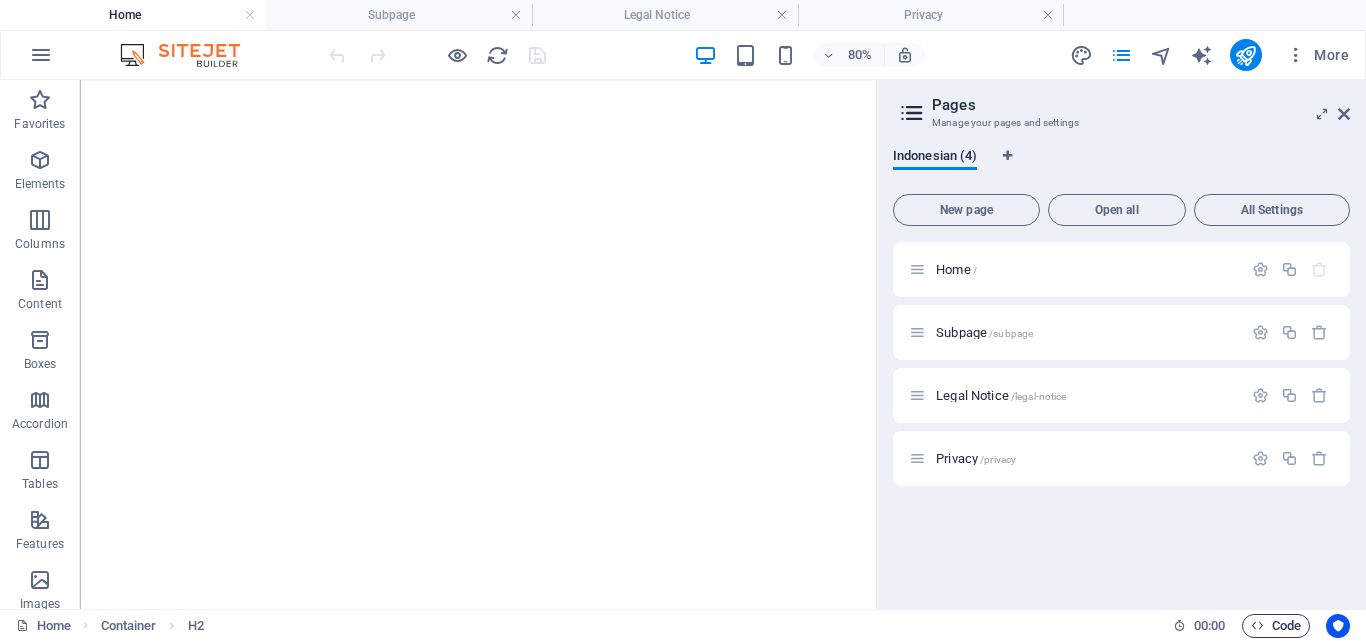 click at bounding box center [1257, 625] 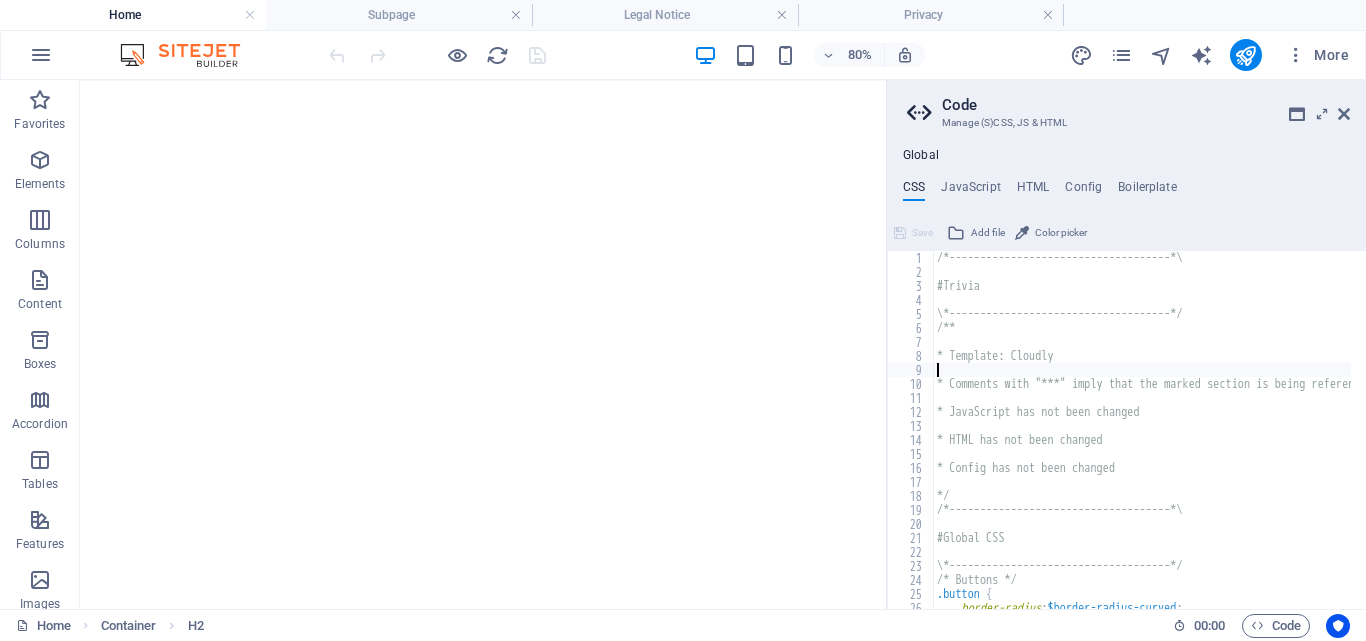 click on "/*------------------------------------*\     #Trivia \*------------------------------------*/ /**   * Template: Cloudly   * Comments with "***" imply that the marked section is being referenced somewhere else   * JavaScript has not been changed   * HTML has not been changed   * Config has not been changed   */ /*------------------------------------*\     #Global CSS \*------------------------------------*/ /* Buttons */ .button   {      border-radius :  $border-radius-curved ;" at bounding box center [1317, 436] 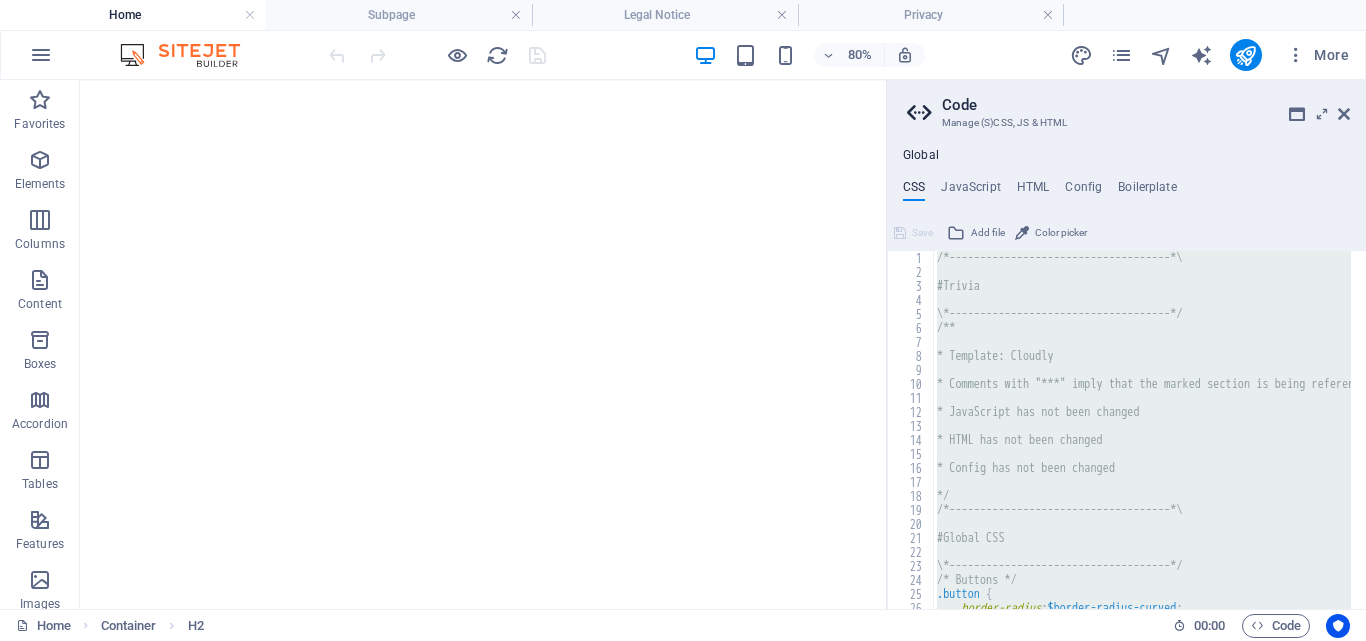 paste 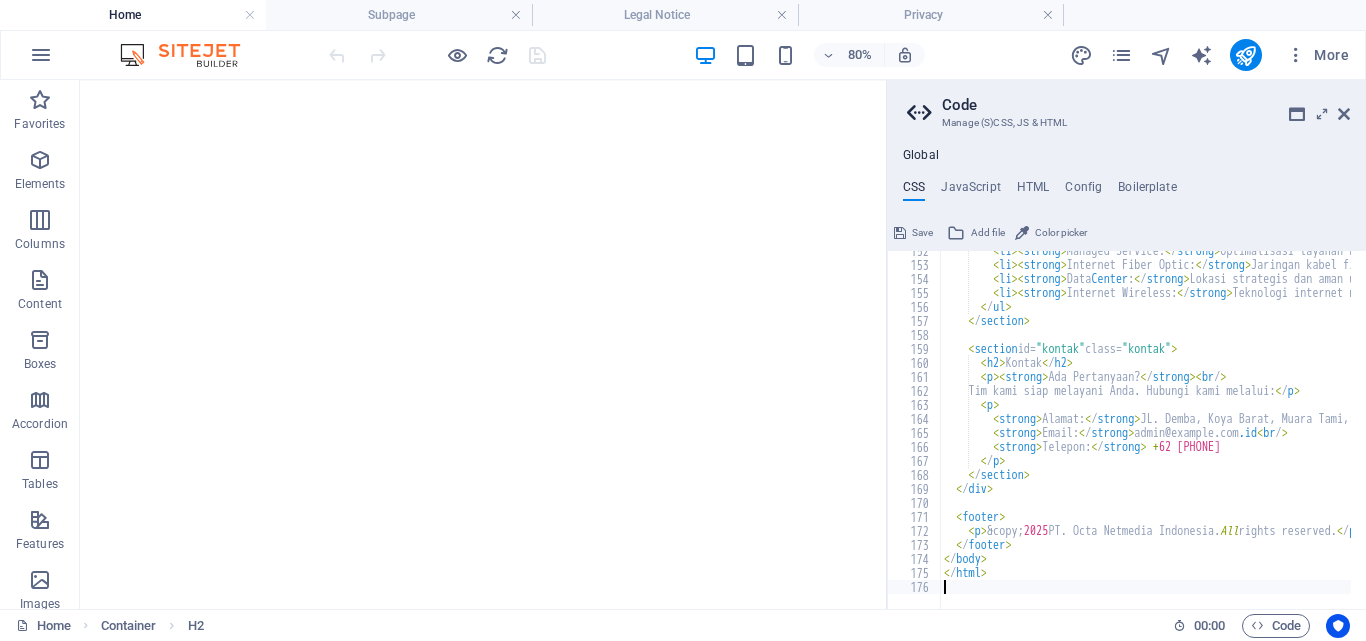 type 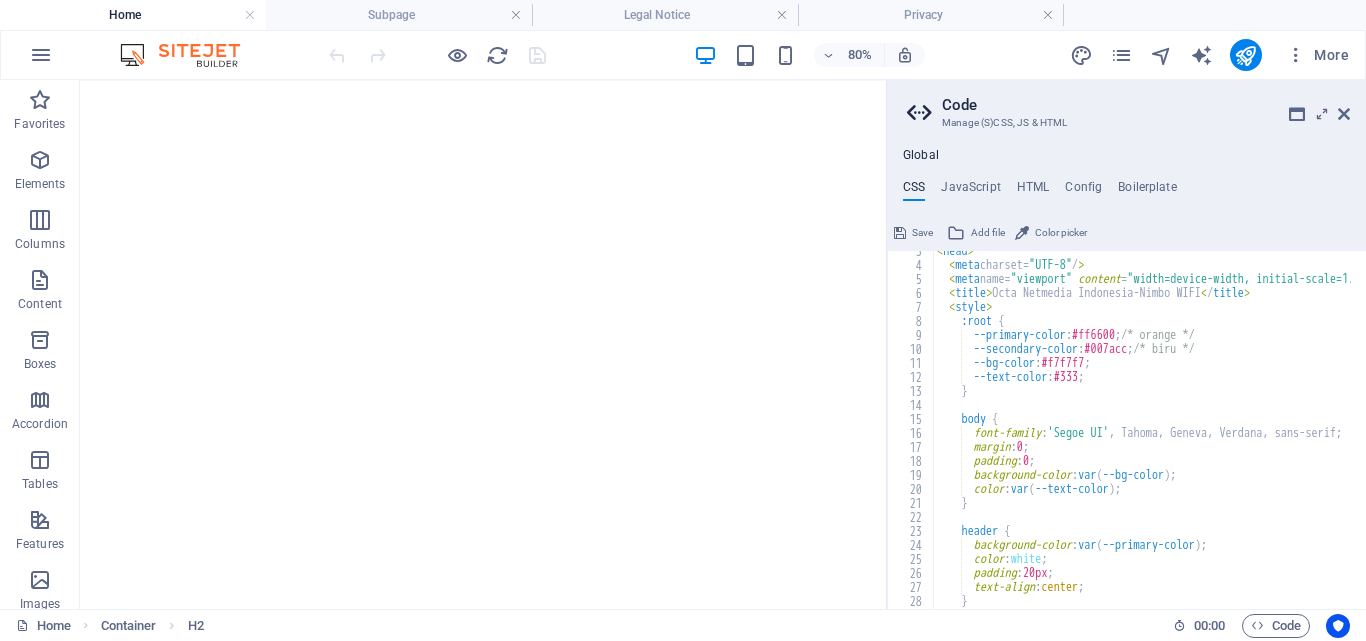 scroll, scrollTop: 0, scrollLeft: 0, axis: both 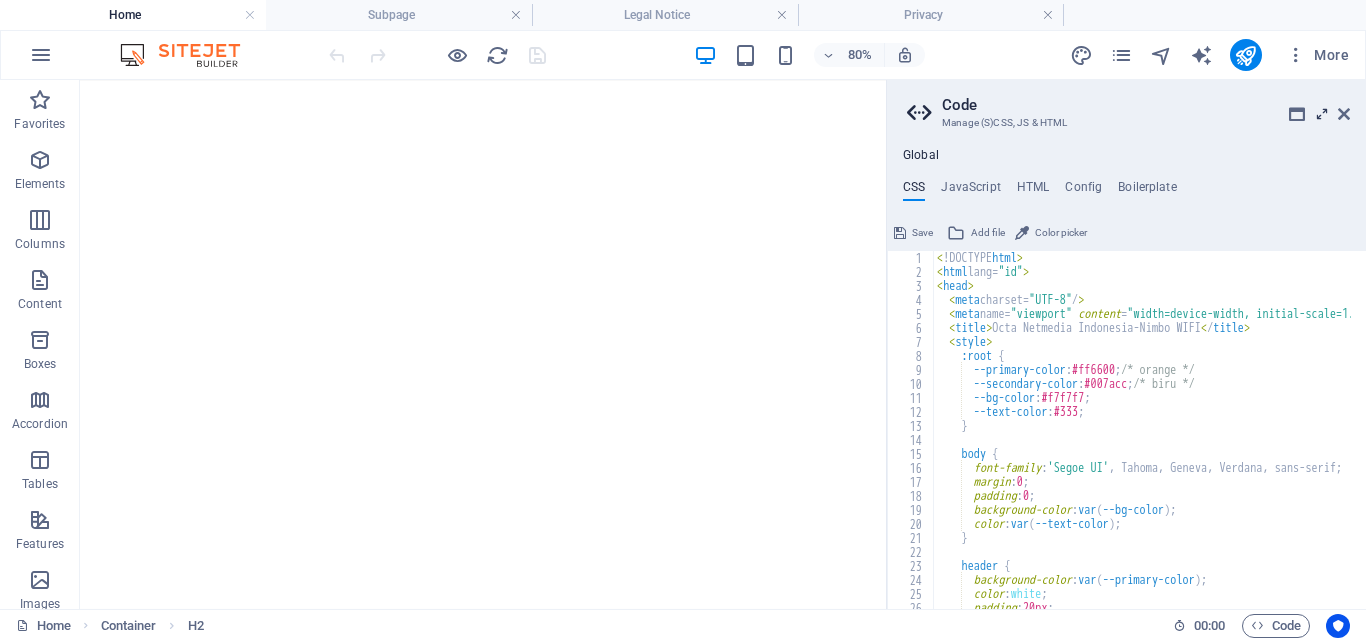 click at bounding box center [1322, 114] 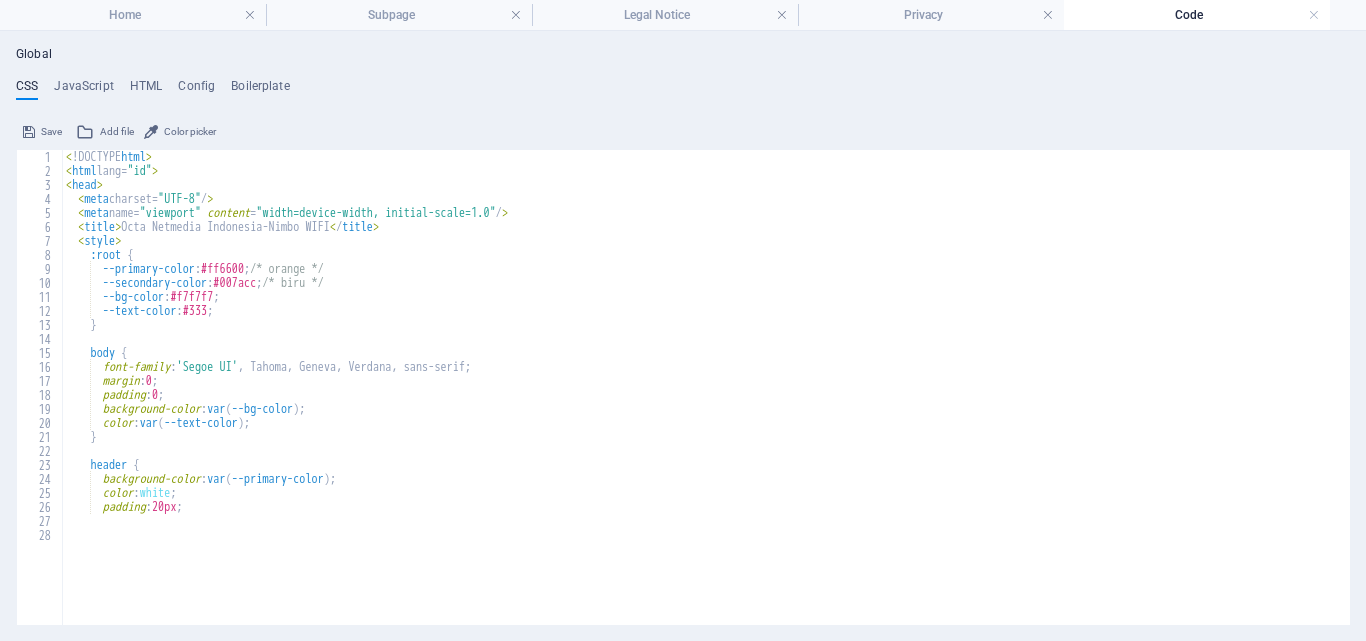click at bounding box center (29, 132) 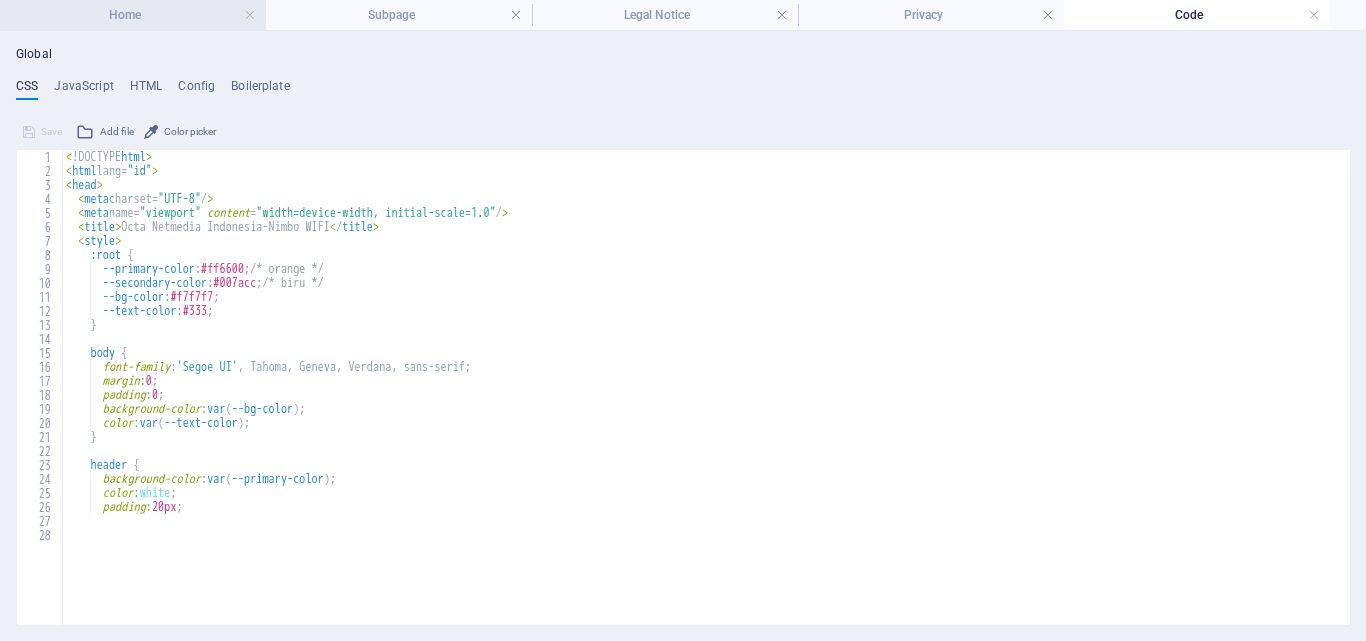 click on "Home" at bounding box center (133, 15) 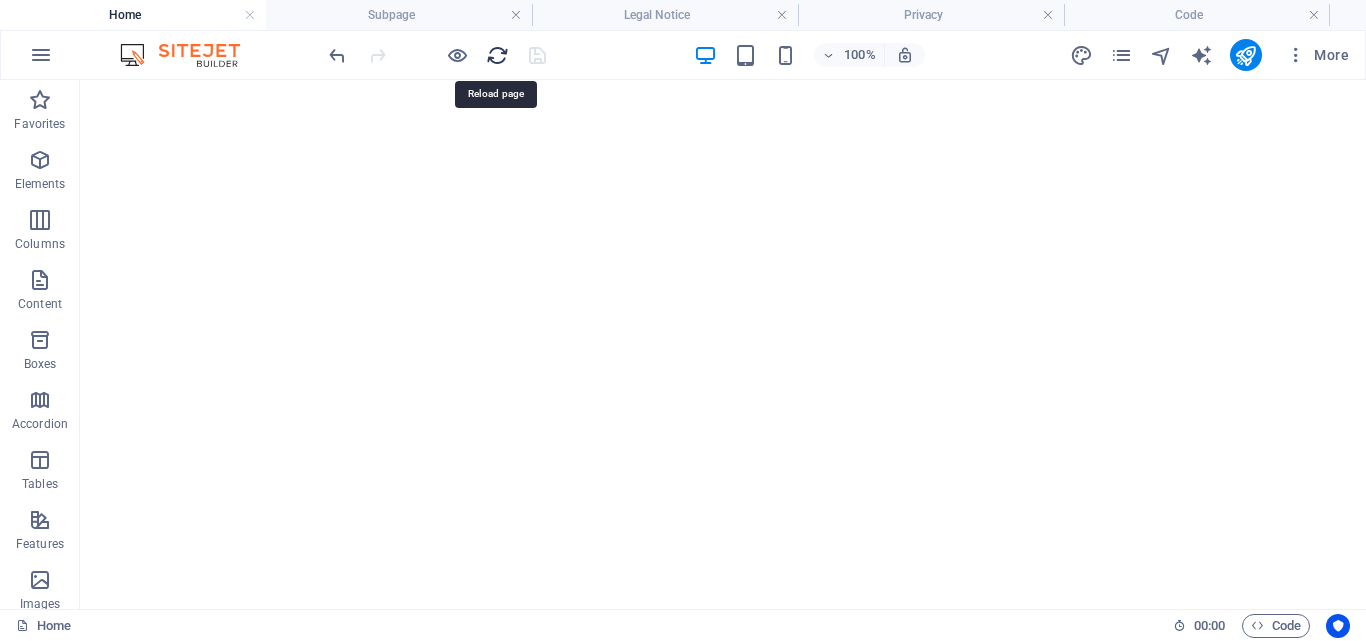 click at bounding box center (497, 55) 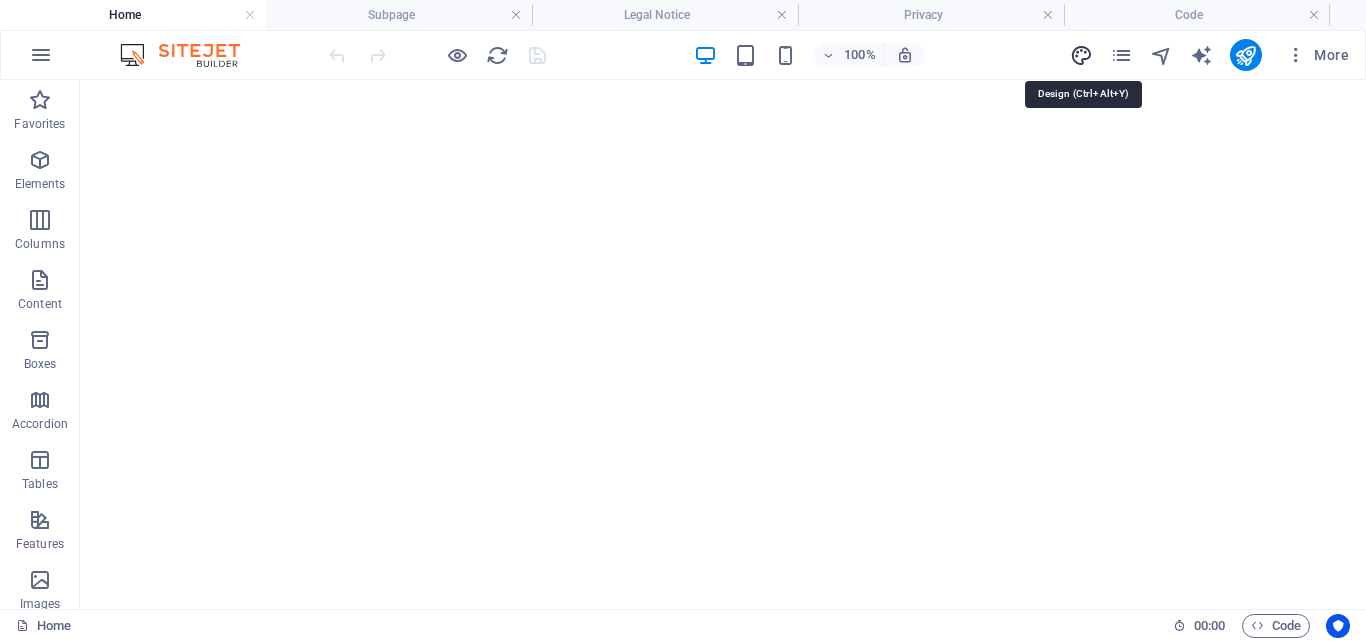 click at bounding box center (1081, 55) 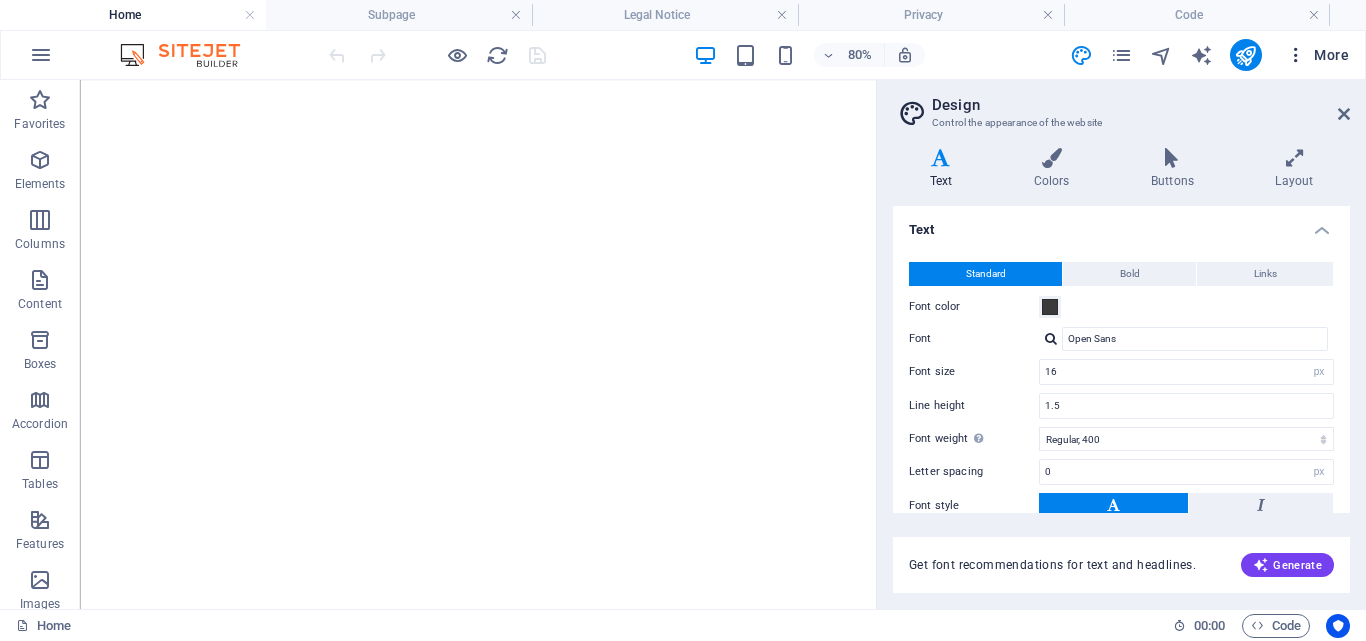 click at bounding box center (1296, 55) 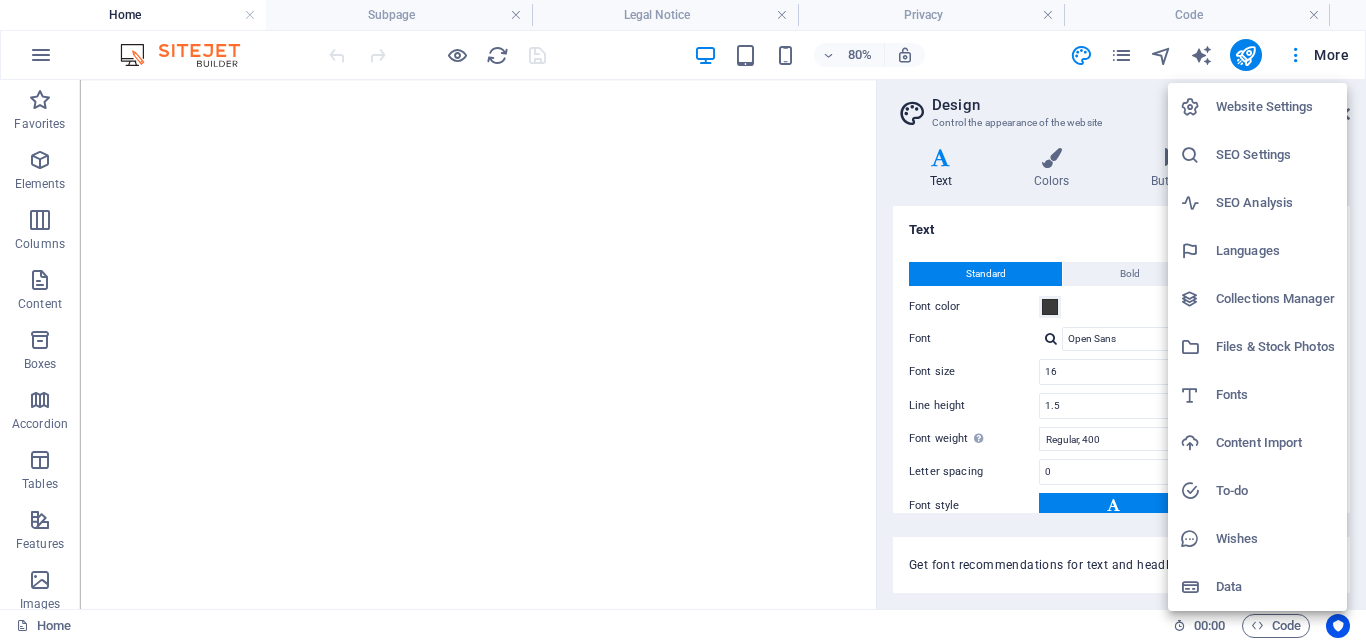 click at bounding box center [683, 320] 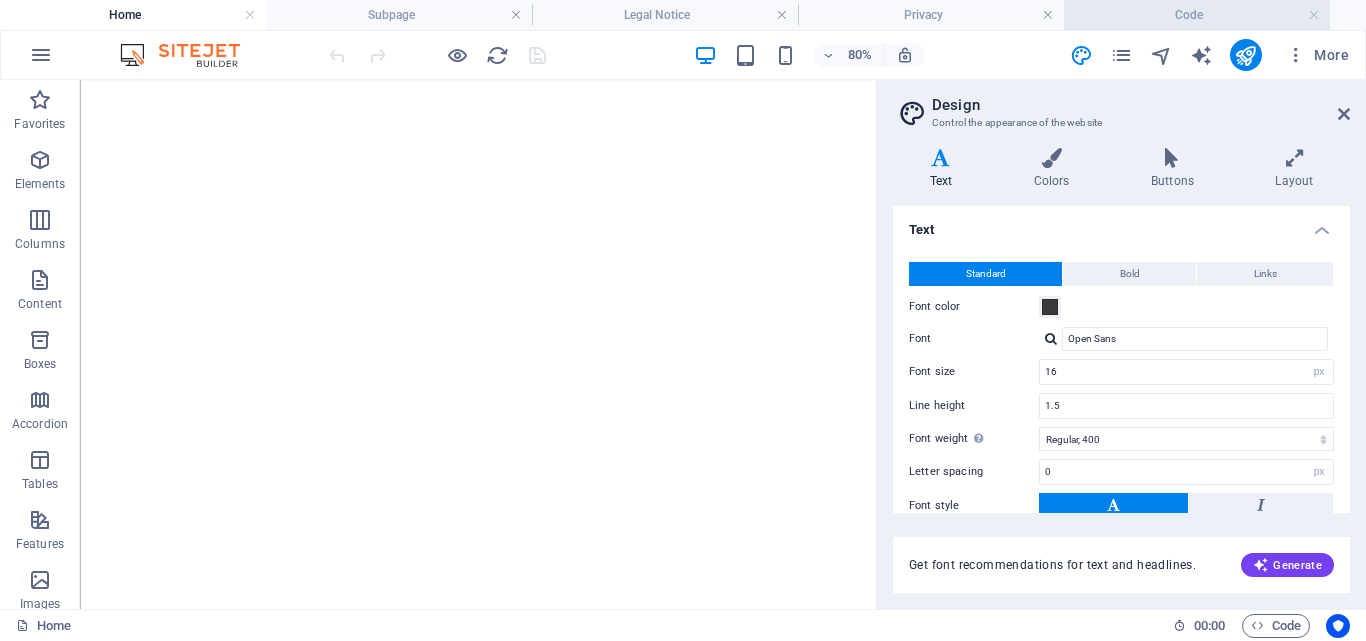 click on "Code" at bounding box center [1197, 15] 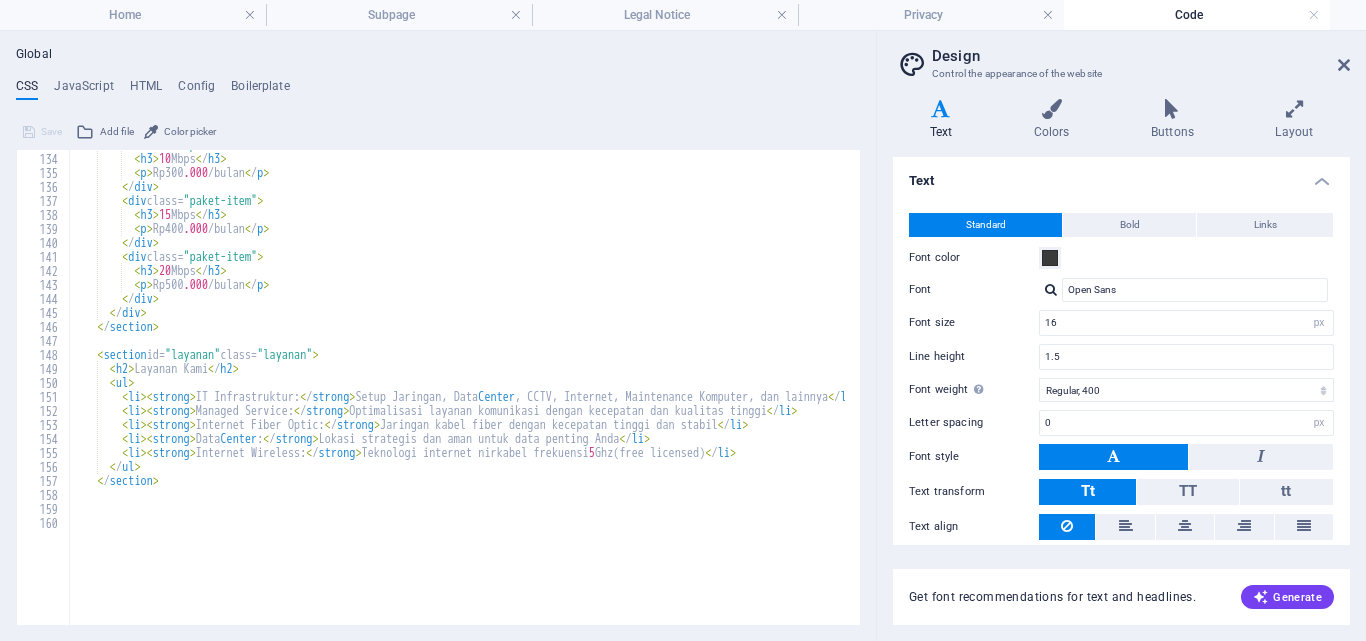 scroll, scrollTop: 2018, scrollLeft: 0, axis: vertical 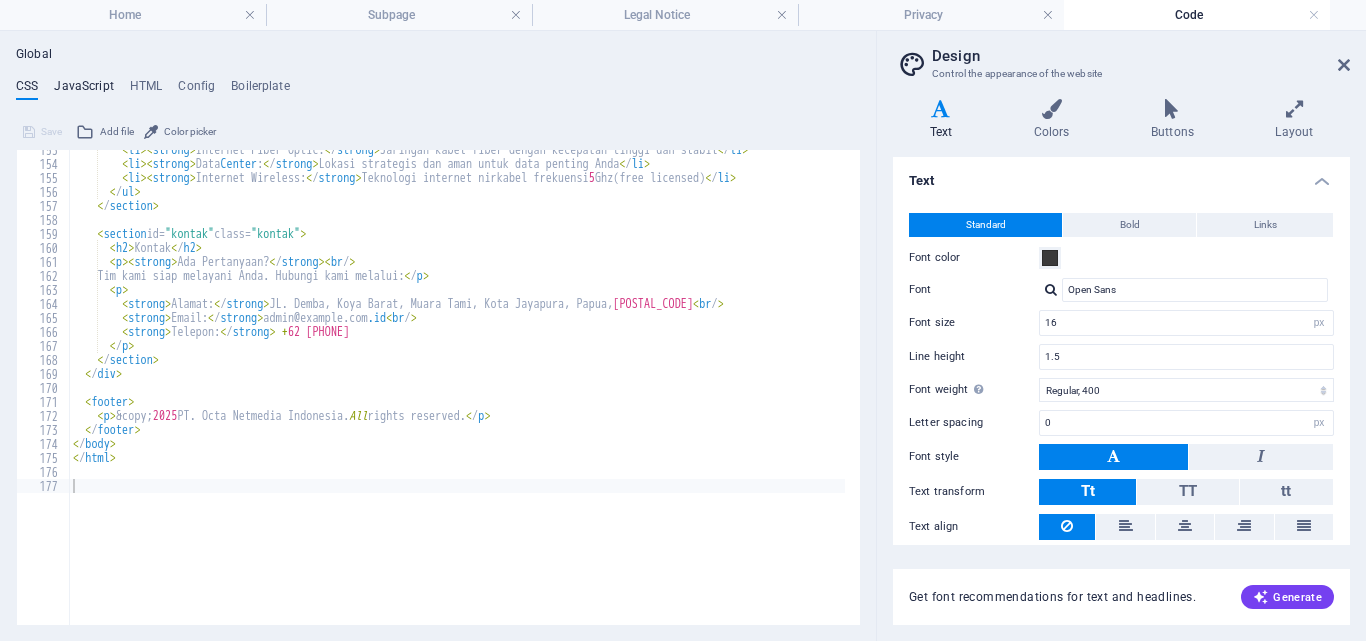 click on "JavaScript" at bounding box center [83, 90] 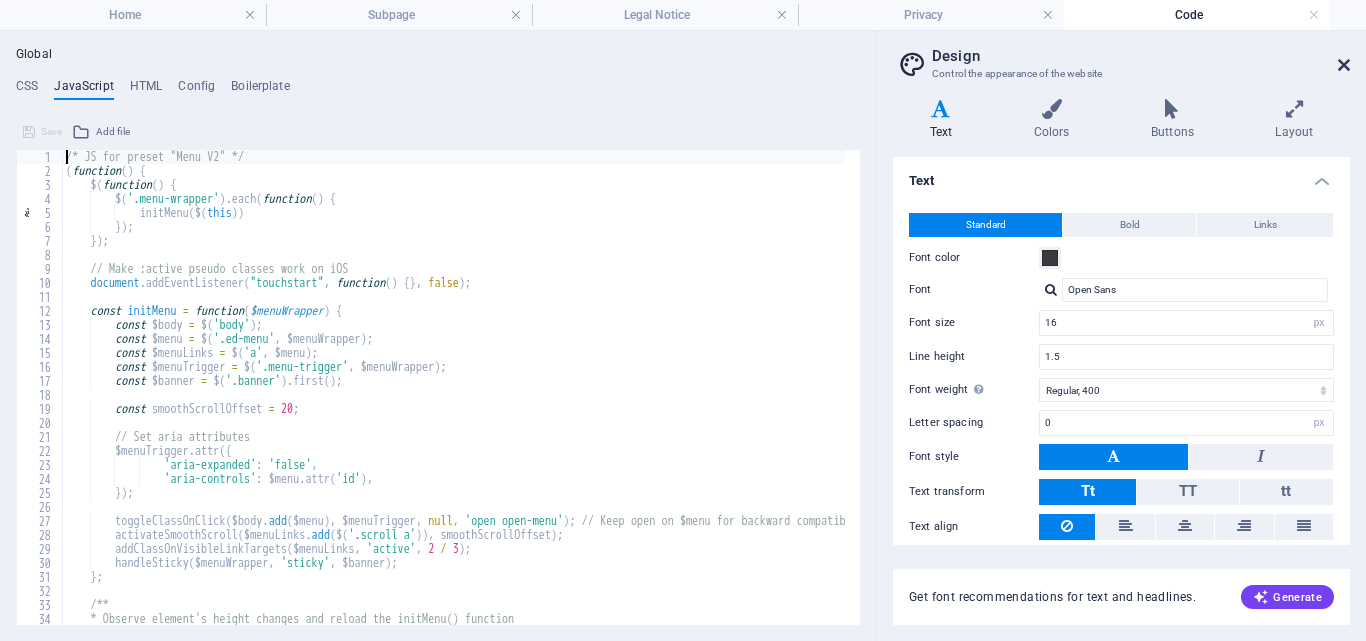 click at bounding box center (1344, 65) 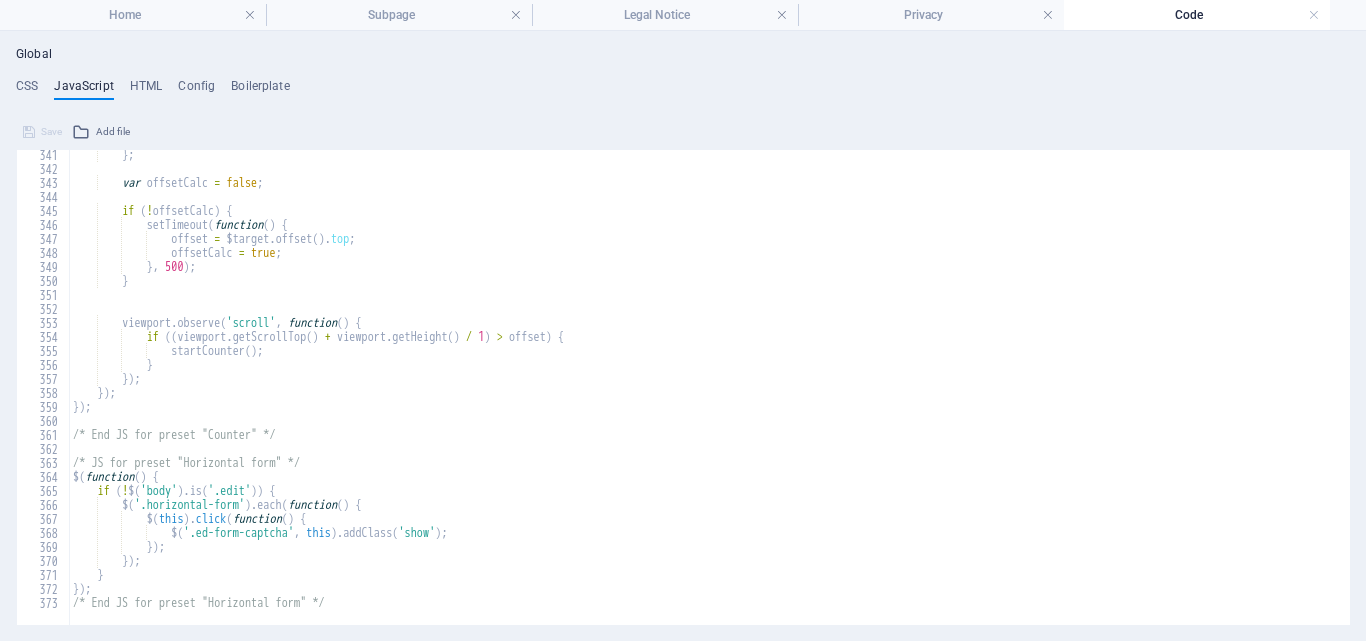 scroll, scrollTop: 4762, scrollLeft: 0, axis: vertical 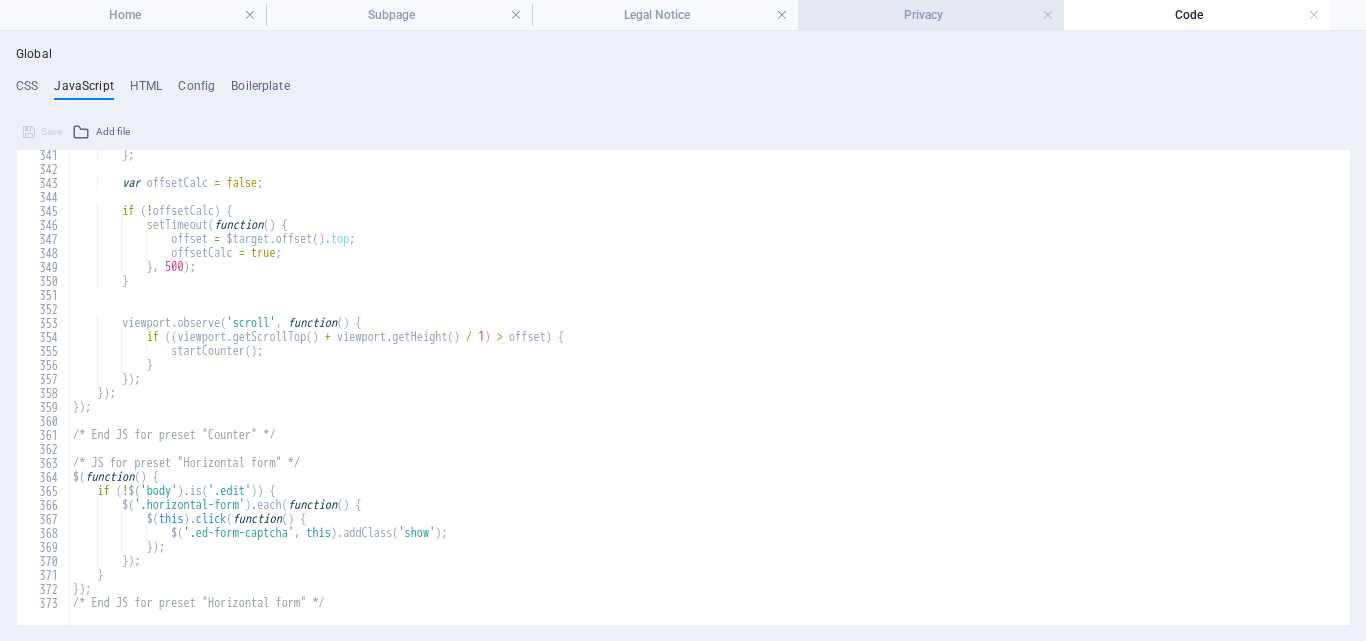 click on "Privacy" at bounding box center (931, 15) 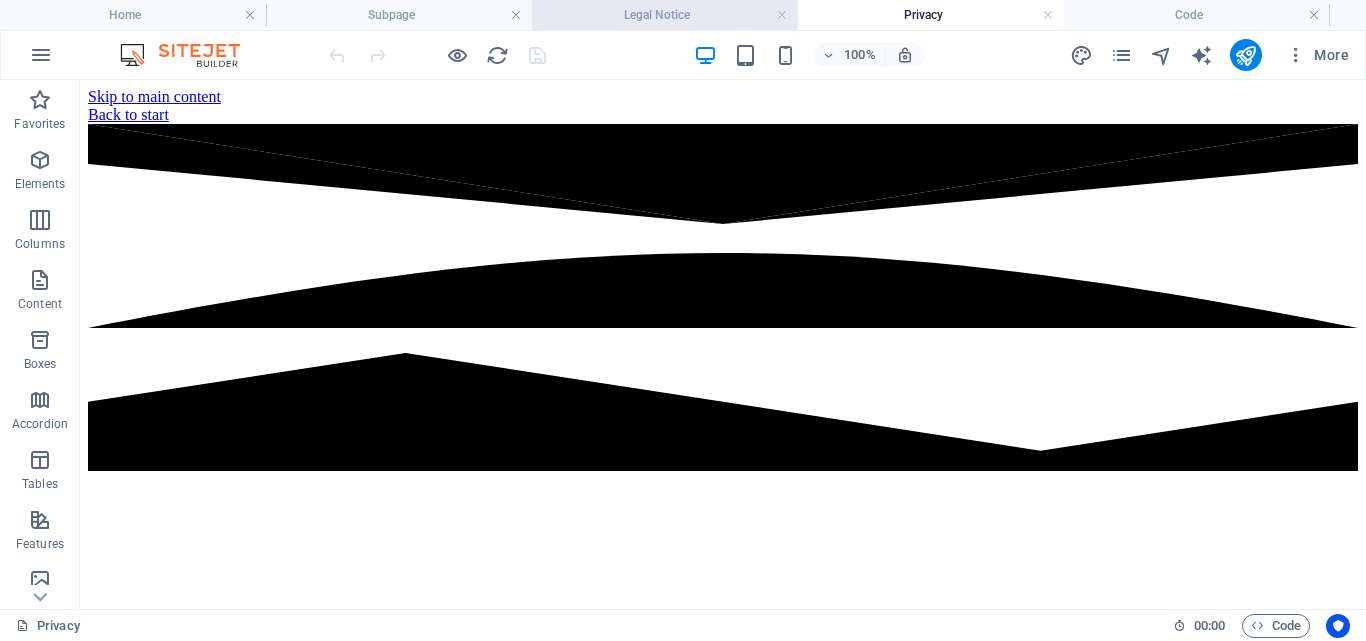 click on "Legal Notice" at bounding box center [665, 15] 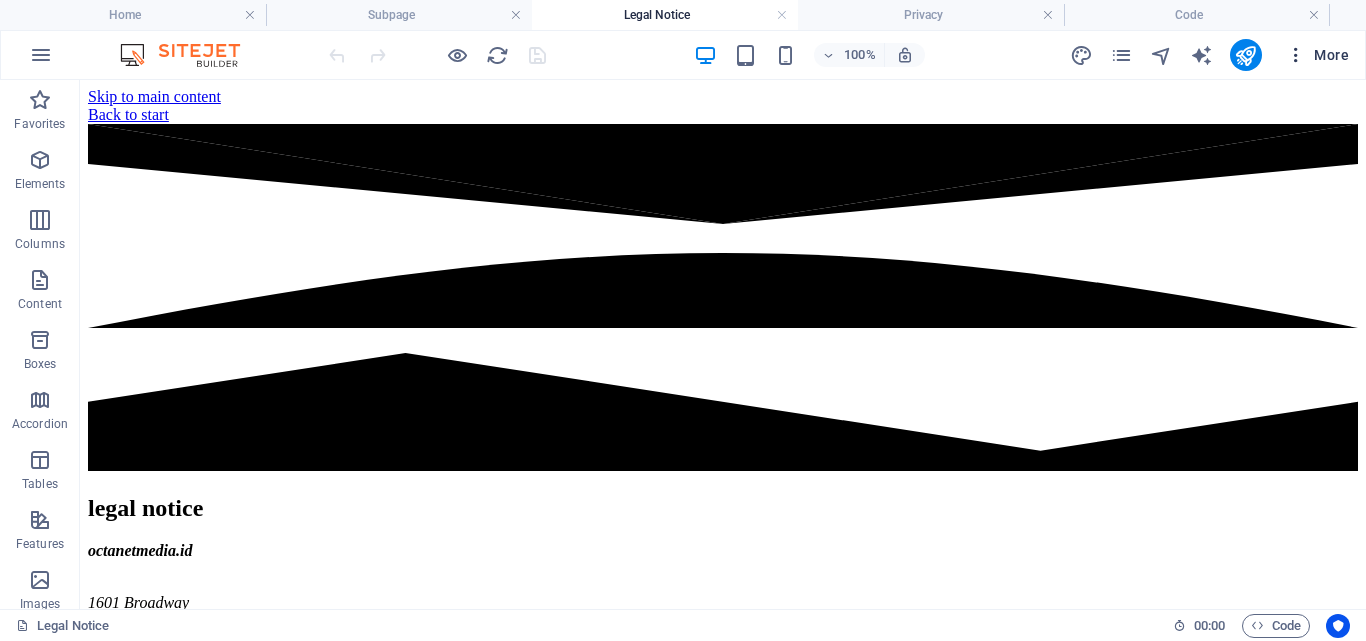 click at bounding box center [1296, 55] 